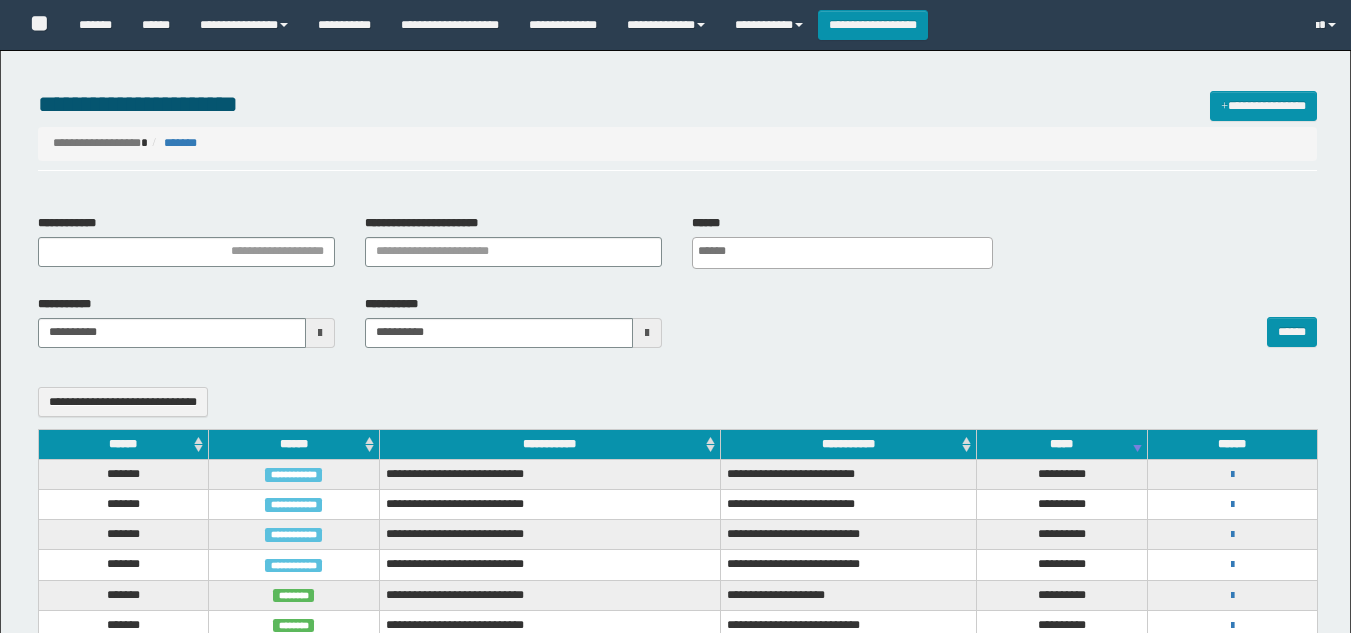 select 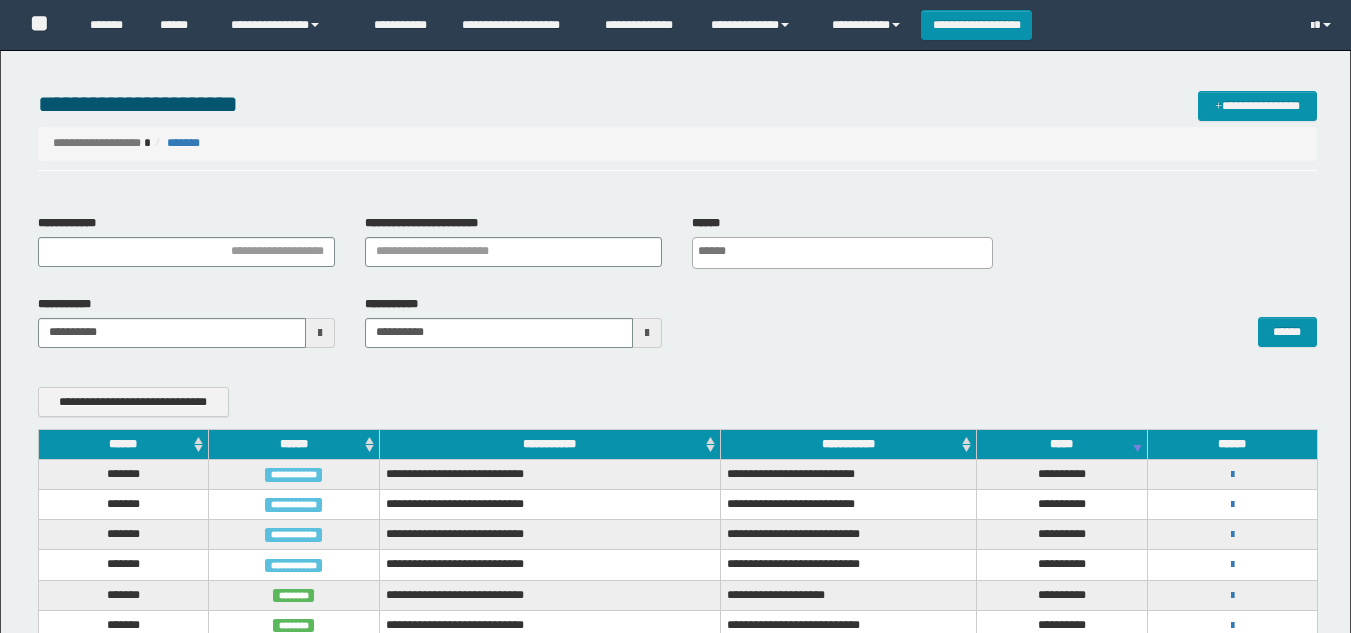 scroll, scrollTop: 0, scrollLeft: 0, axis: both 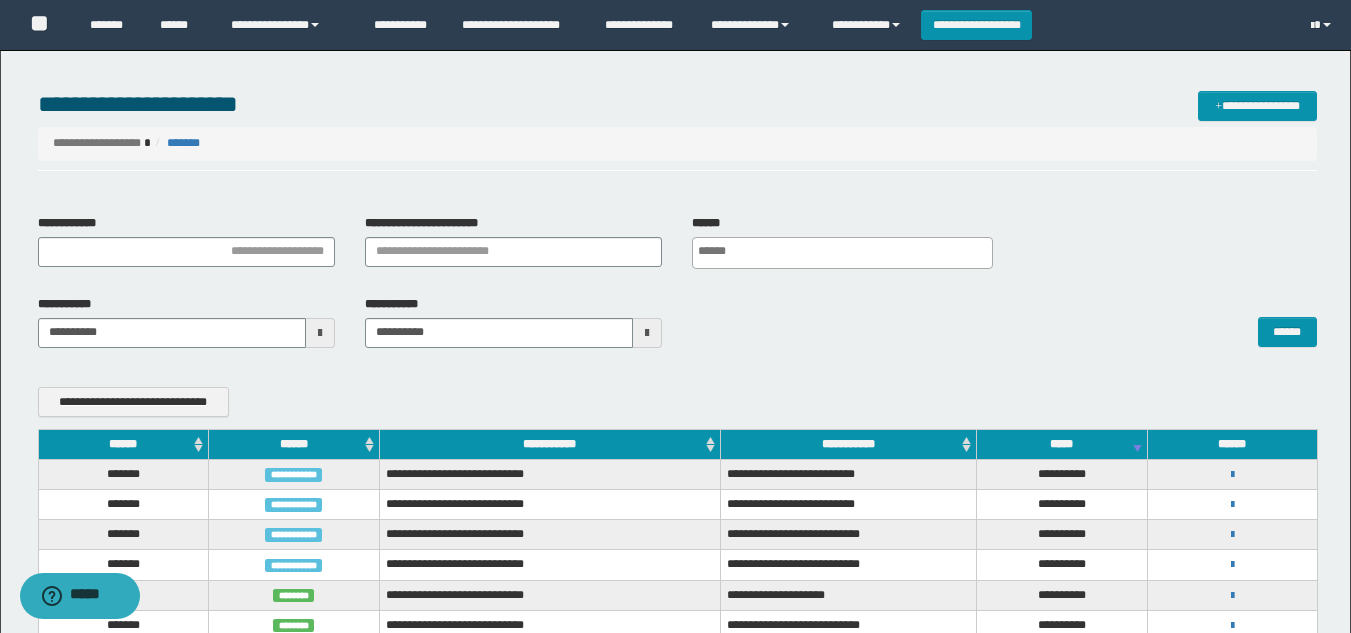 click on "**********" at bounding box center [677, 104] 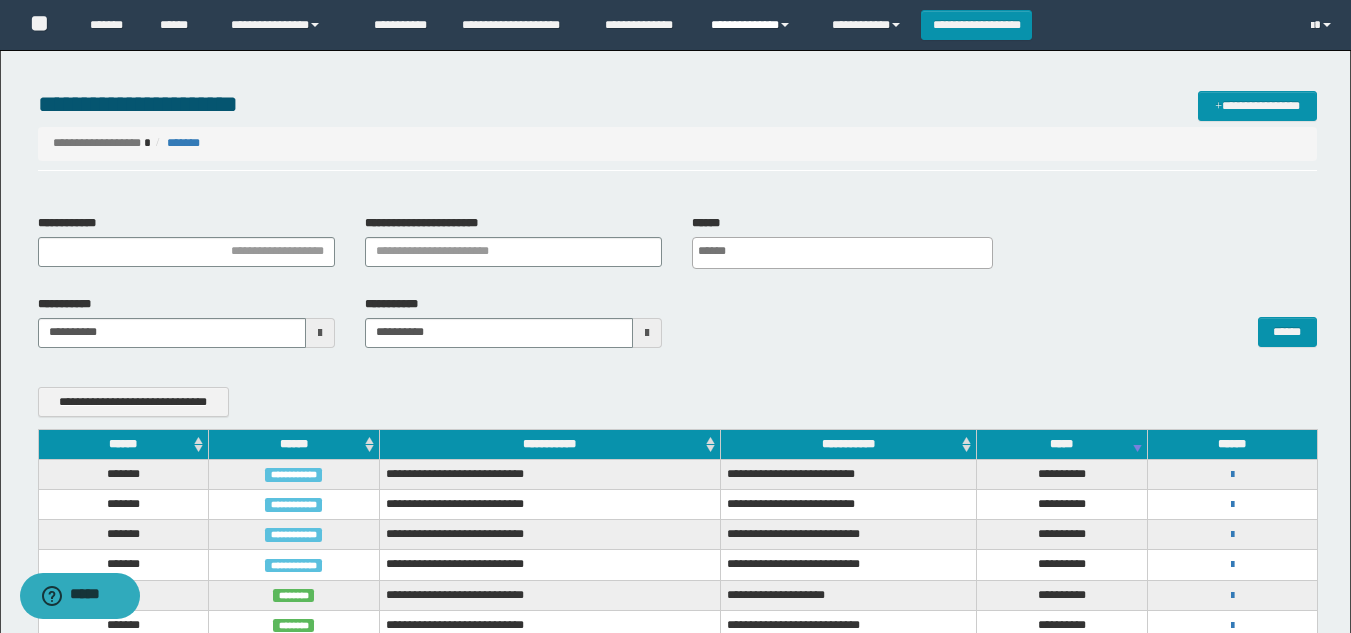 click on "**********" at bounding box center [756, 25] 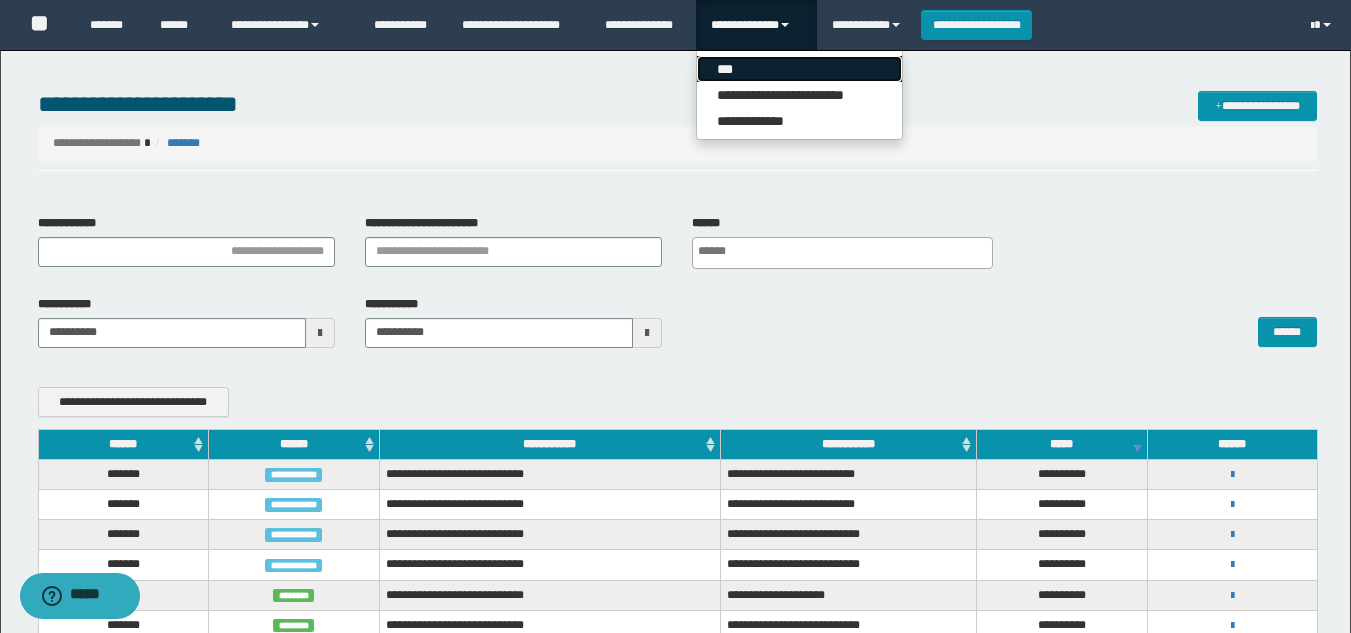 click on "***" at bounding box center [799, 69] 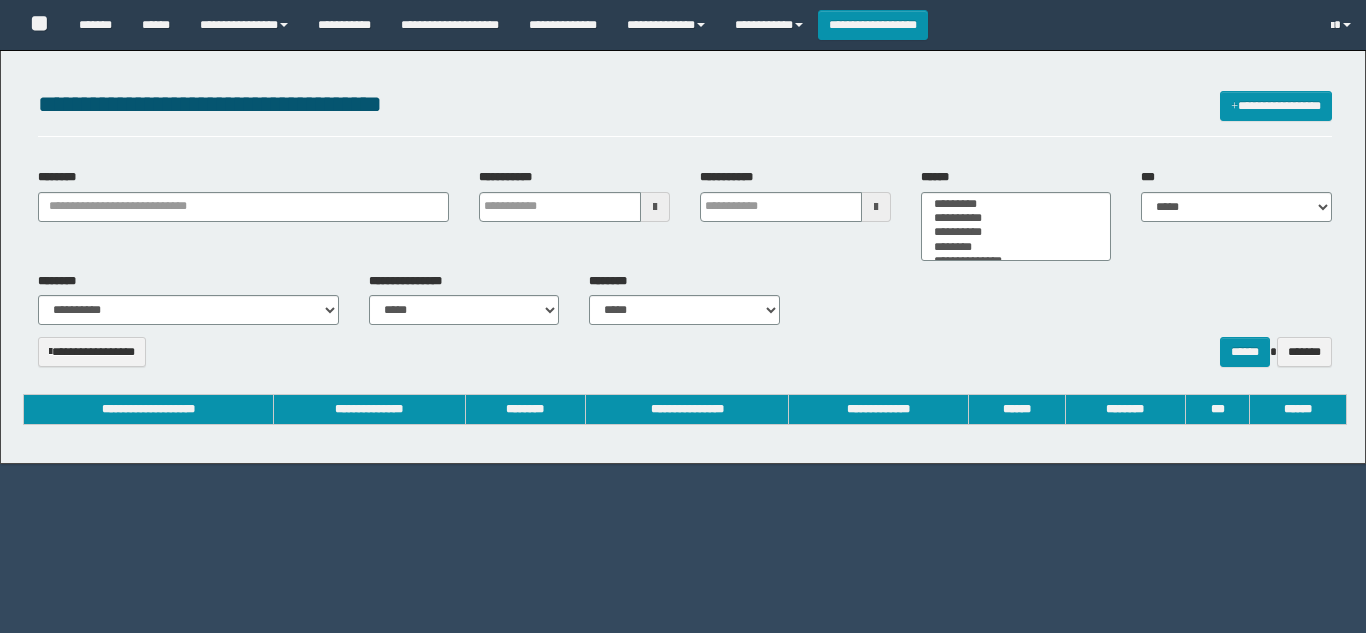 select 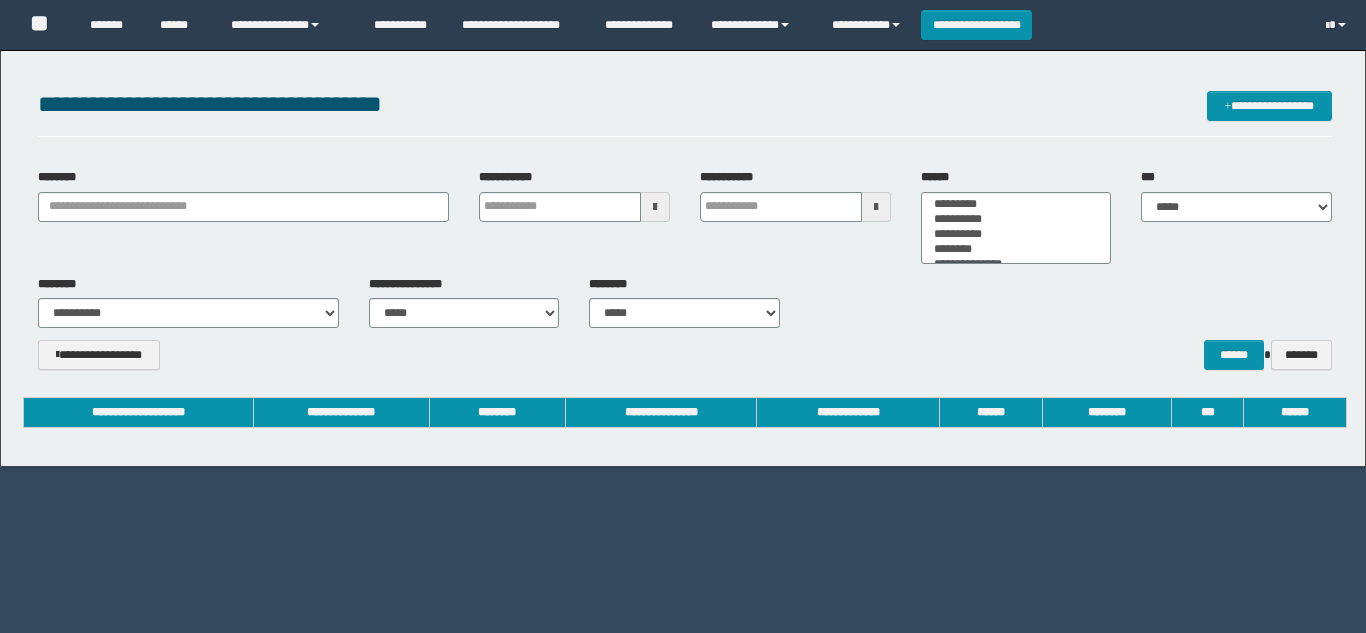 scroll, scrollTop: 0, scrollLeft: 0, axis: both 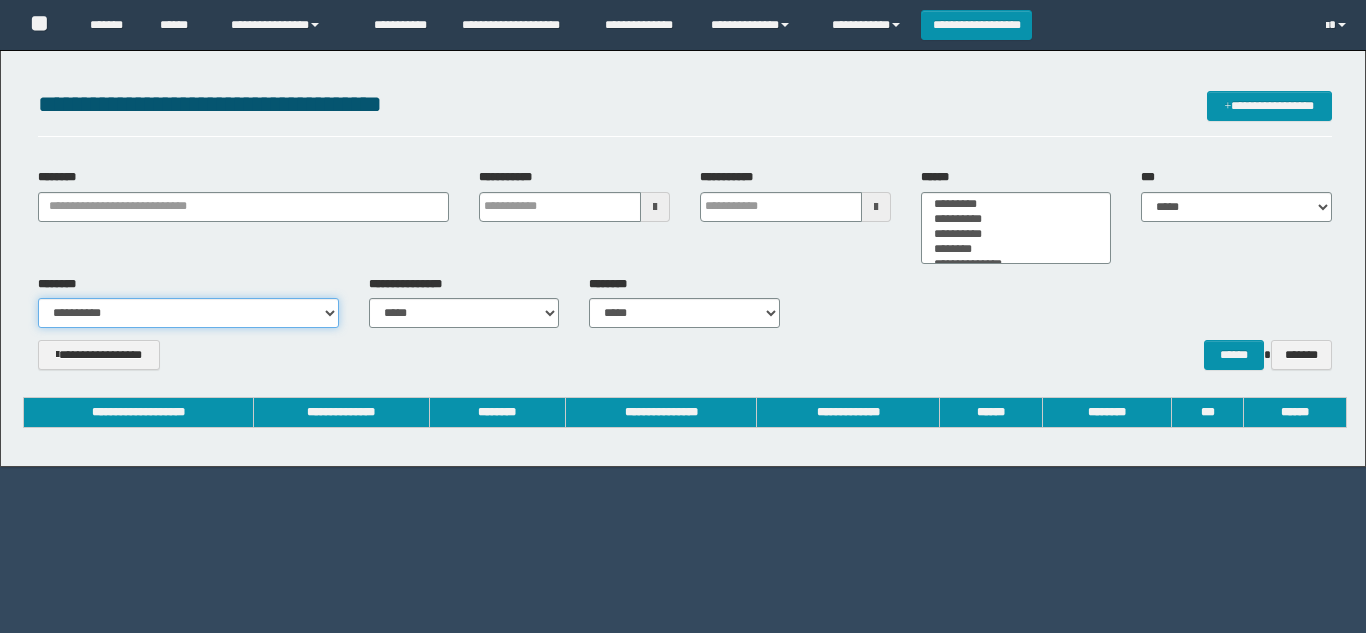 click on "**********" at bounding box center [188, 313] 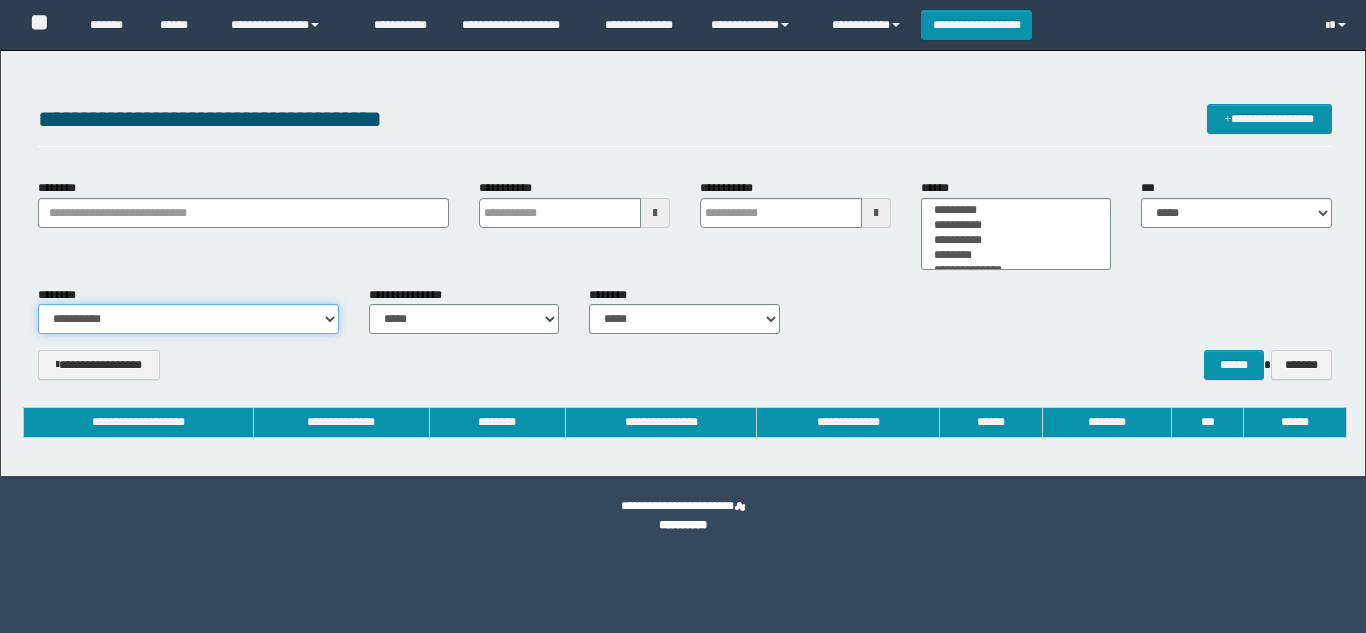 type on "**********" 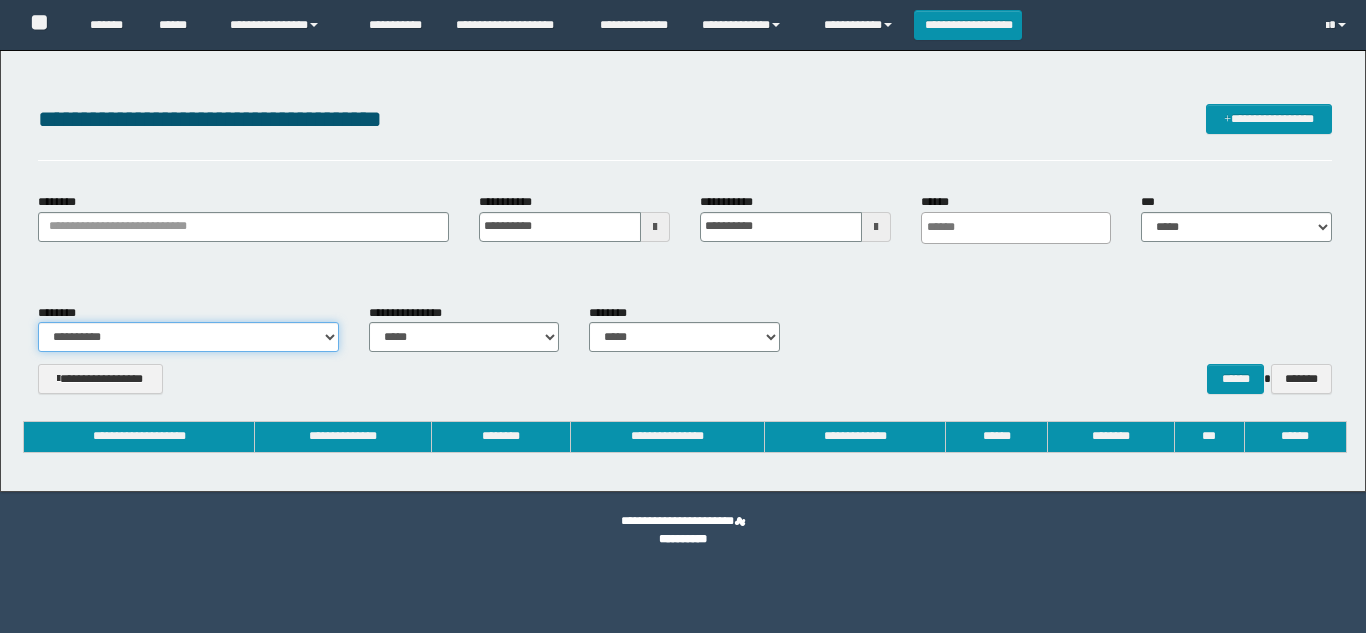 type 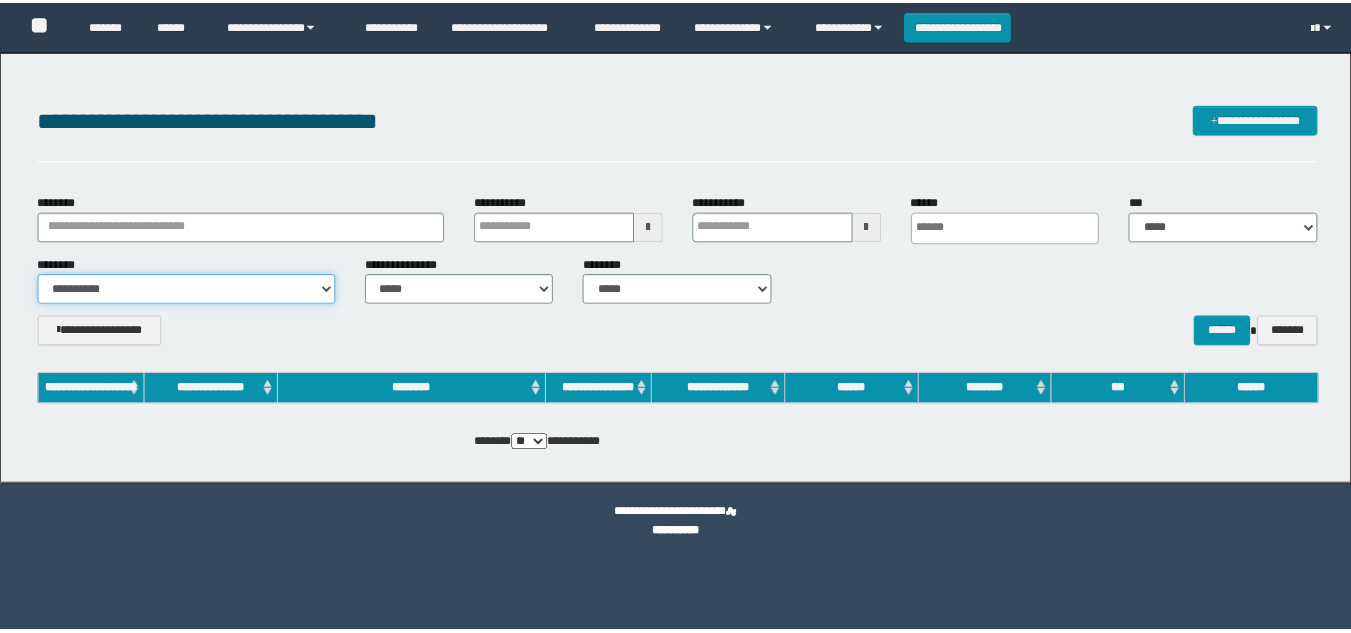 scroll, scrollTop: 0, scrollLeft: 0, axis: both 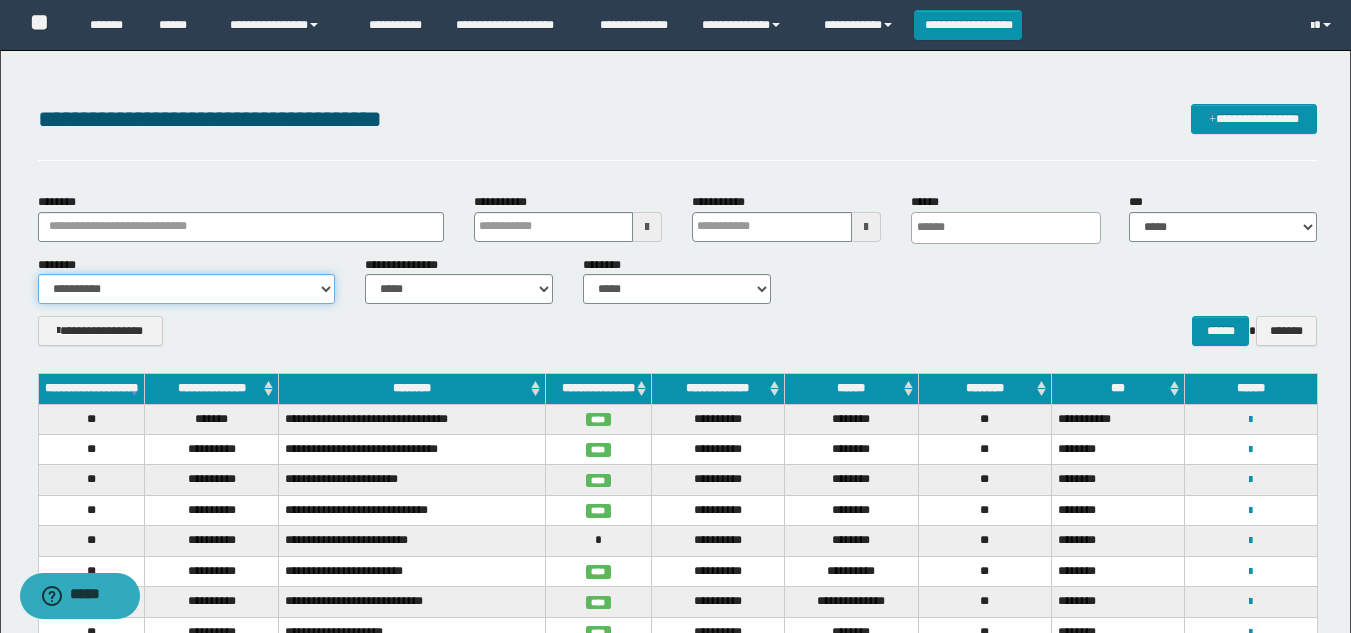 click on "**********" at bounding box center [186, 289] 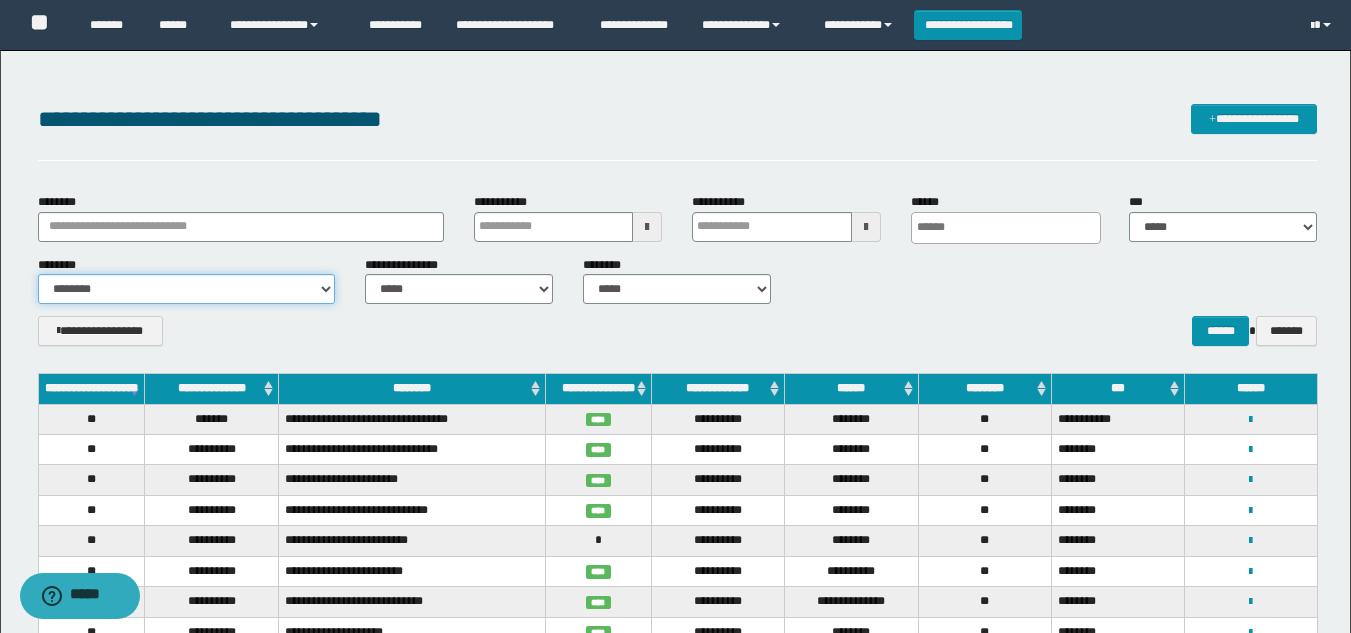 click on "**********" at bounding box center (186, 289) 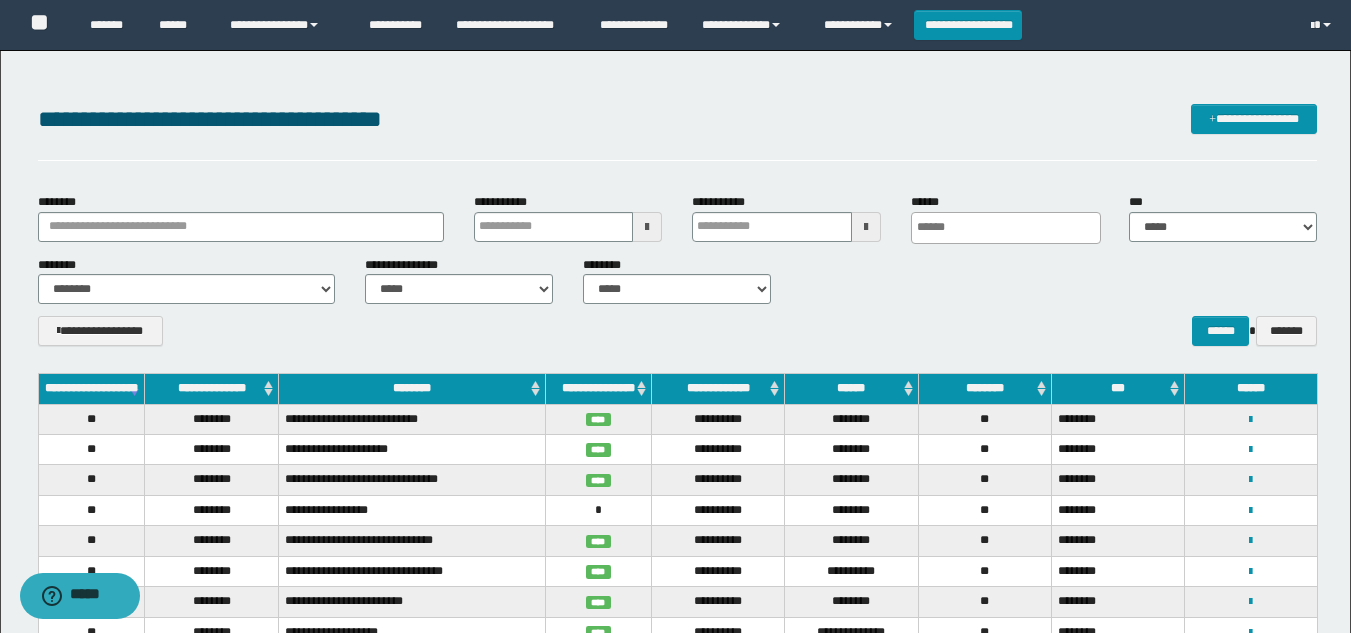 click on "**********" at bounding box center (677, 120) 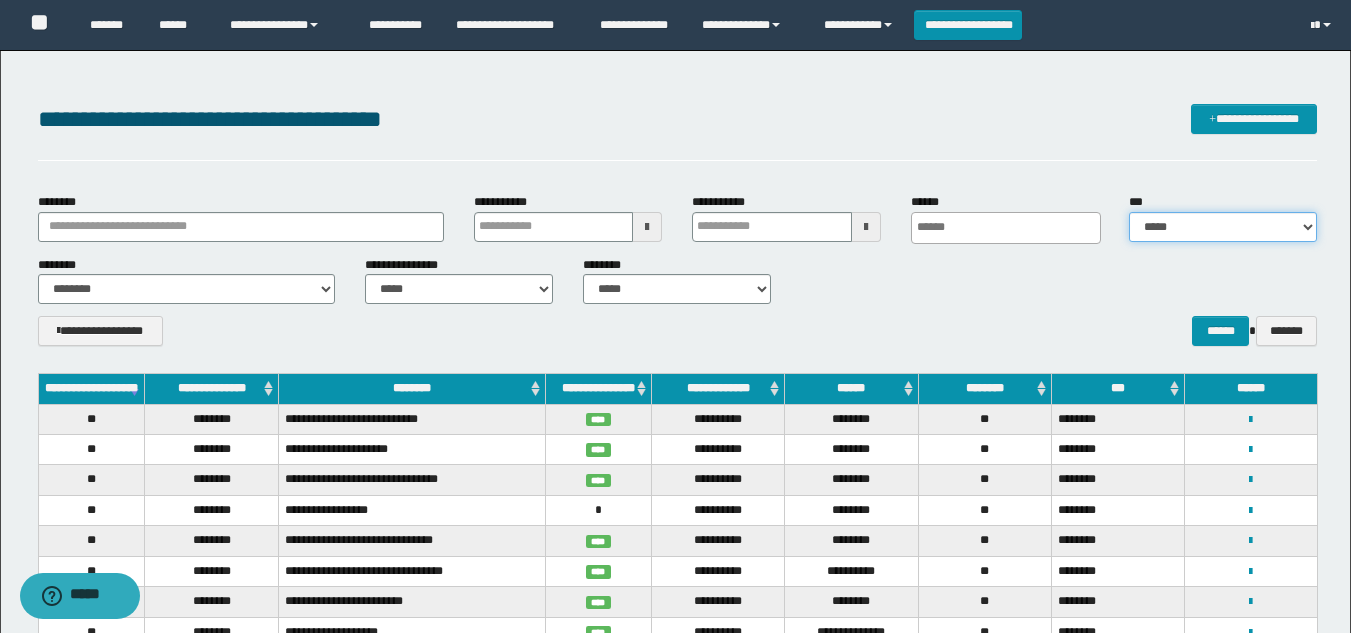 click on "**********" at bounding box center (1223, 227) 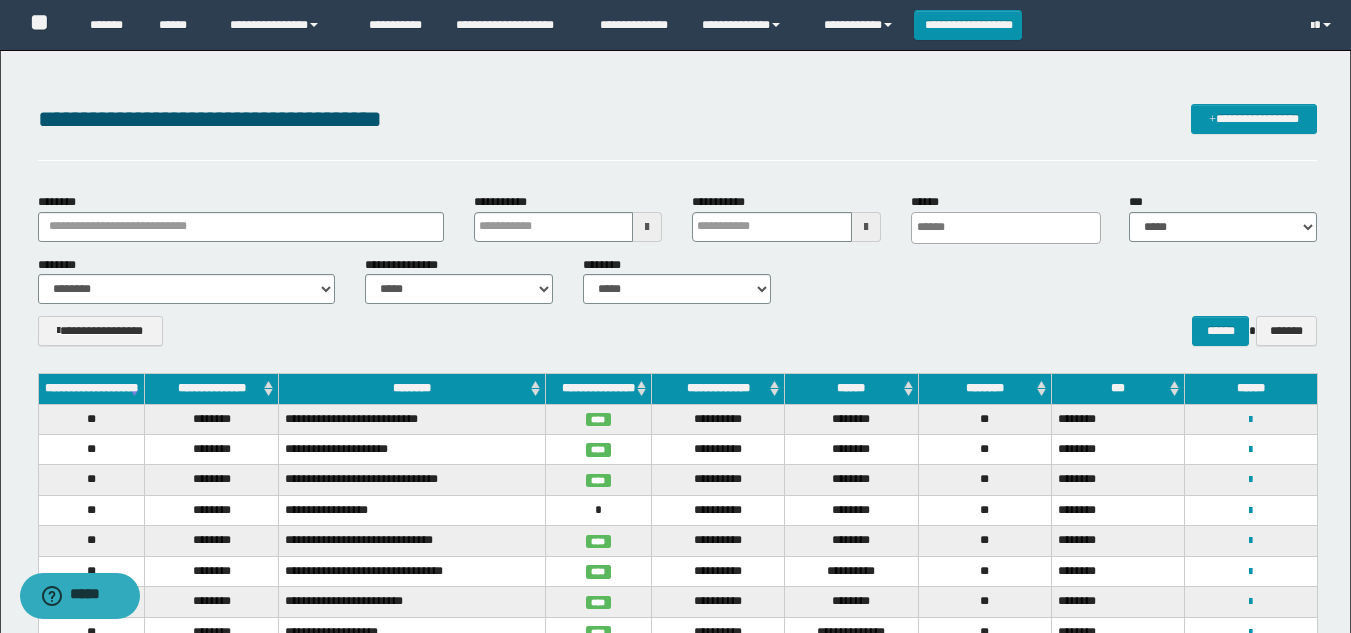 drag, startPoint x: 965, startPoint y: 96, endPoint x: 921, endPoint y: 115, distance: 47.92703 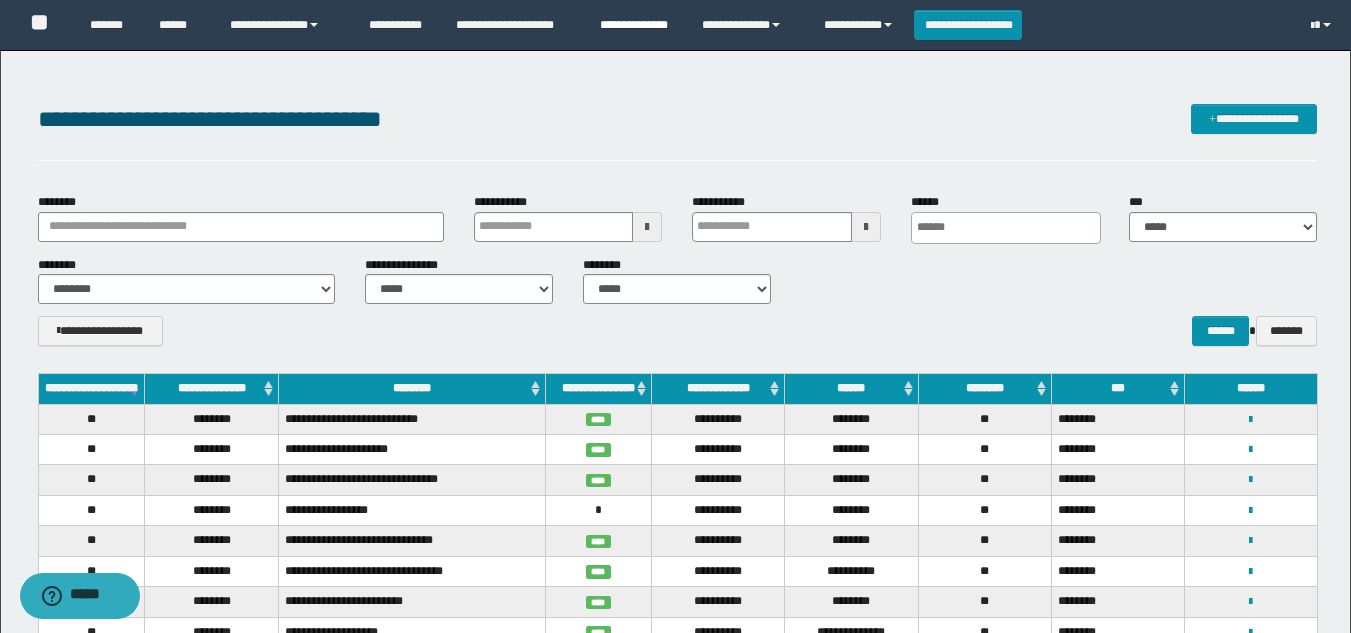 click on "**********" at bounding box center (635, 25) 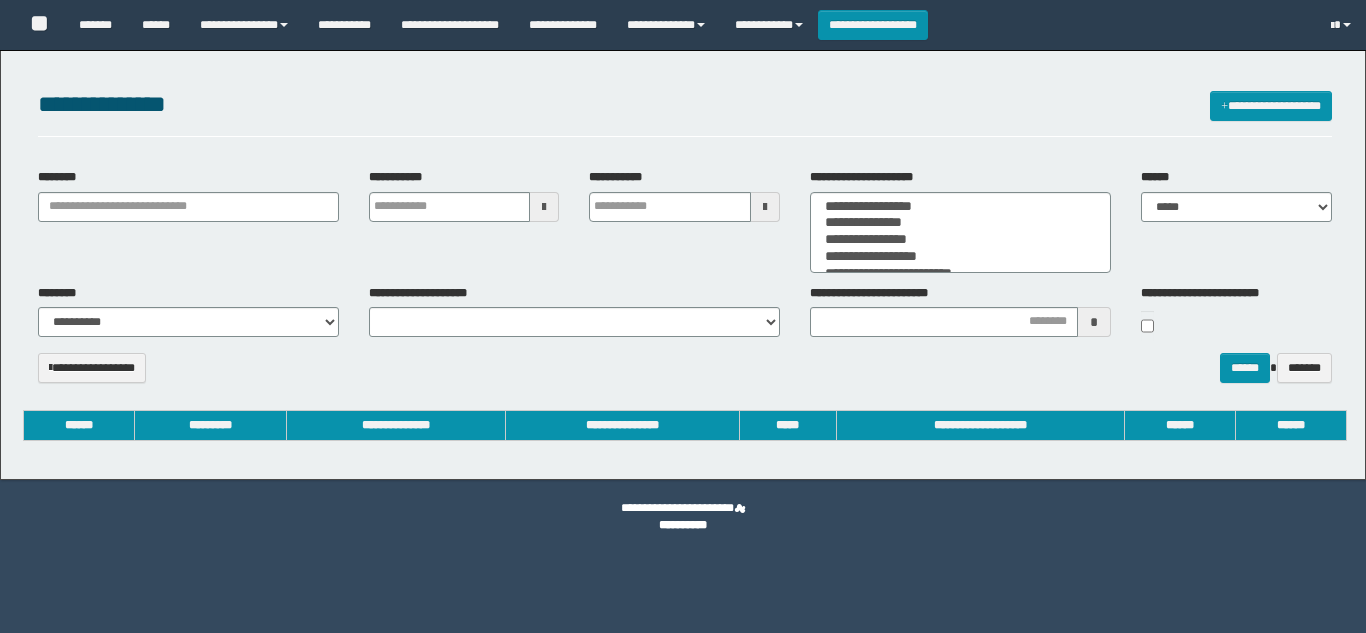 select 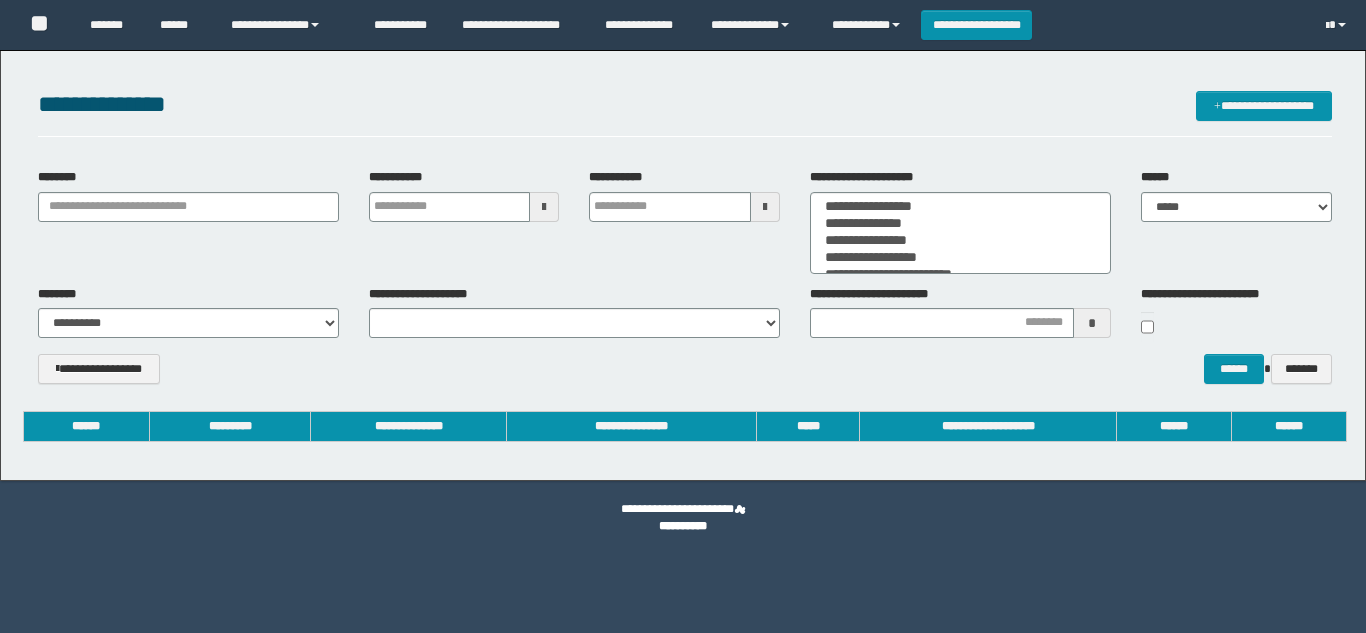 scroll, scrollTop: 0, scrollLeft: 0, axis: both 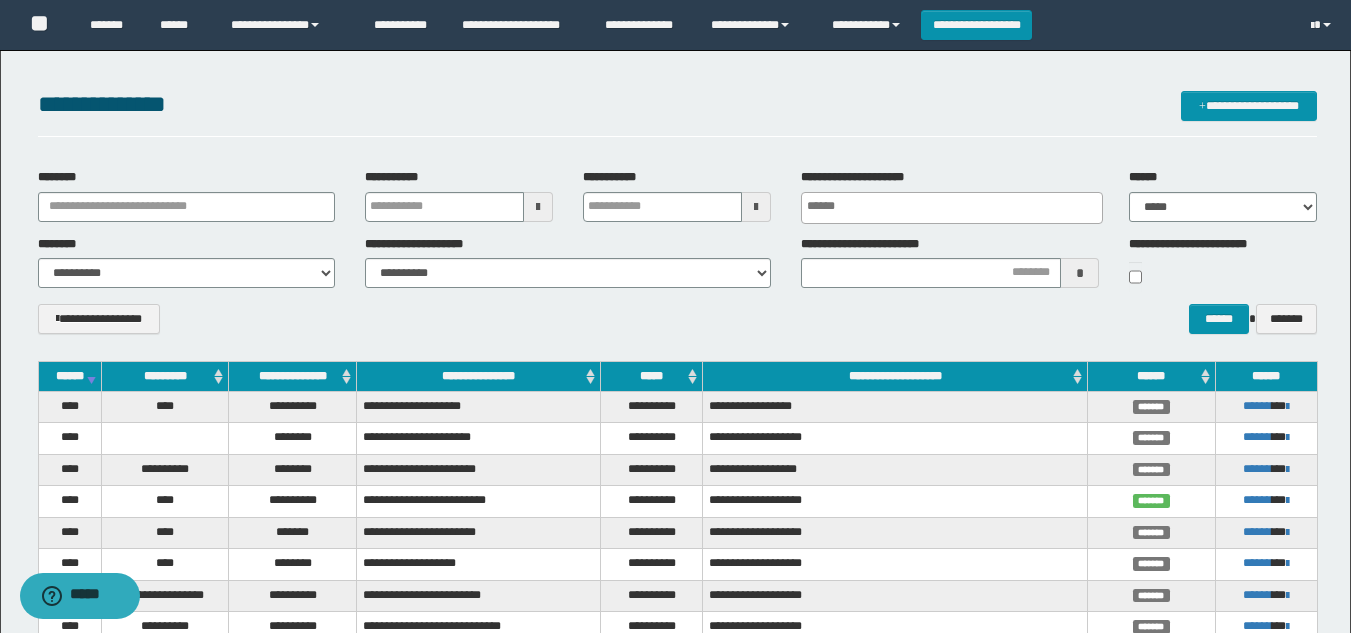 click on "**********" at bounding box center [677, 114] 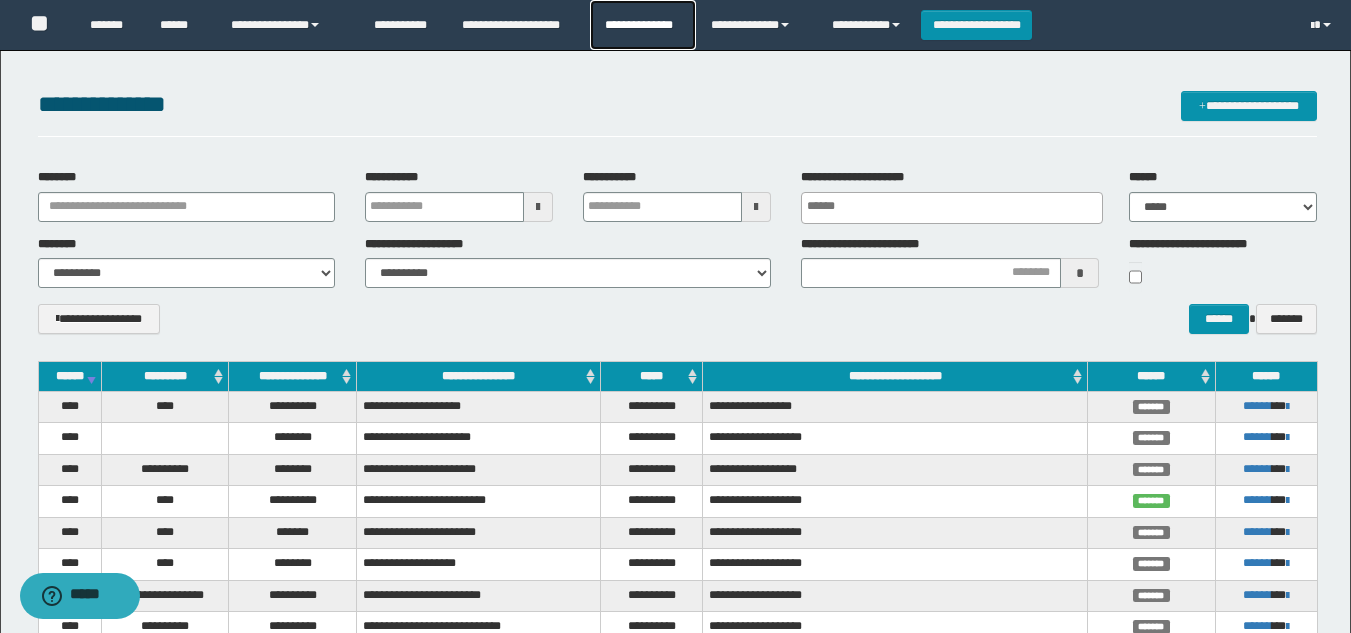 click on "**********" at bounding box center [642, 25] 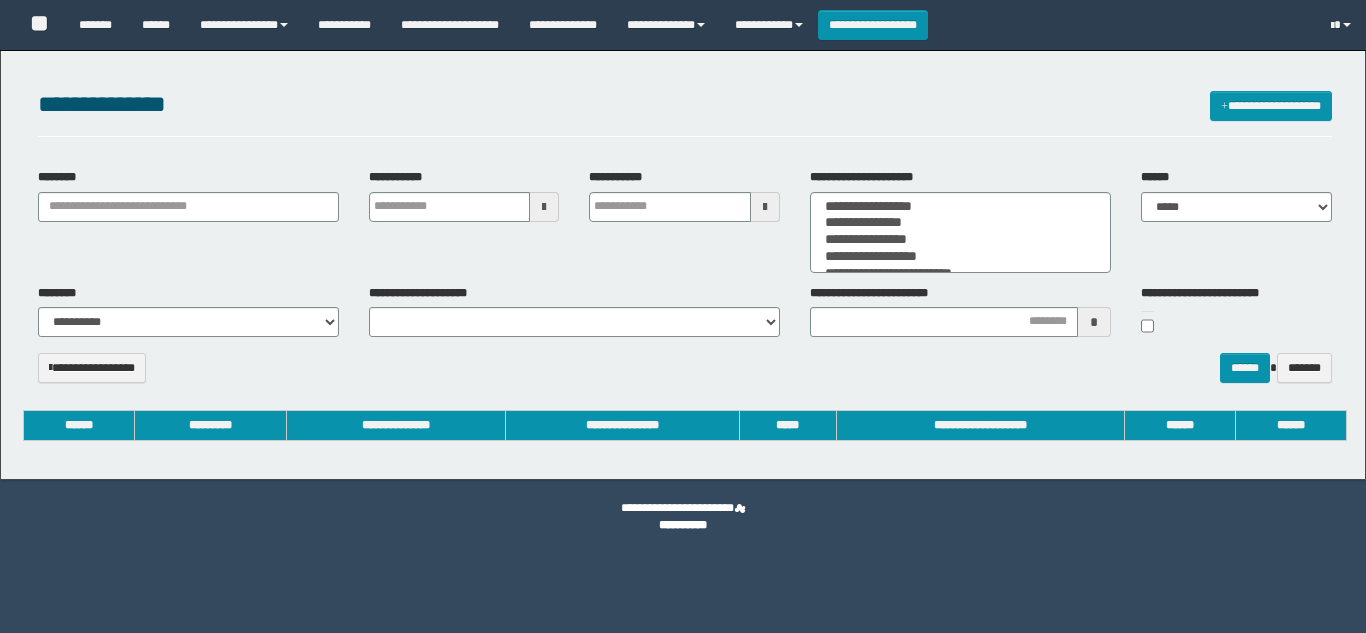 select 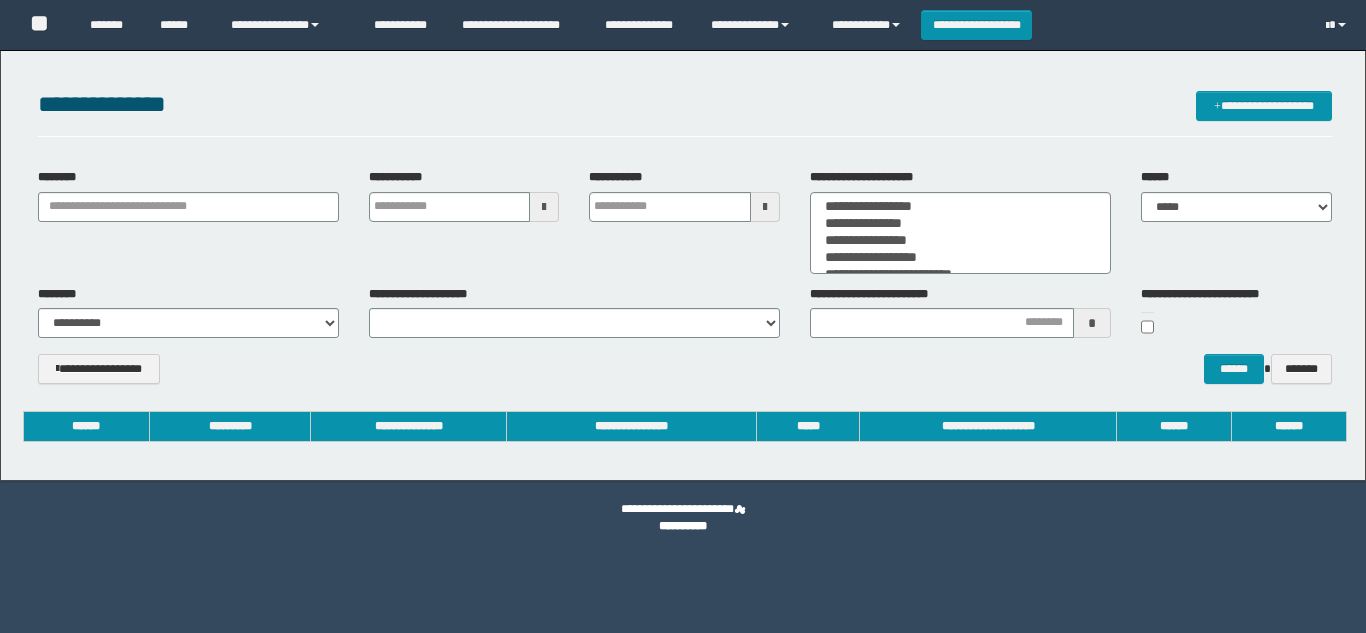 scroll, scrollTop: 0, scrollLeft: 0, axis: both 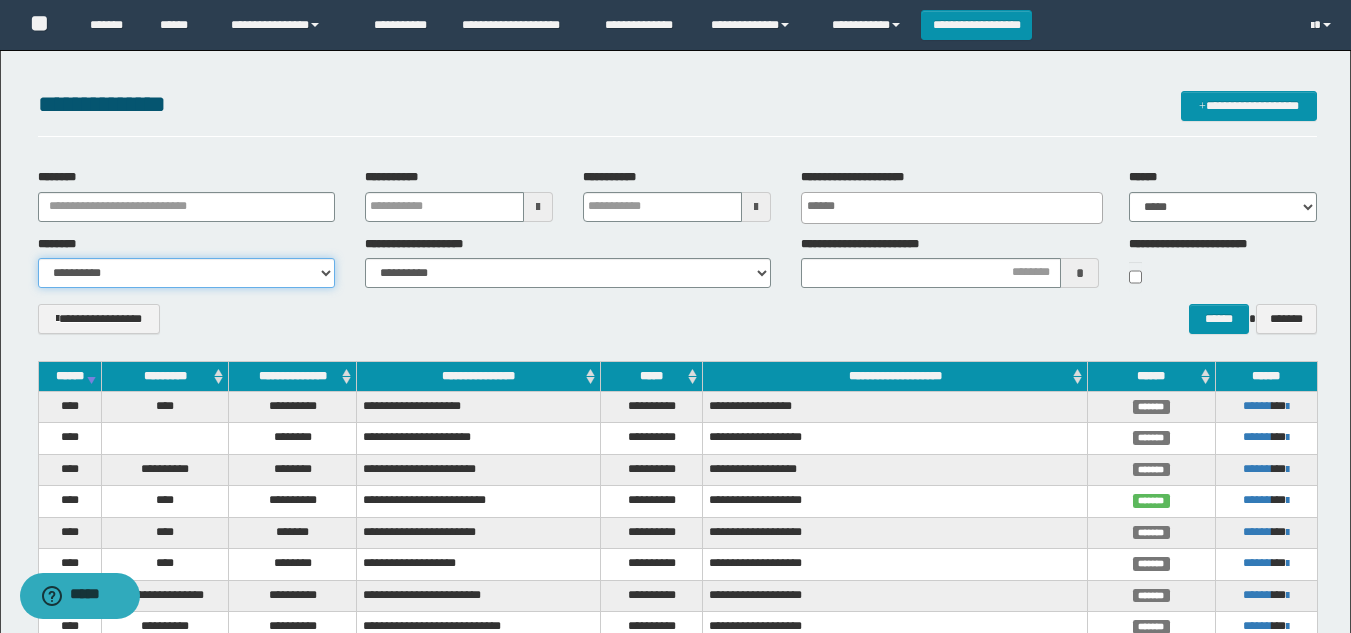 click on "**********" at bounding box center [186, 273] 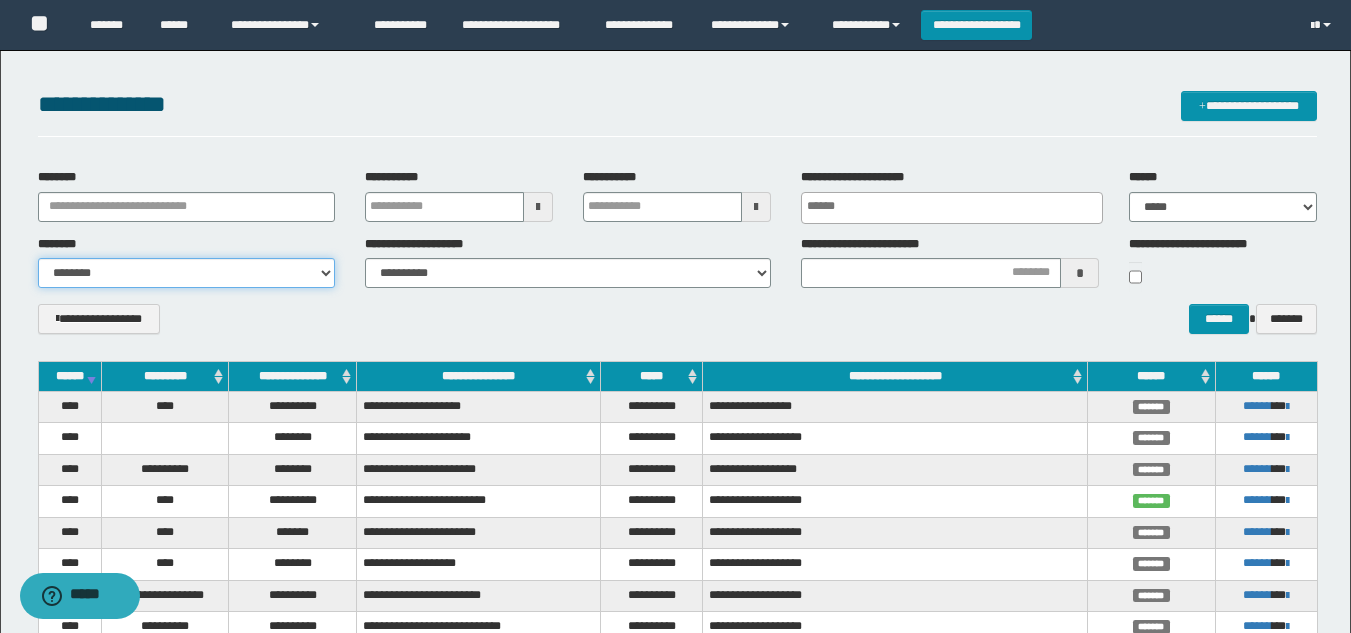 click on "**********" at bounding box center [186, 273] 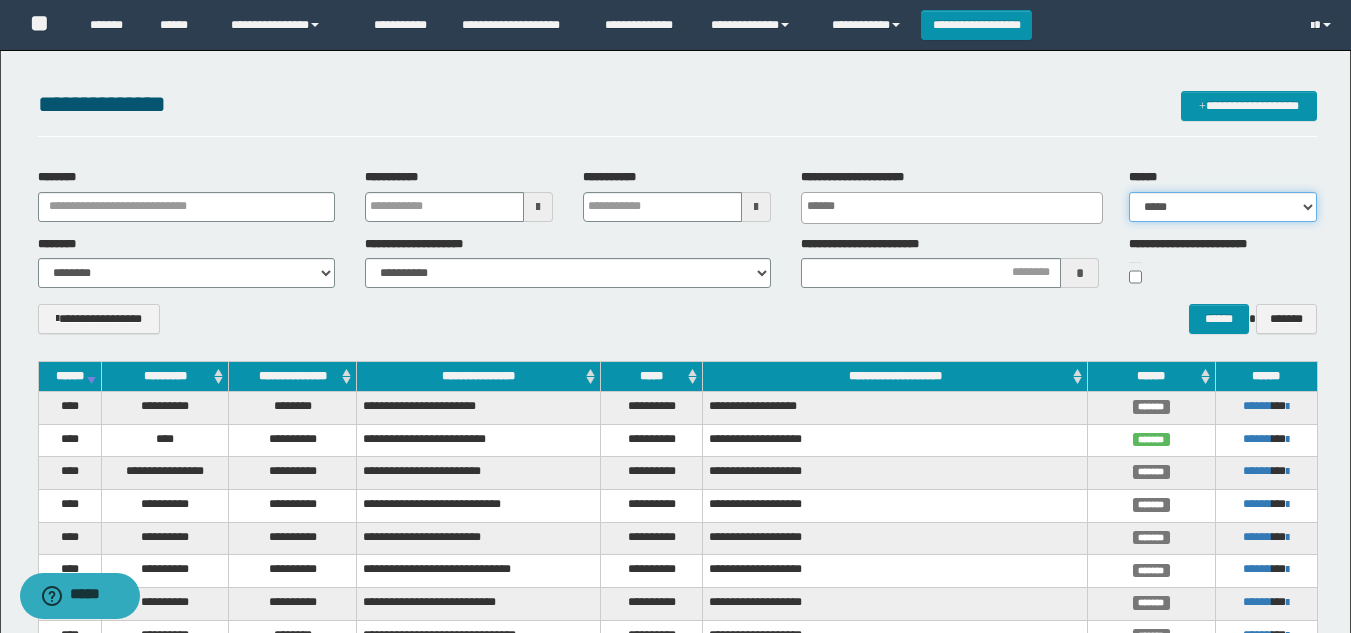 click on "*****
*******
*******
*******
*********" at bounding box center (1223, 207) 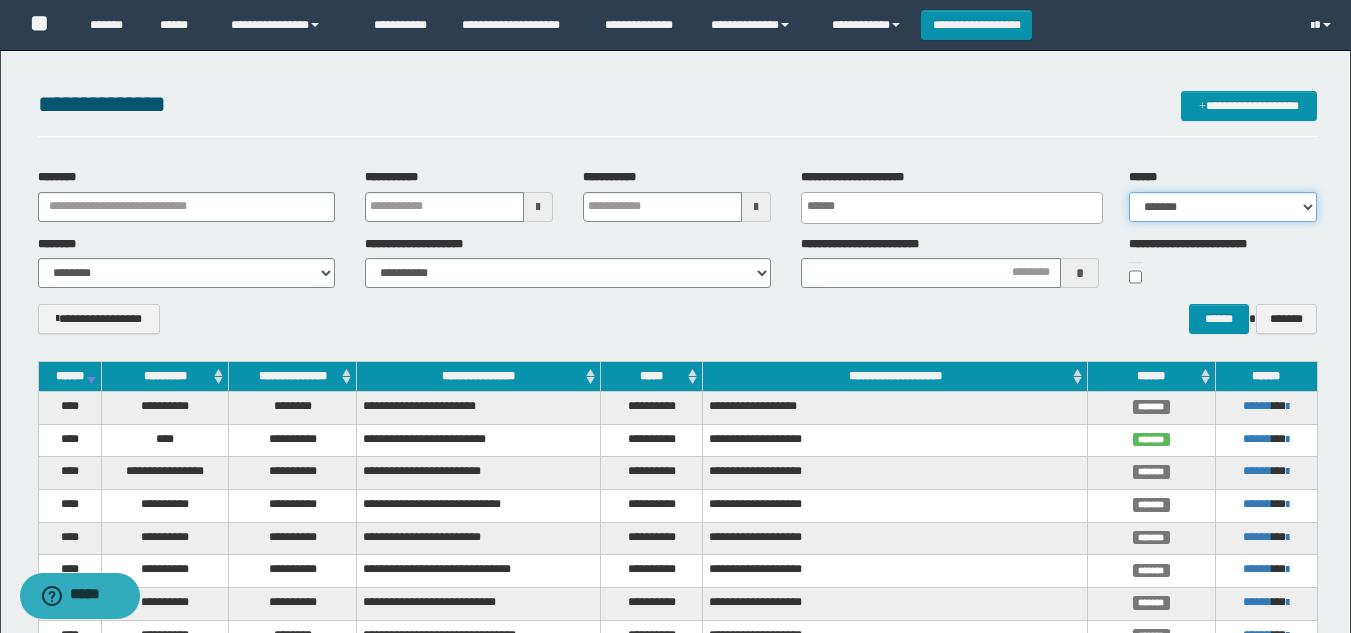 click on "*****
*******
*******
*******
*********" at bounding box center [1223, 207] 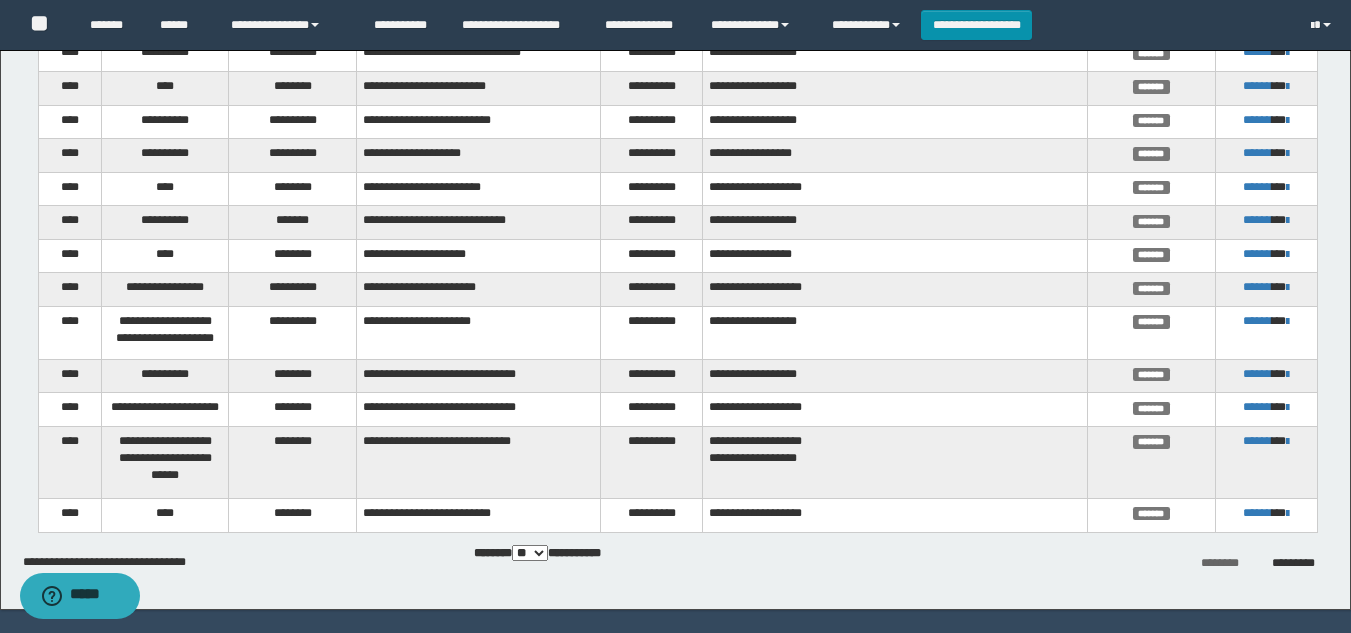 scroll, scrollTop: 1639, scrollLeft: 0, axis: vertical 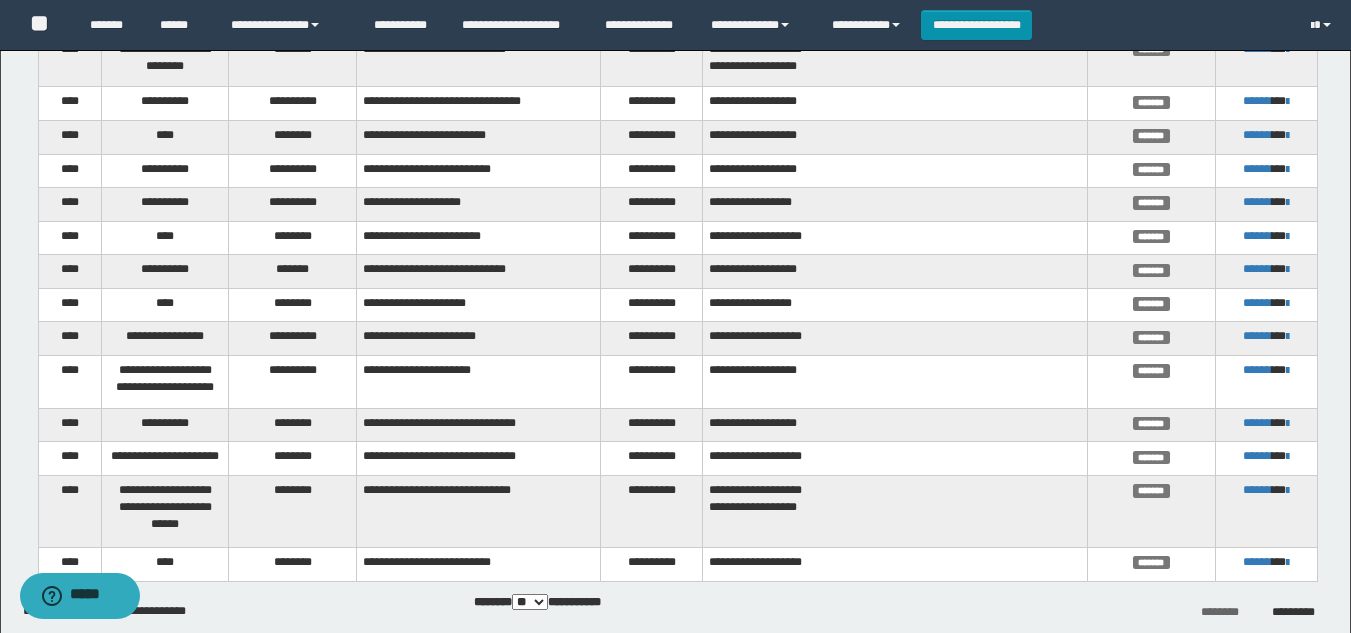 click on "**********" at bounding box center [478, 564] 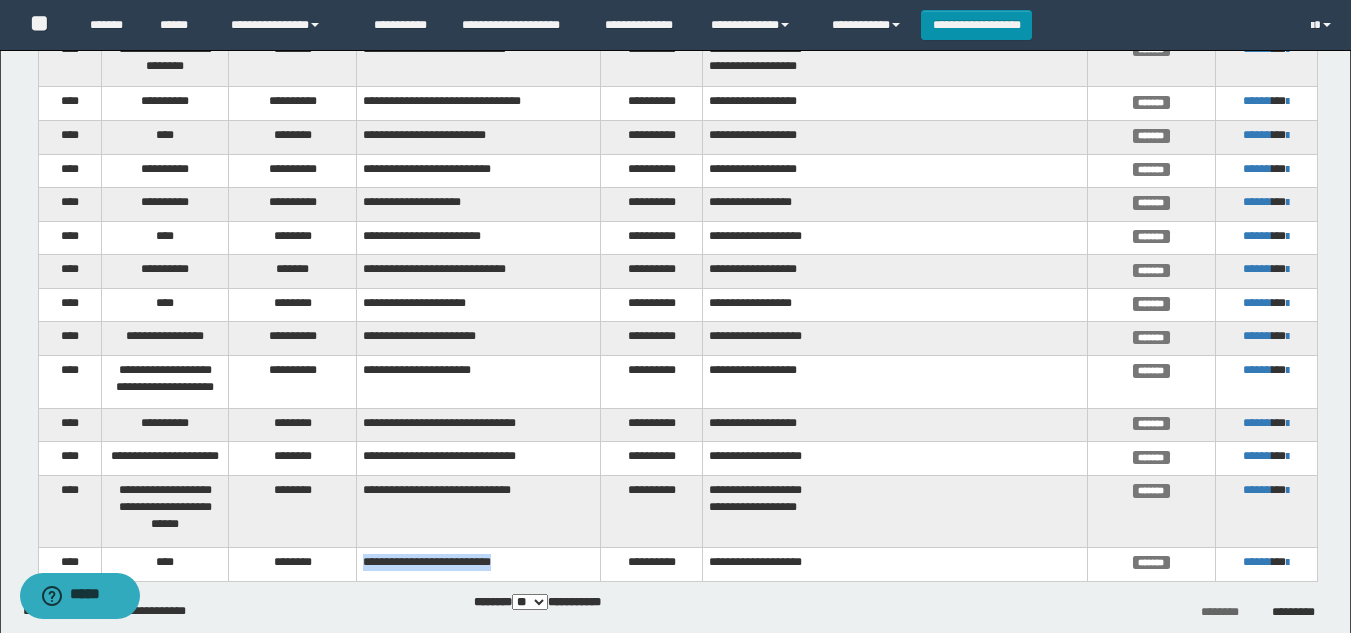 drag, startPoint x: 549, startPoint y: 566, endPoint x: 352, endPoint y: 575, distance: 197.20547 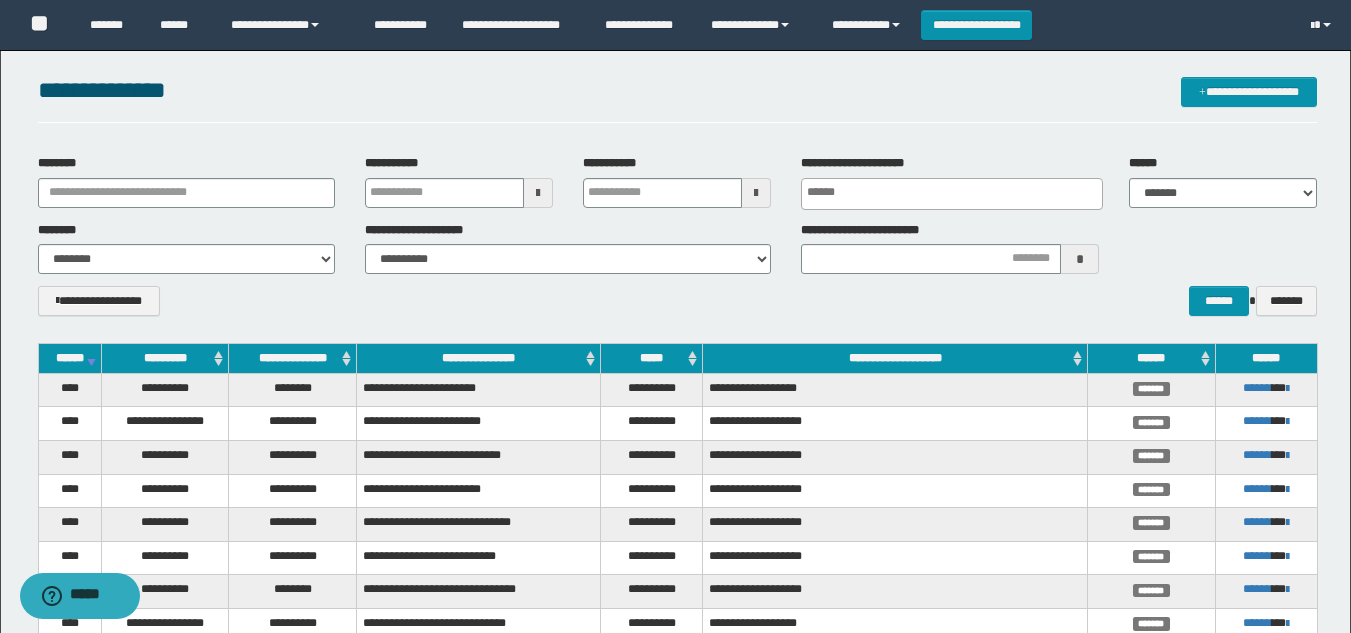 scroll, scrollTop: 0, scrollLeft: 0, axis: both 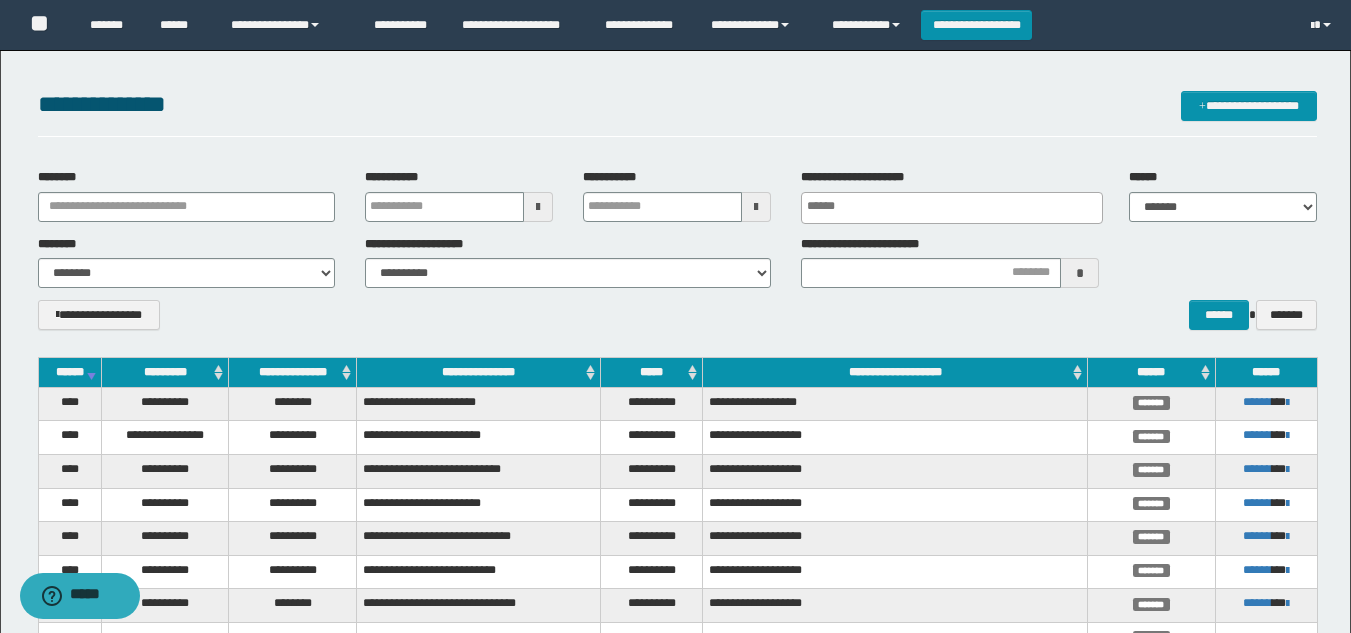 click on "**********" at bounding box center [677, 322] 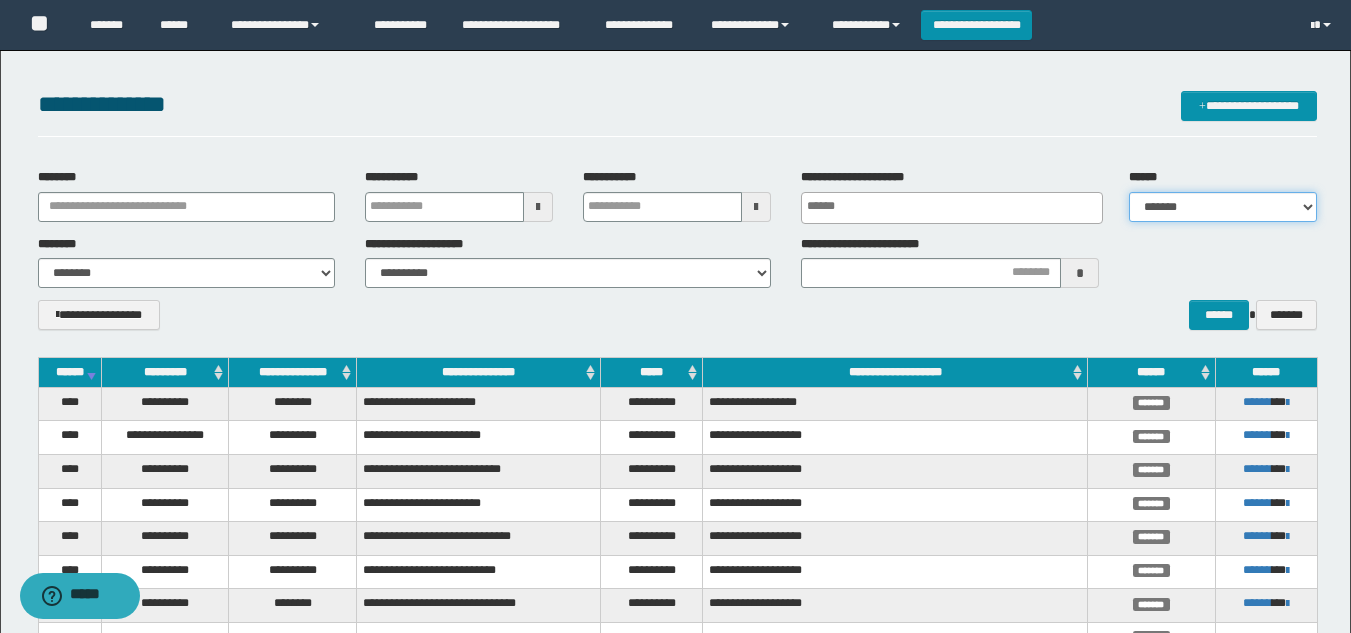 click on "*****
*******
*******
*******
*********" at bounding box center [1223, 207] 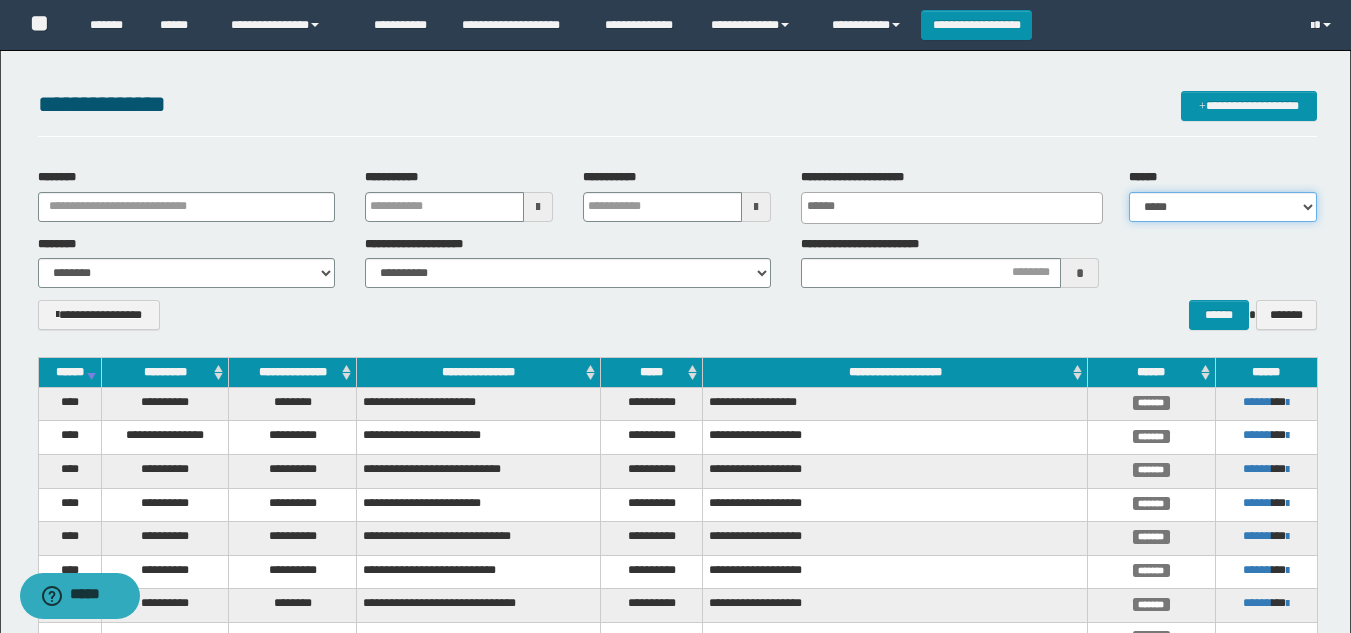 click on "*****
*******
*******
*******
*********" at bounding box center (1223, 207) 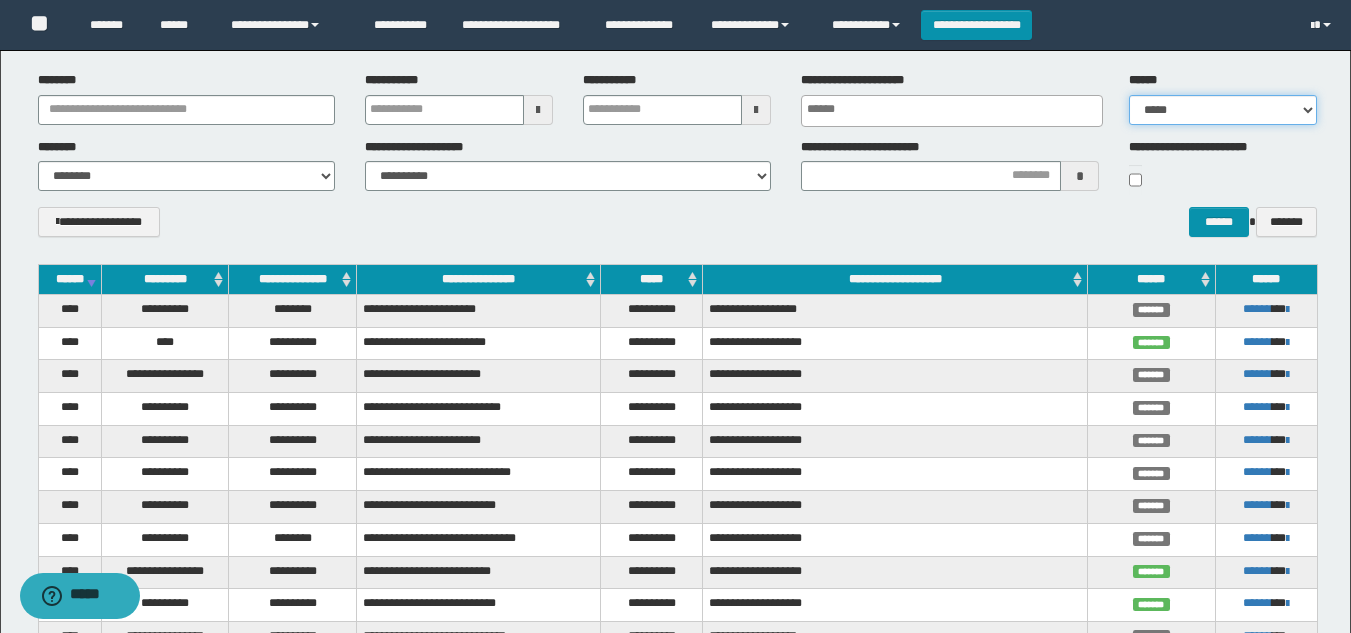 scroll, scrollTop: 0, scrollLeft: 0, axis: both 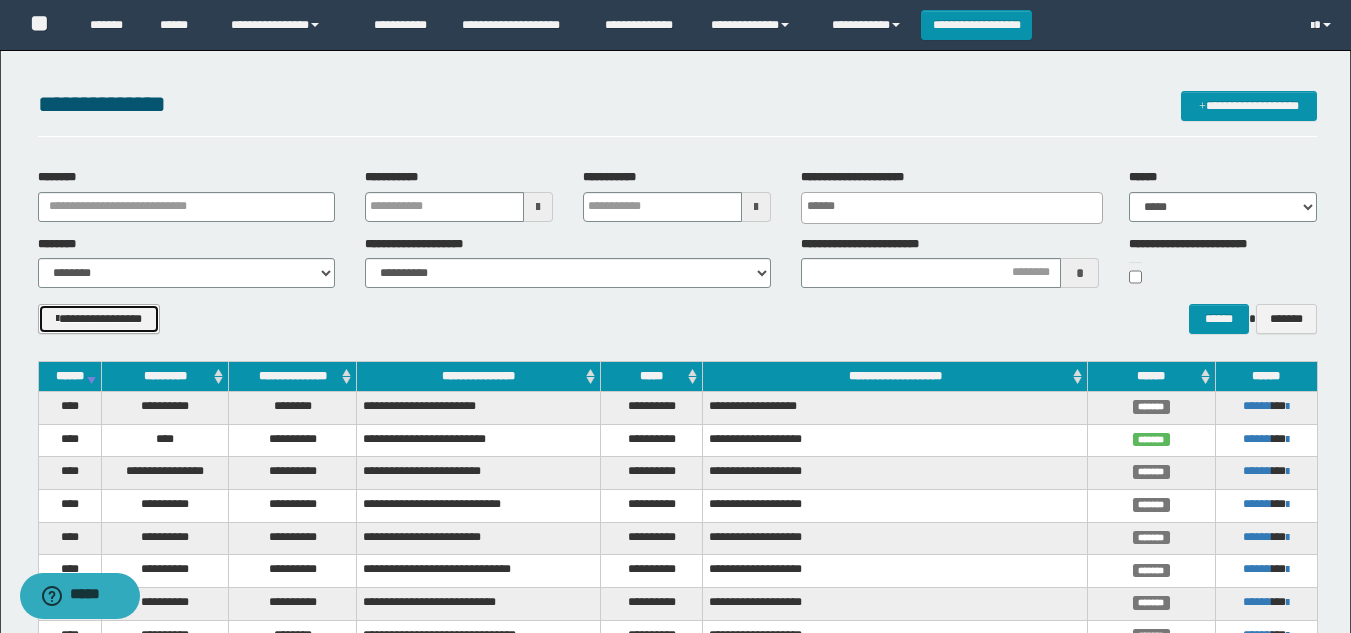 click on "**********" at bounding box center (99, 319) 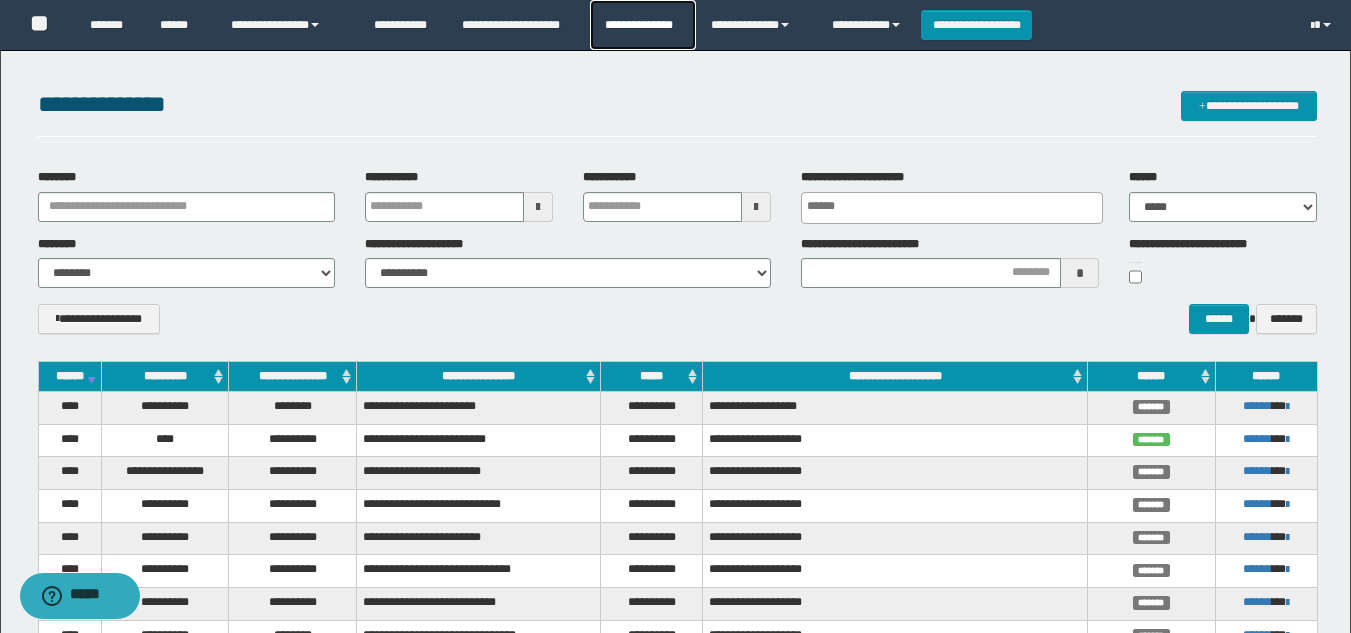 click on "**********" at bounding box center [642, 25] 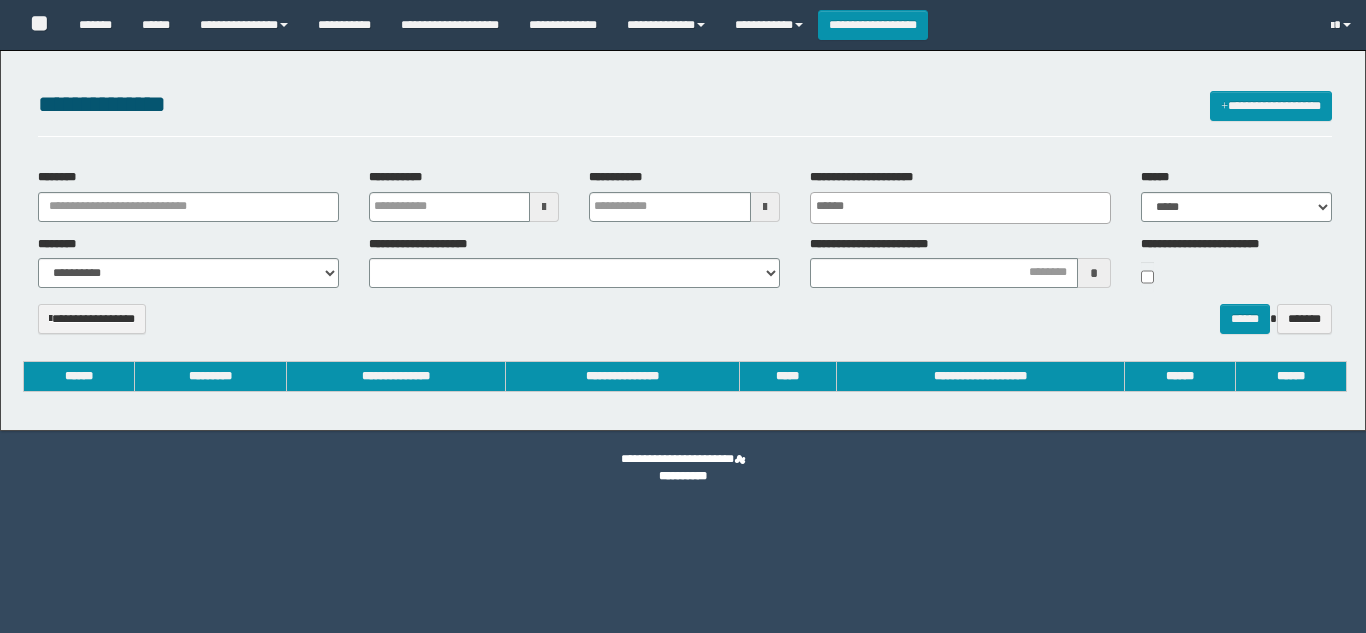 select 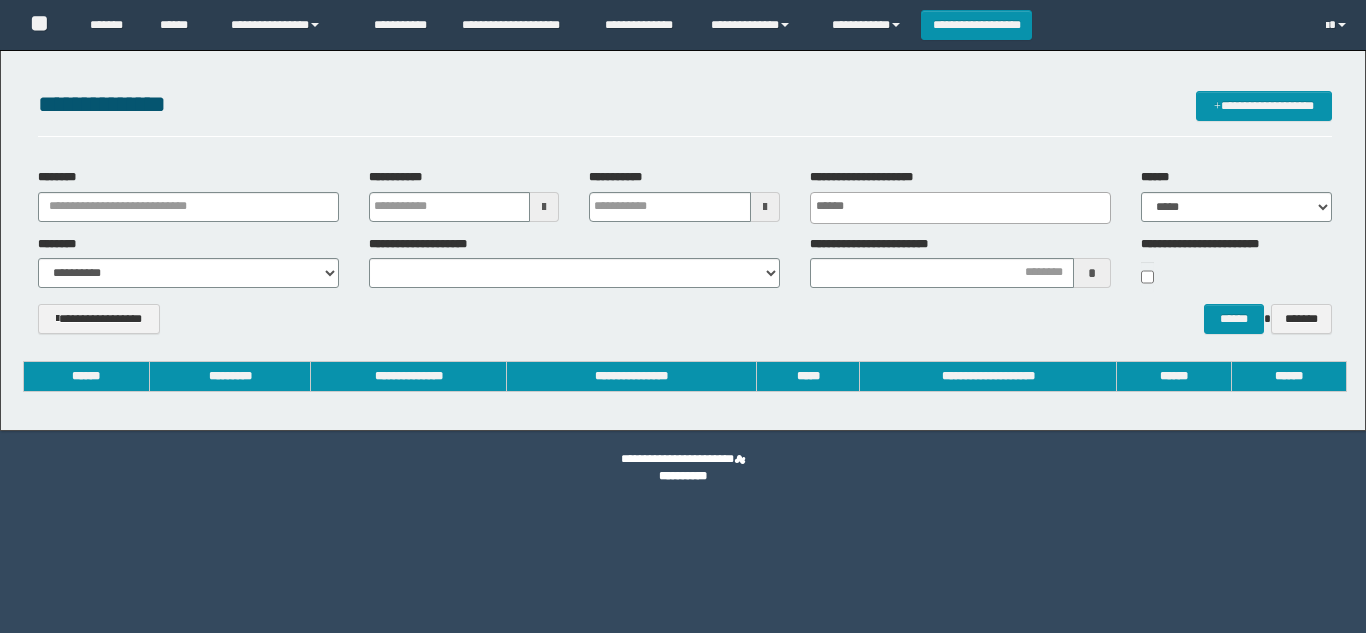 scroll, scrollTop: 0, scrollLeft: 0, axis: both 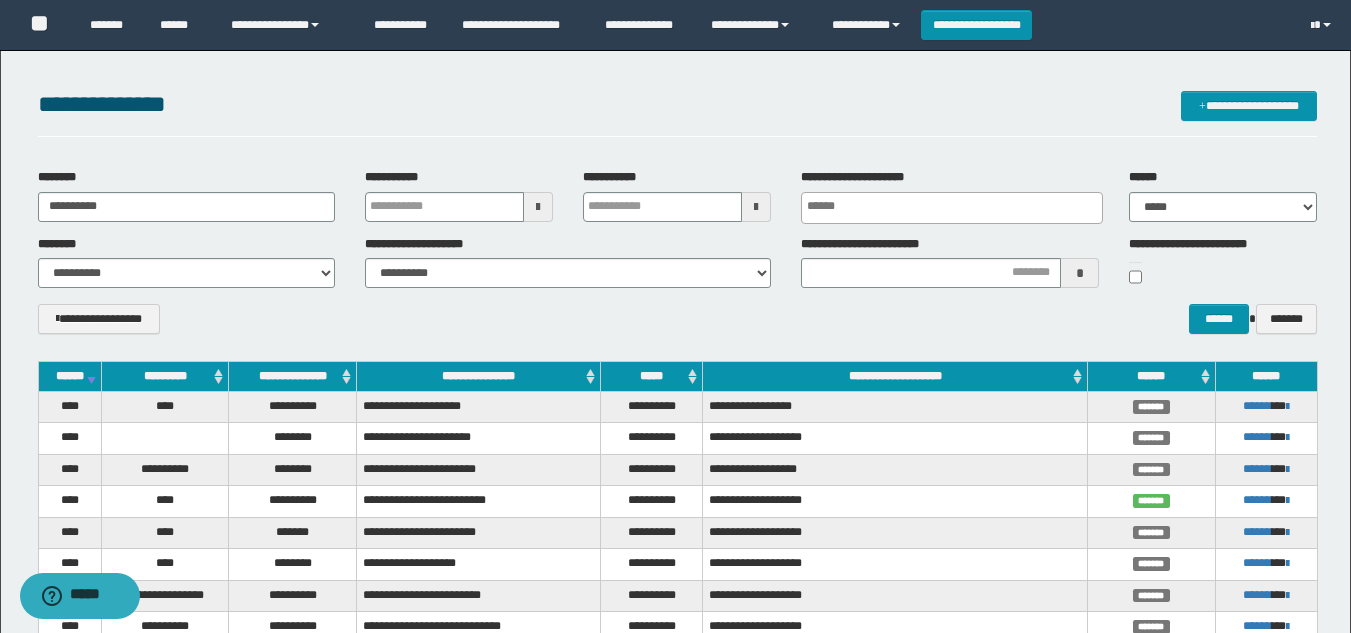 type on "**********" 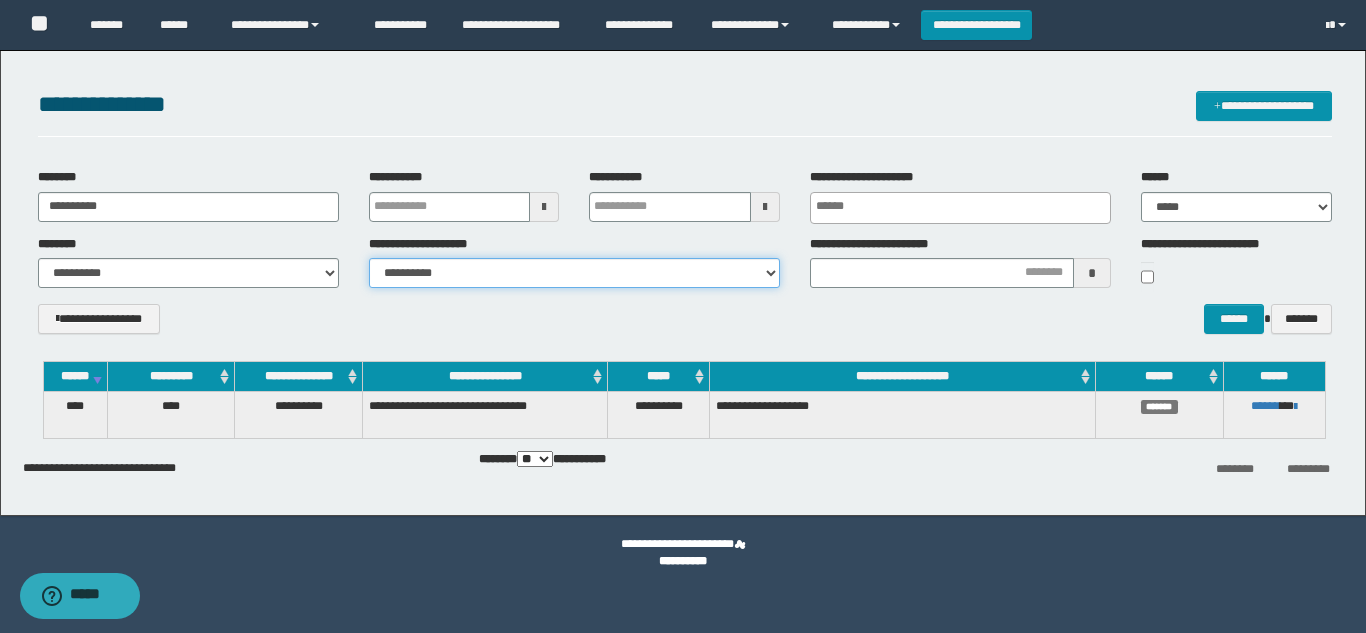 click on "**********" at bounding box center [685, 264] 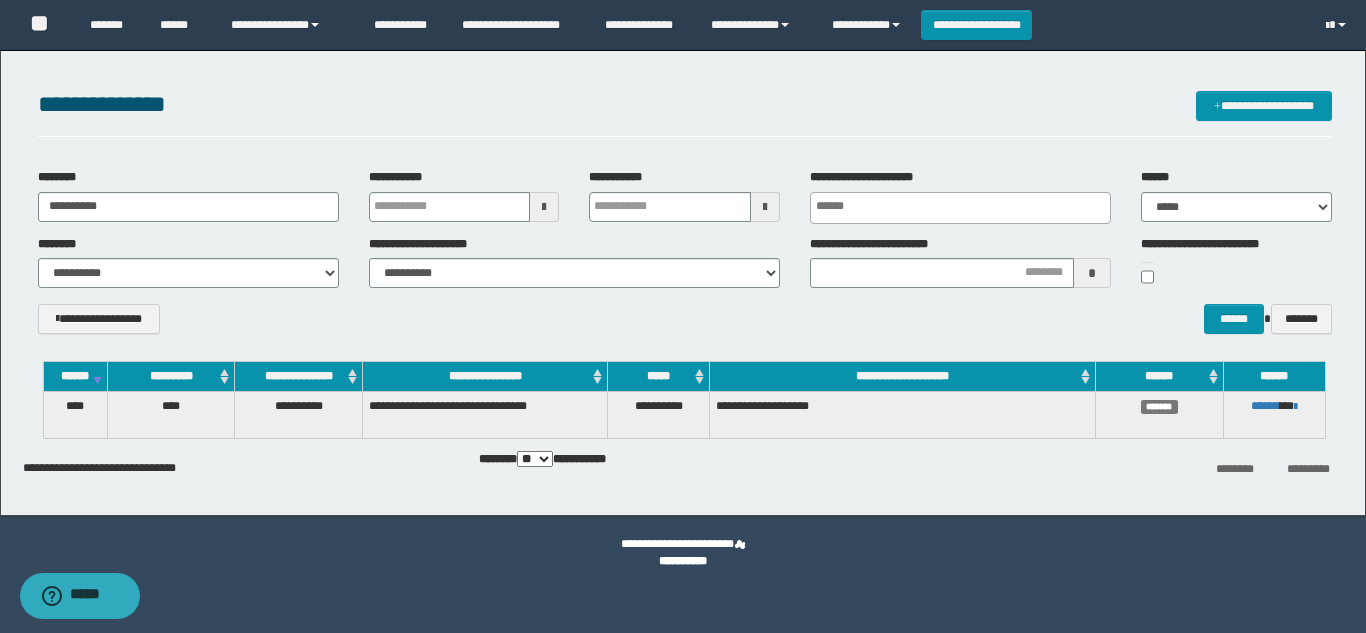 click on "**********" at bounding box center (1274, 414) 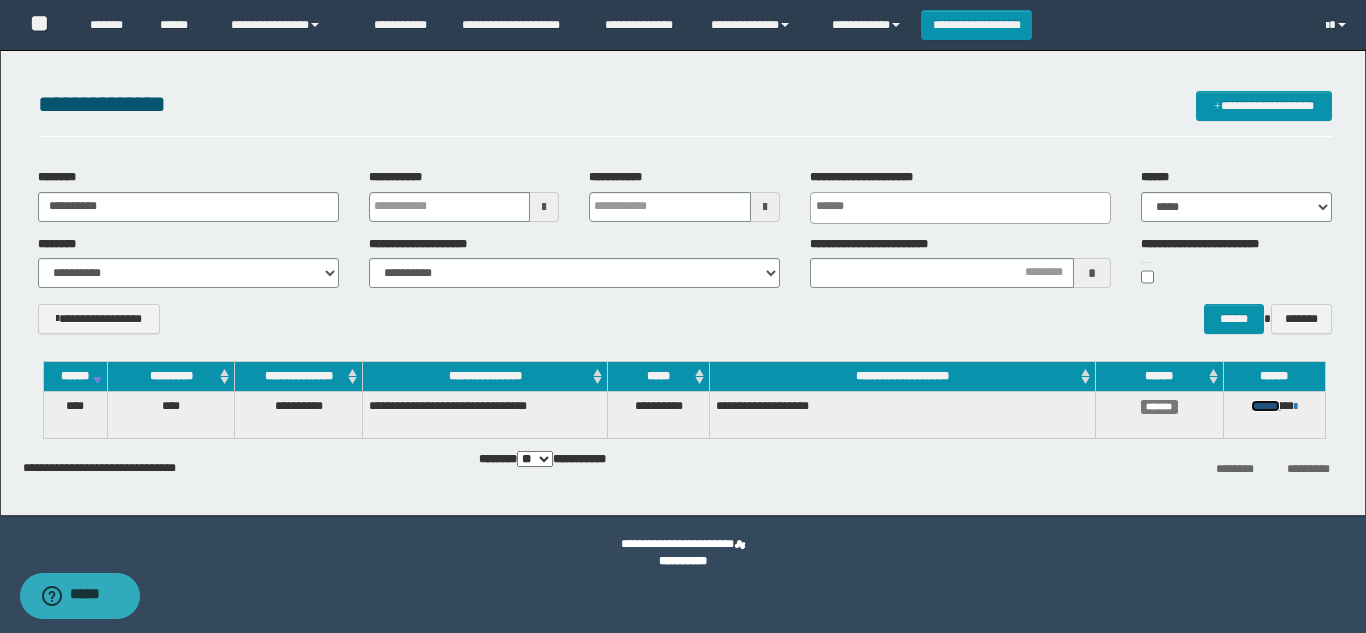 click on "******" at bounding box center (1265, 406) 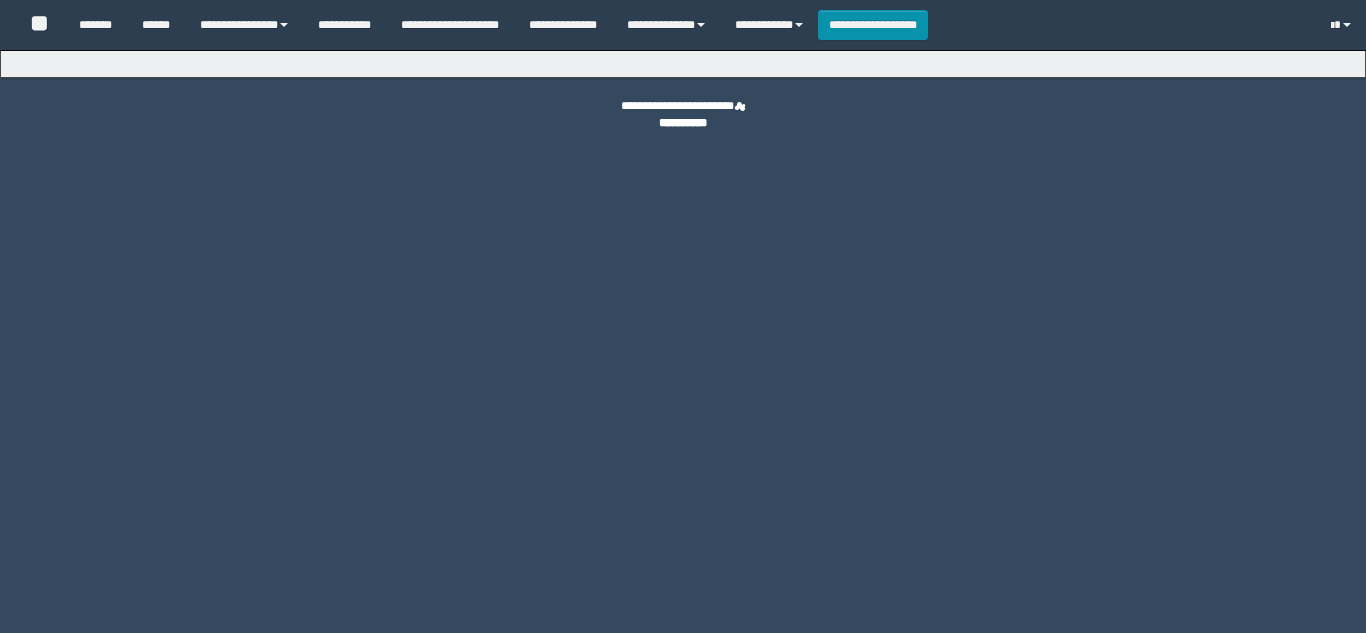 scroll, scrollTop: 0, scrollLeft: 0, axis: both 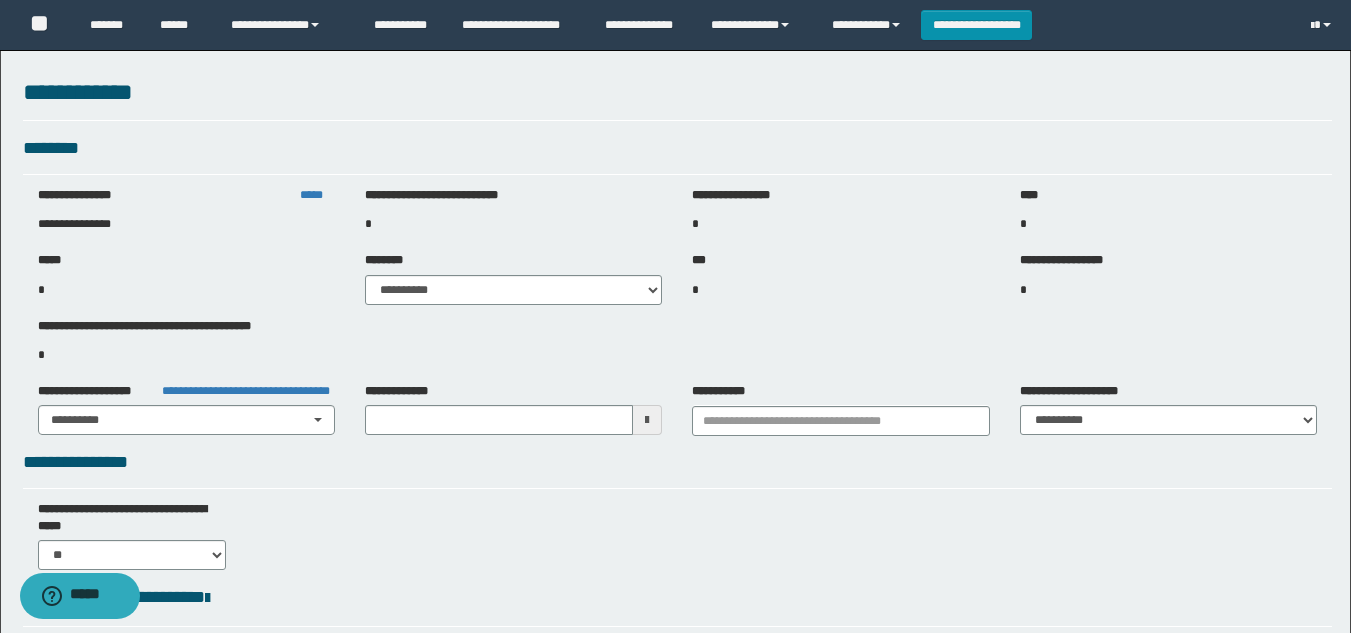 type on "**********" 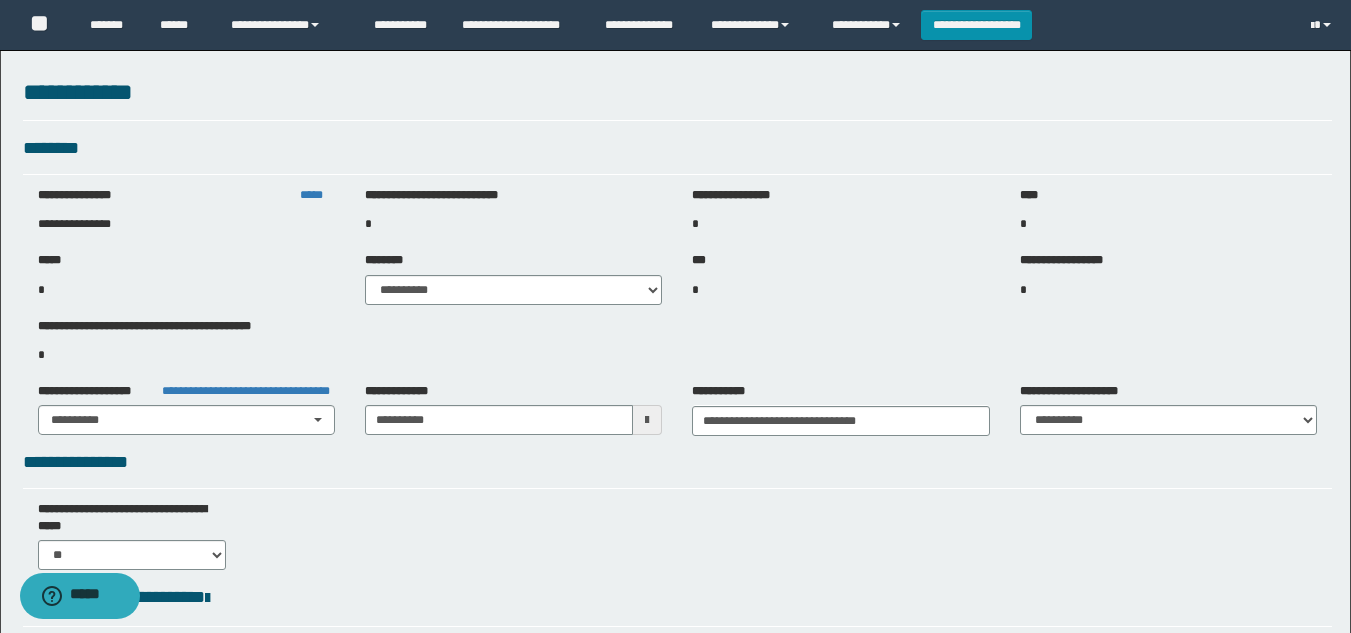 select on "***" 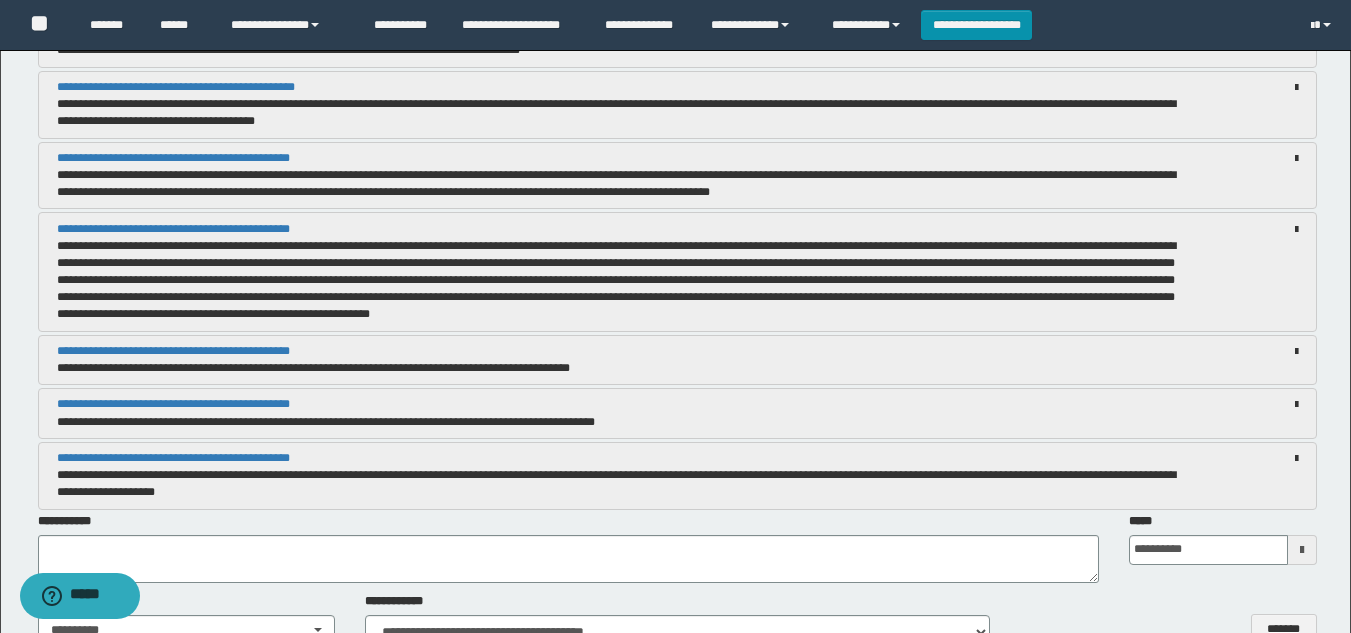 scroll, scrollTop: 1572, scrollLeft: 0, axis: vertical 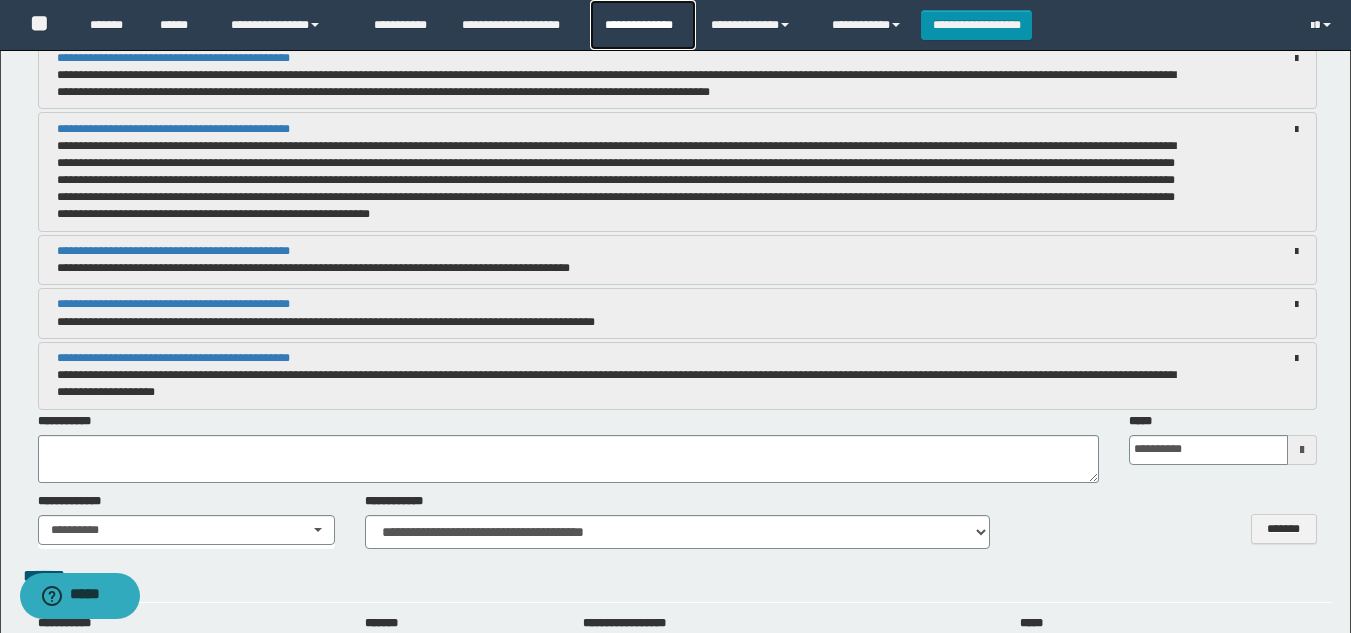 click on "**********" at bounding box center [642, 25] 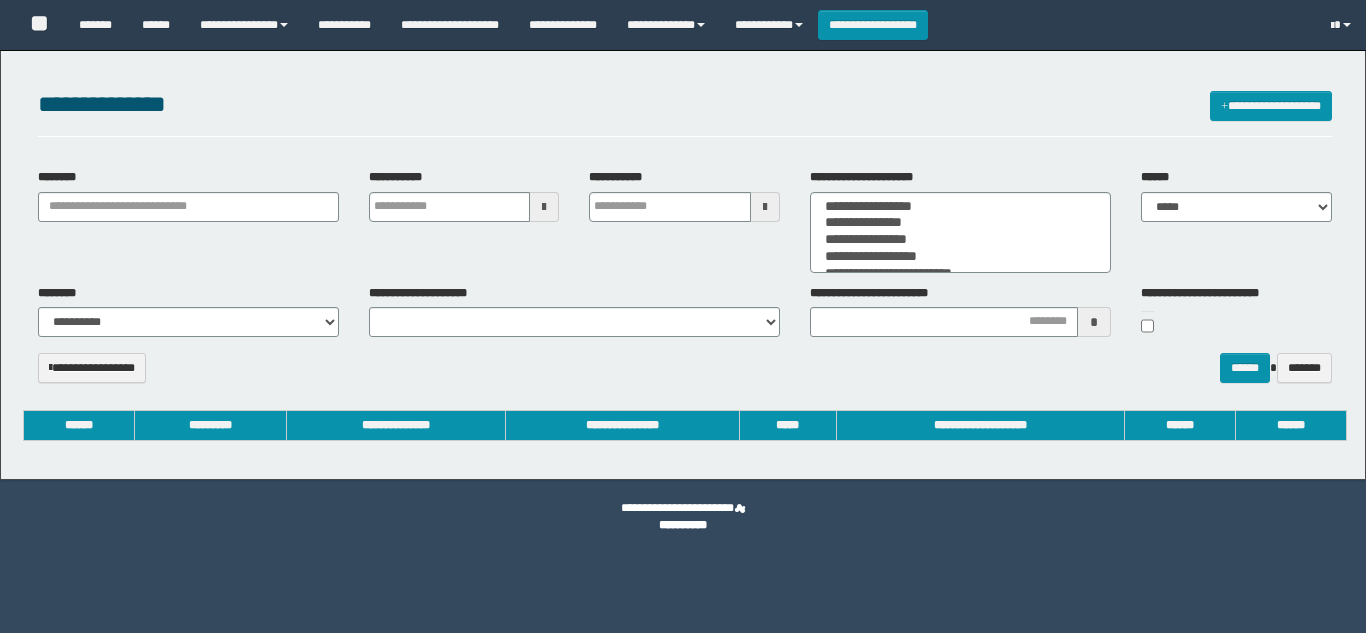select 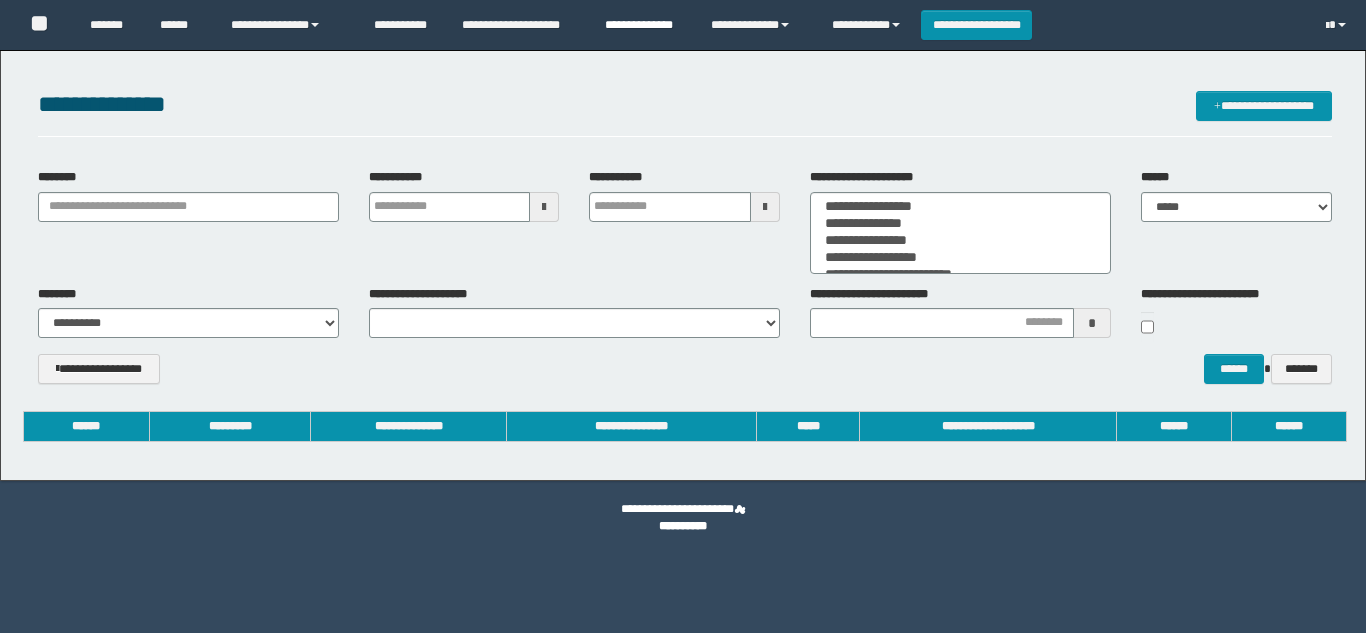 scroll, scrollTop: 0, scrollLeft: 0, axis: both 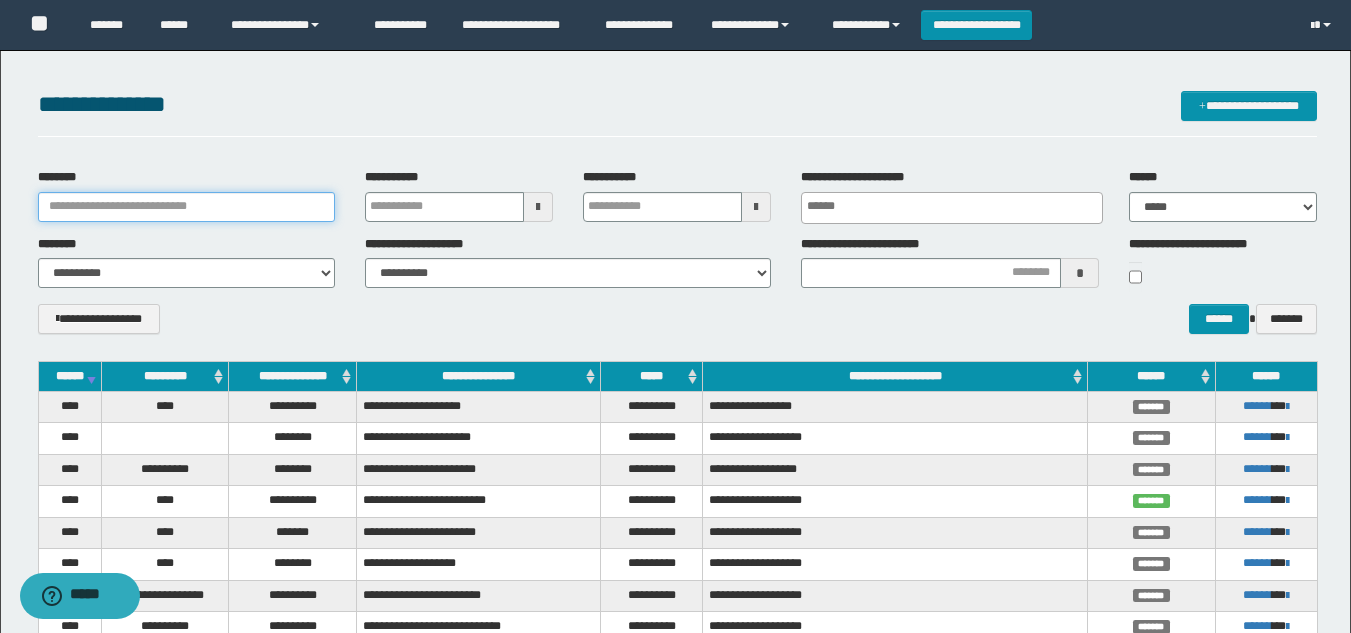 click on "********" at bounding box center [186, 207] 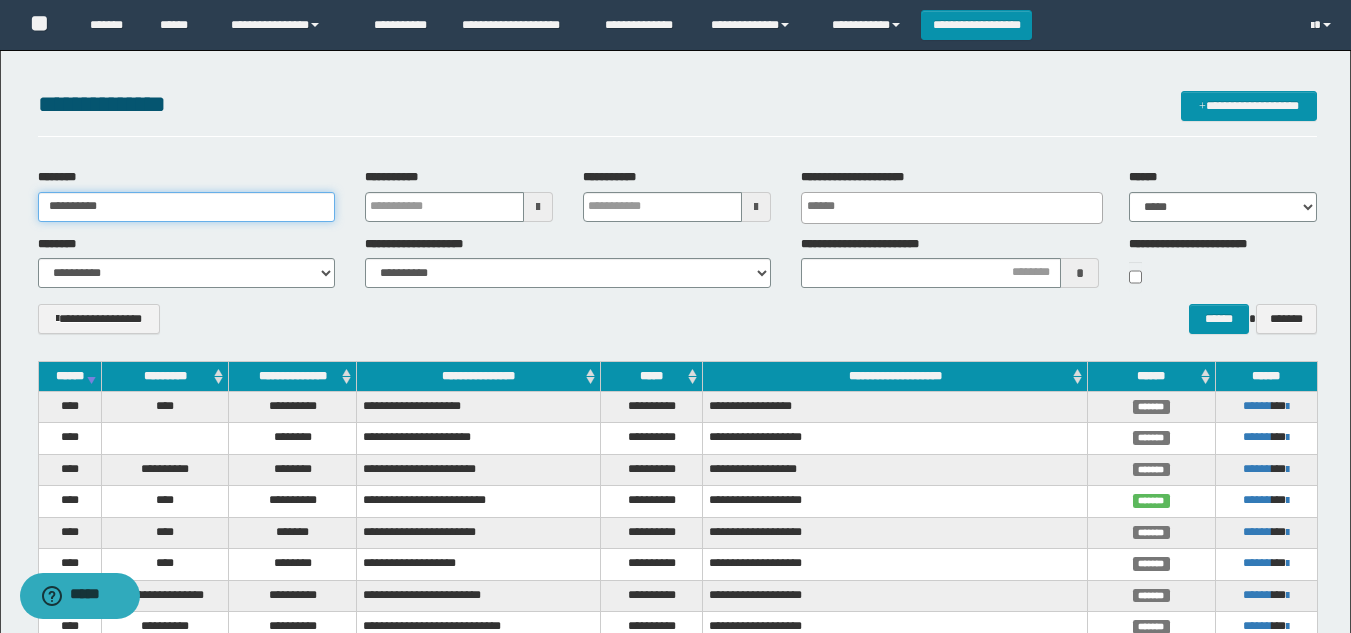 type on "**********" 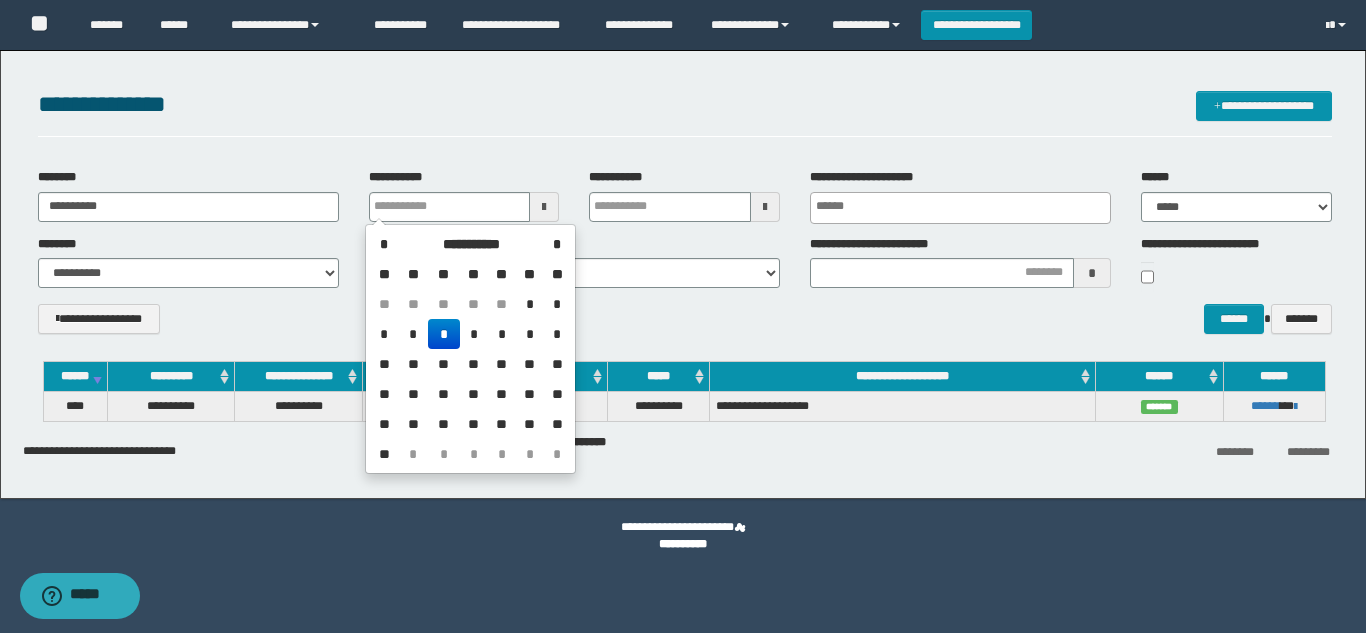 click on "**********" at bounding box center (685, 326) 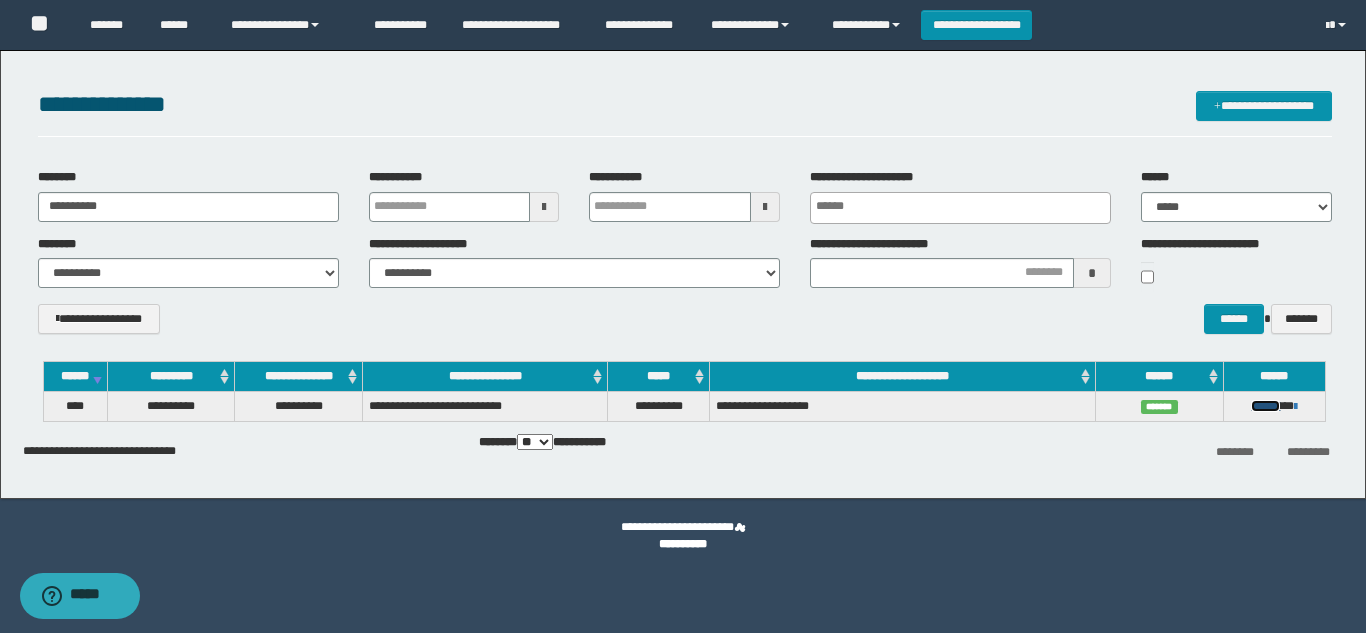 click on "******" at bounding box center (1265, 406) 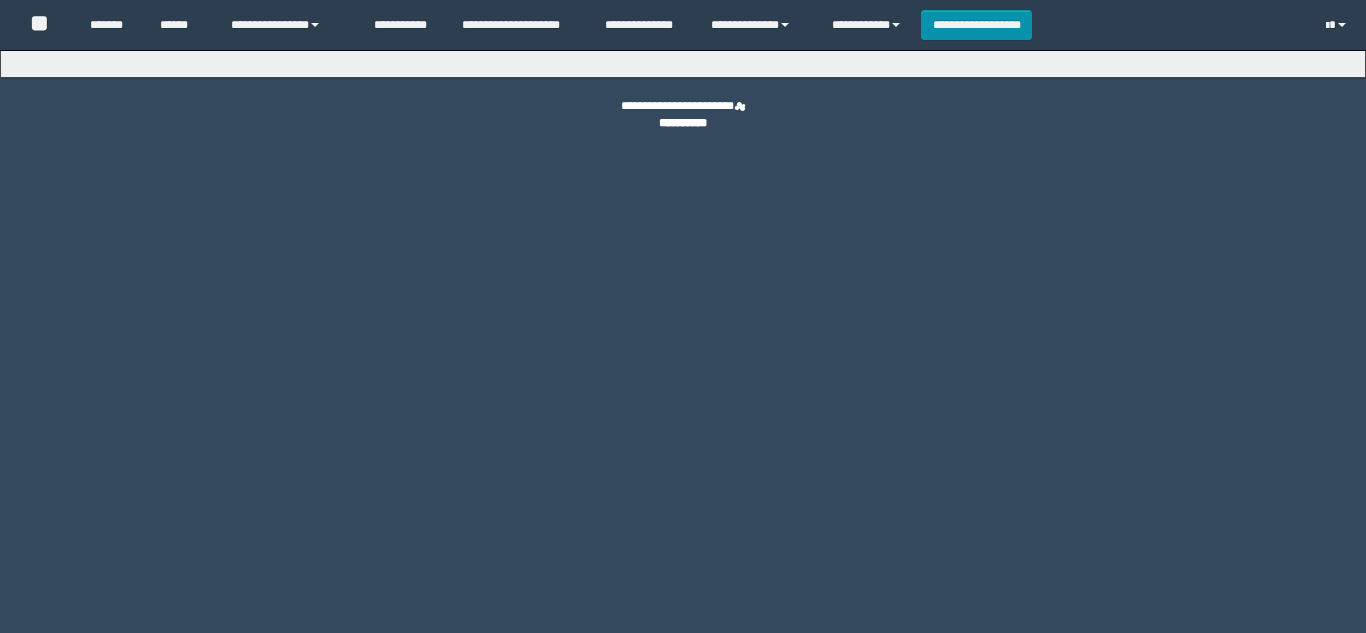 scroll, scrollTop: 0, scrollLeft: 0, axis: both 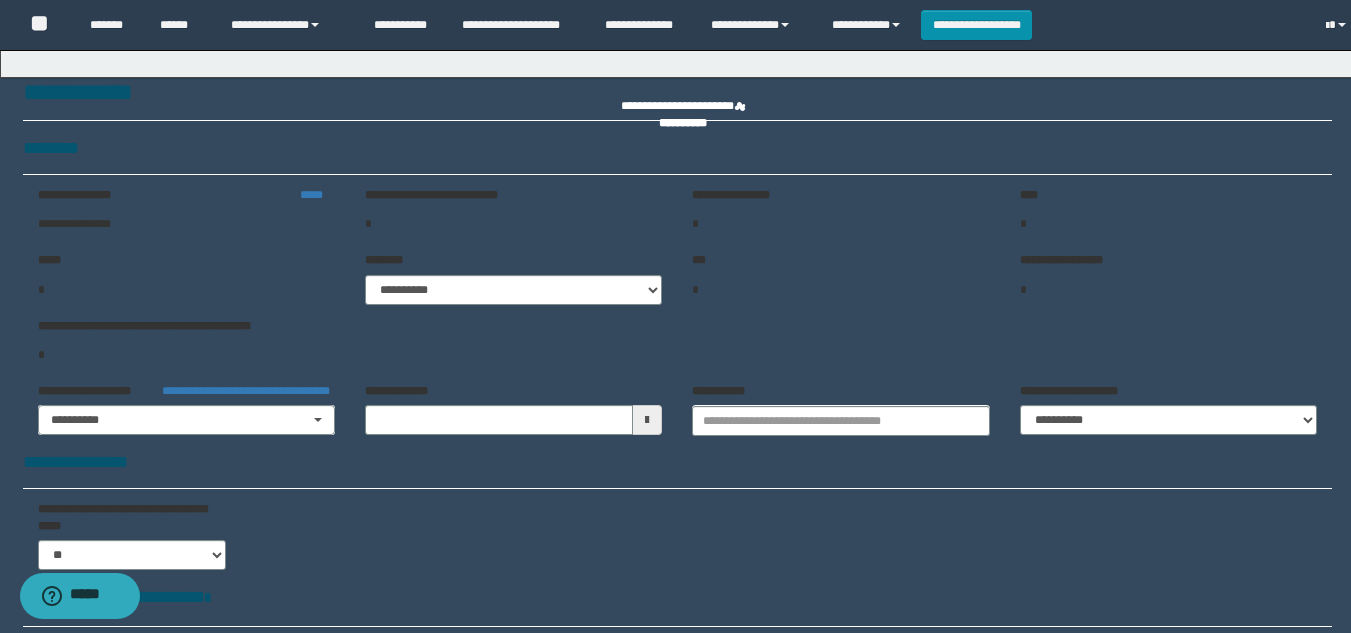 type on "**********" 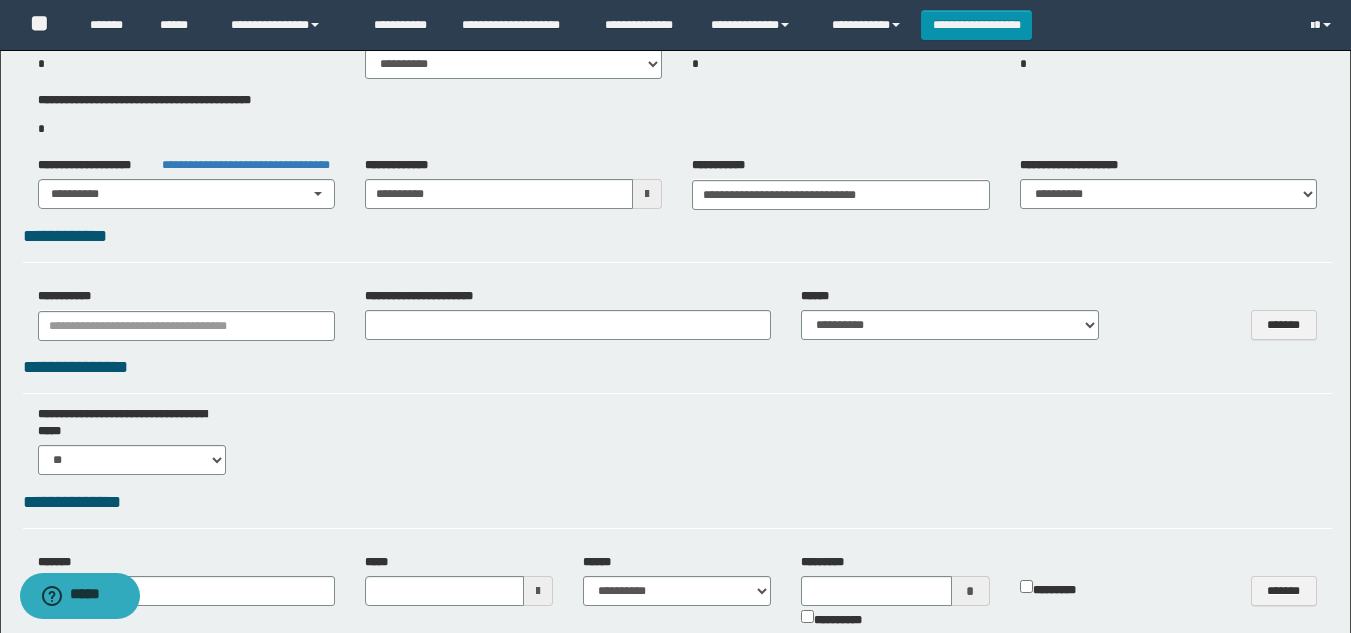 select on "***" 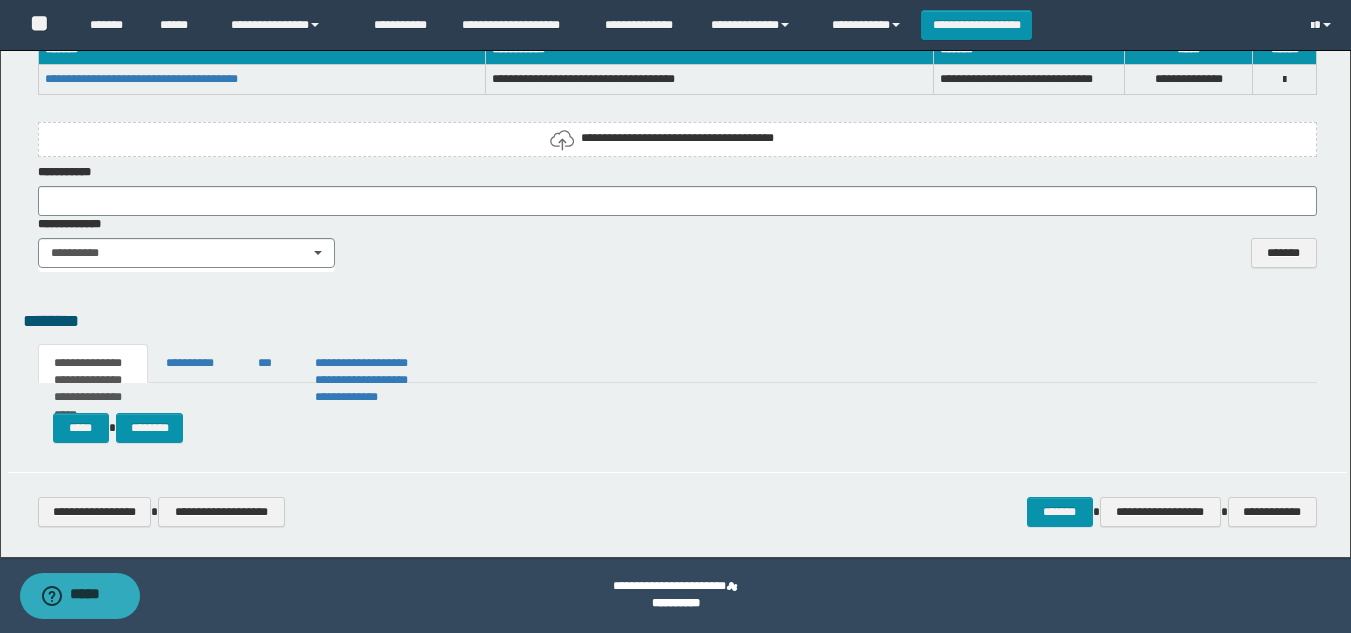 scroll, scrollTop: 1214, scrollLeft: 0, axis: vertical 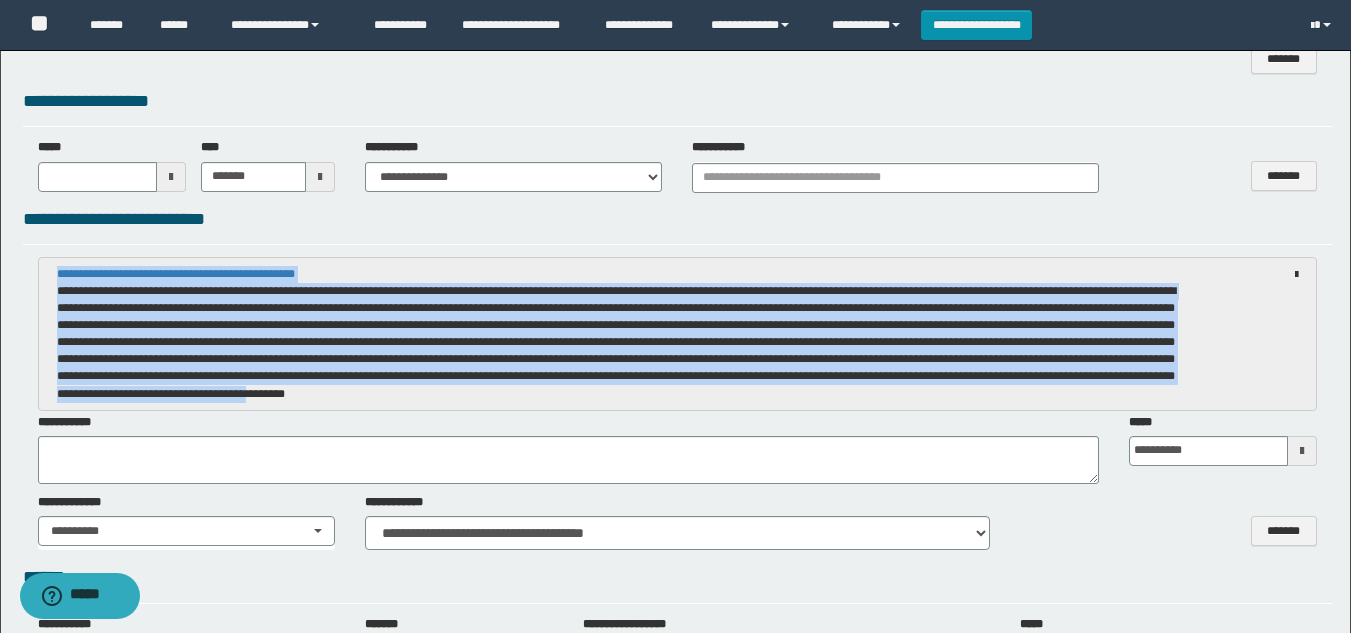 drag, startPoint x: 58, startPoint y: 273, endPoint x: 702, endPoint y: 387, distance: 654.0122 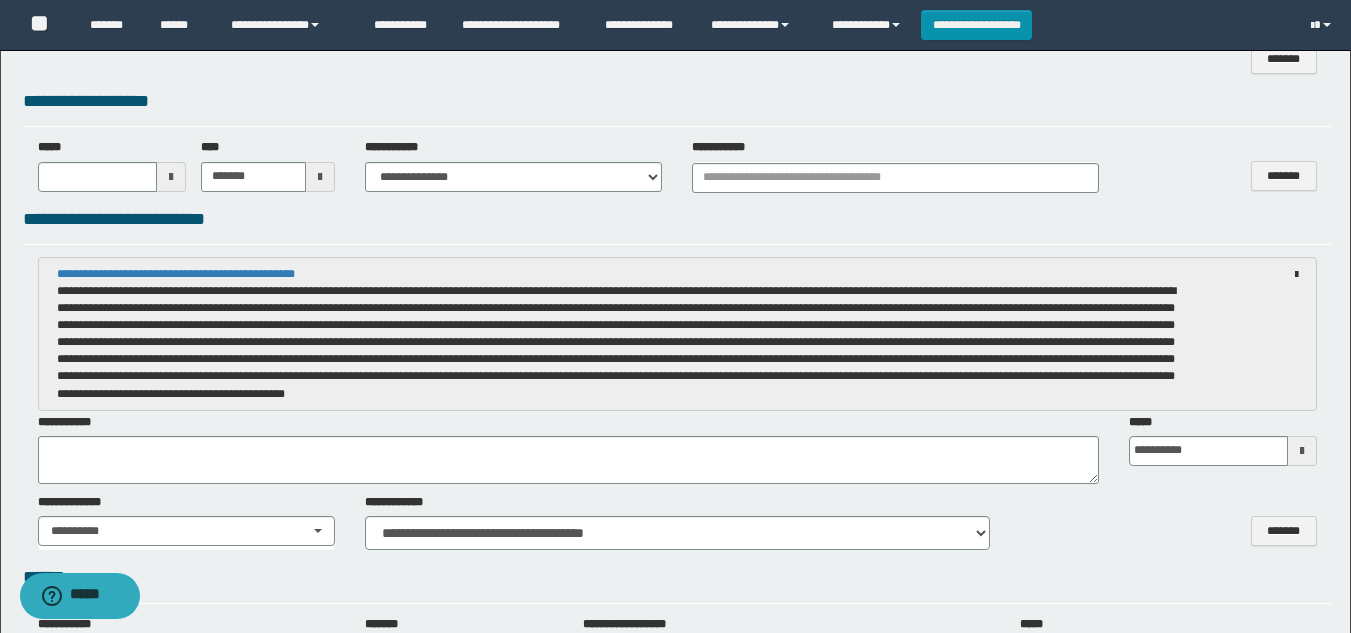 click at bounding box center [624, 343] 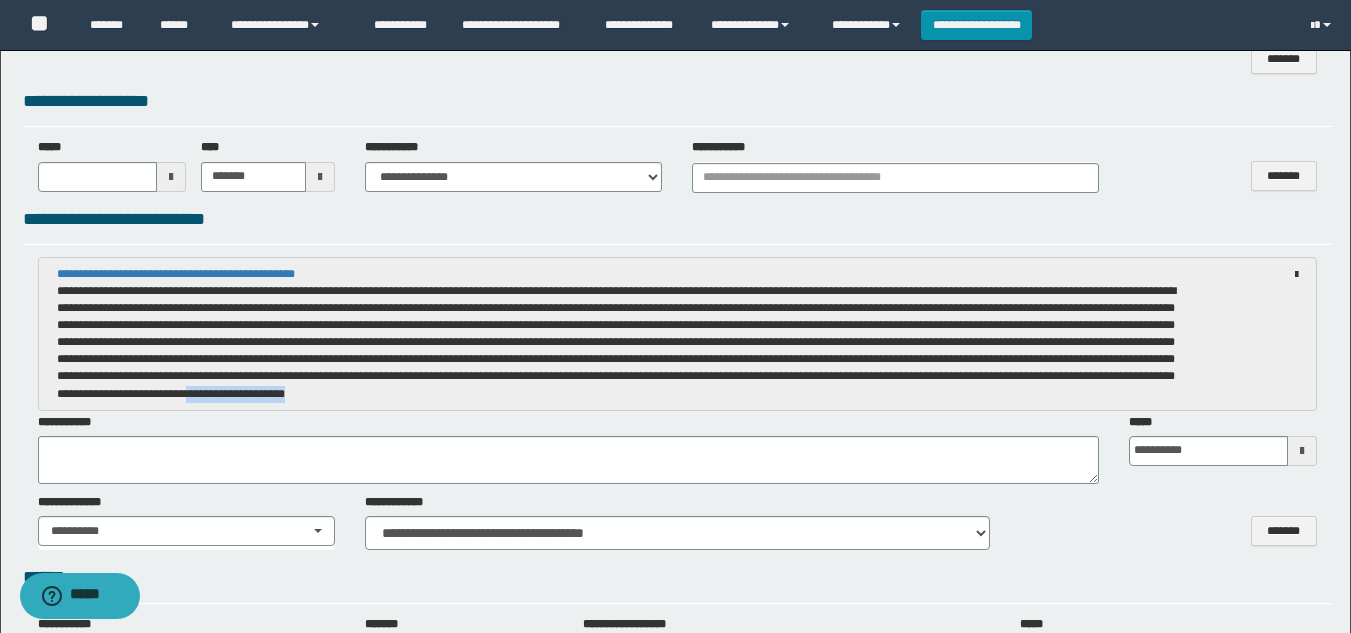drag, startPoint x: 753, startPoint y: 393, endPoint x: 640, endPoint y: 386, distance: 113.216606 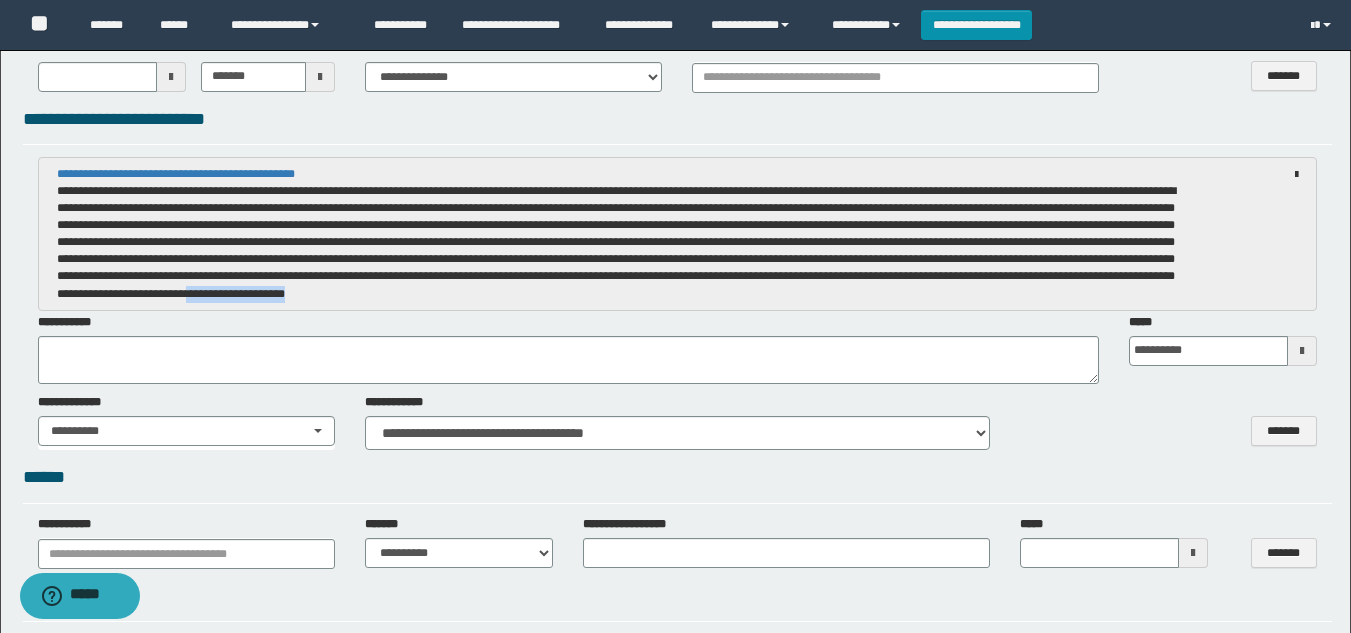 scroll, scrollTop: 0, scrollLeft: 0, axis: both 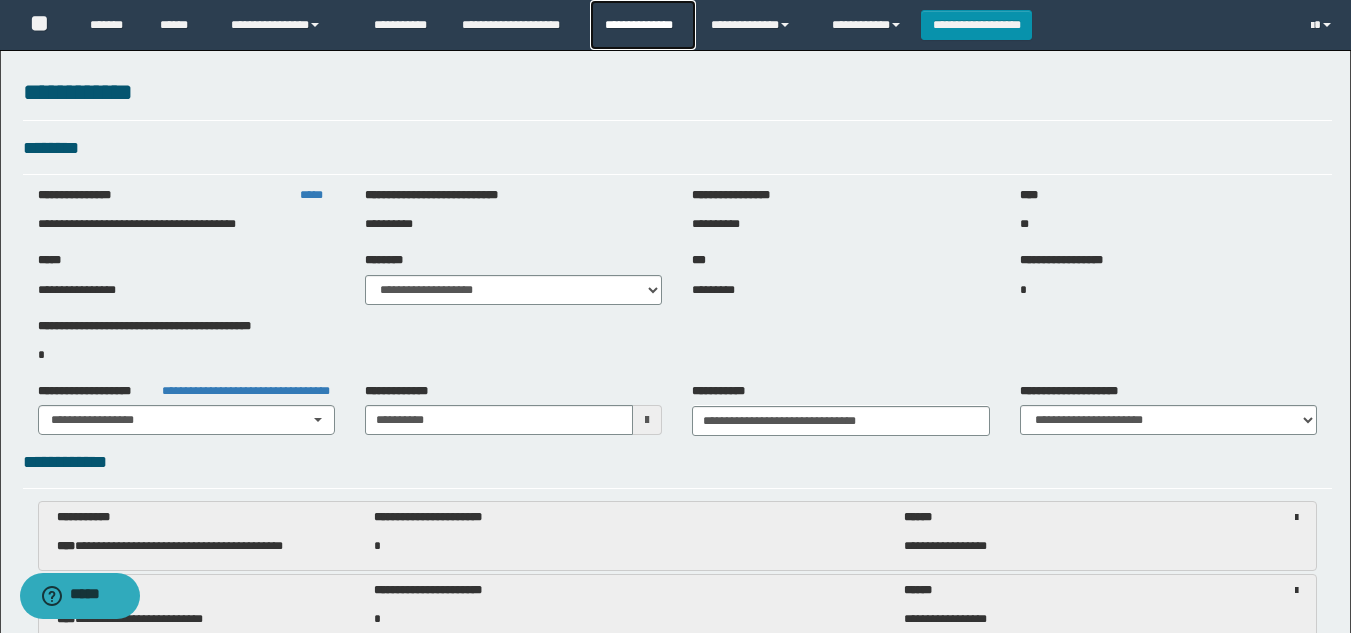 click on "**********" at bounding box center (642, 25) 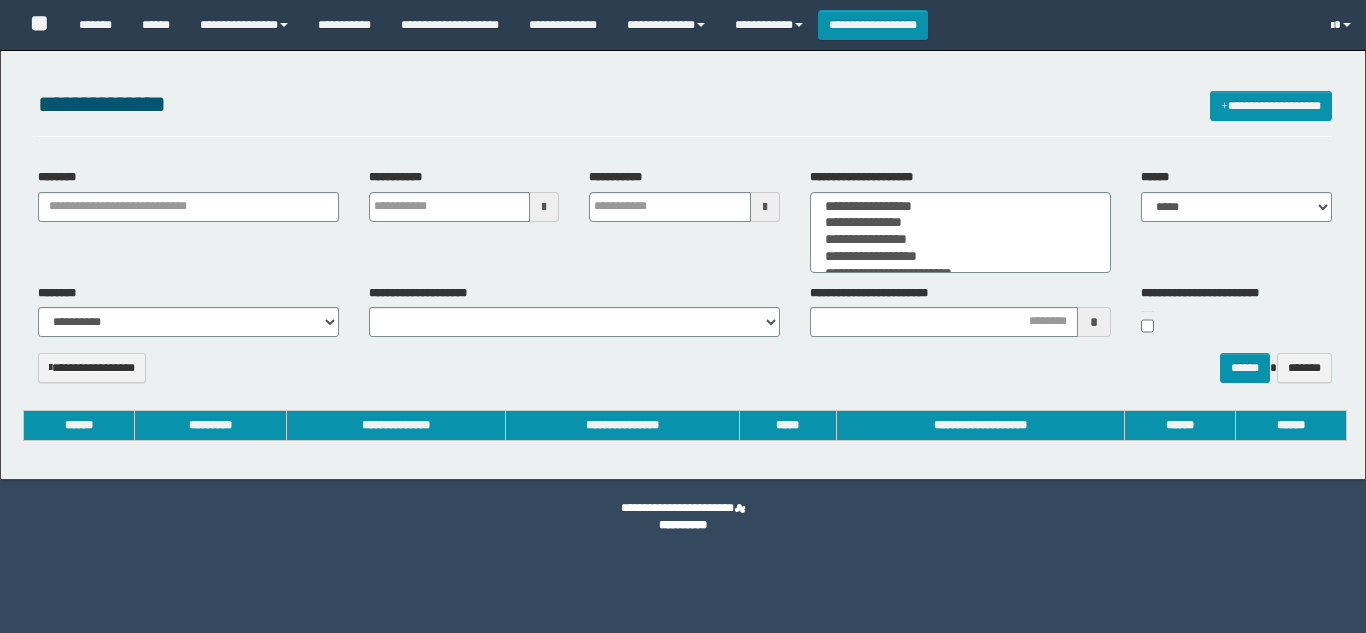 select 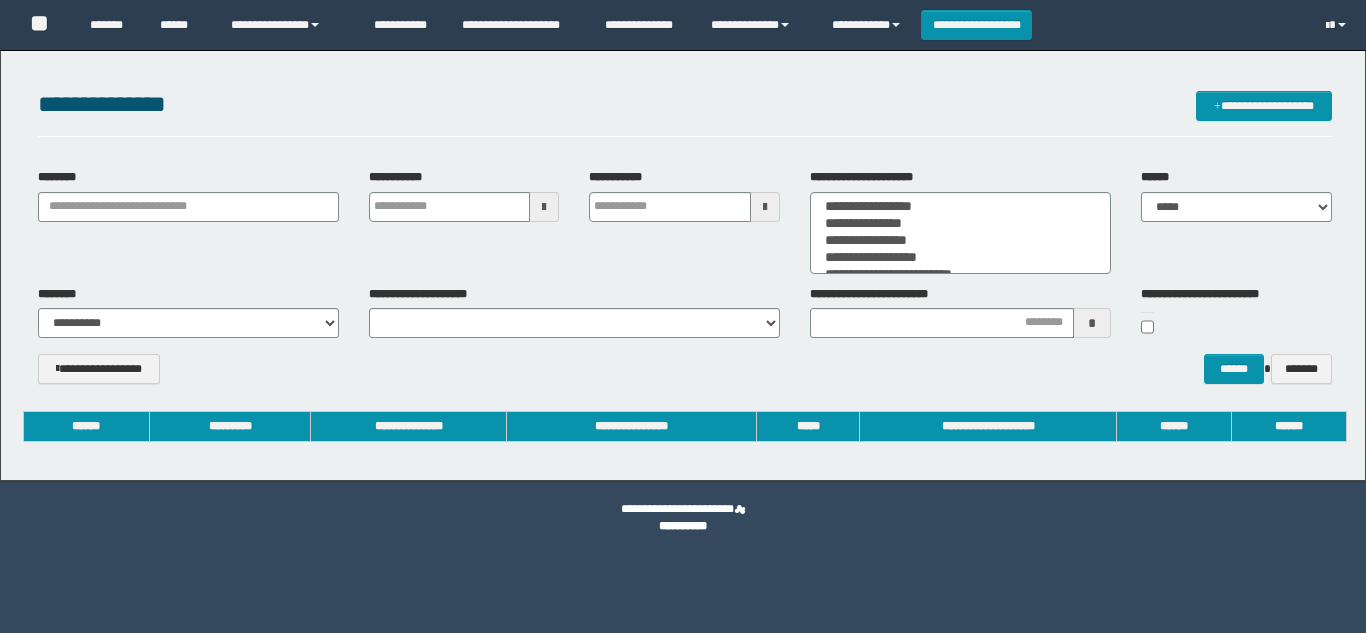 scroll, scrollTop: 0, scrollLeft: 0, axis: both 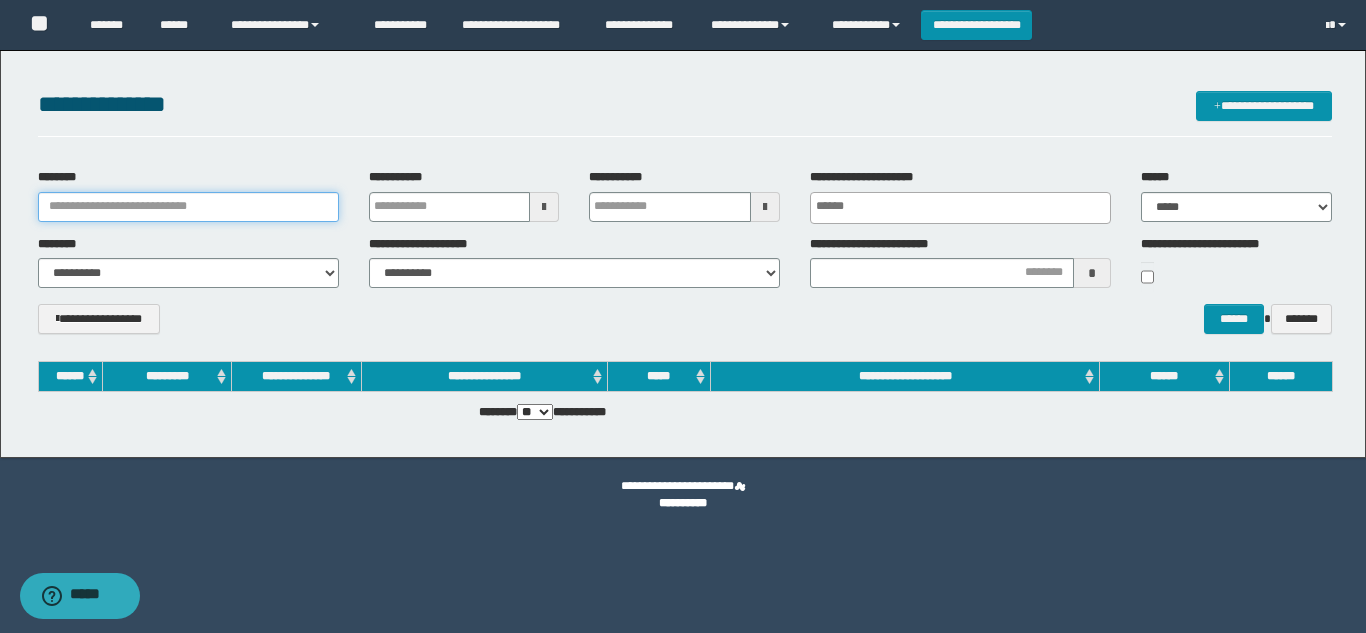 click on "********" at bounding box center (188, 207) 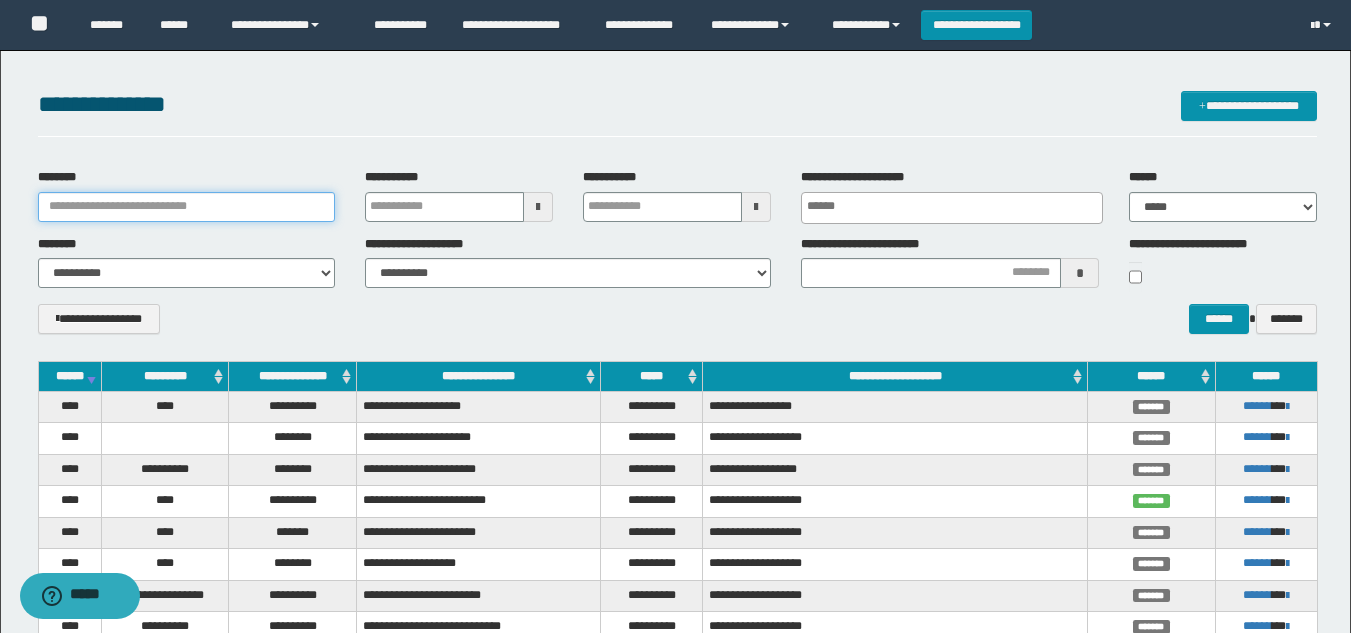 paste on "**********" 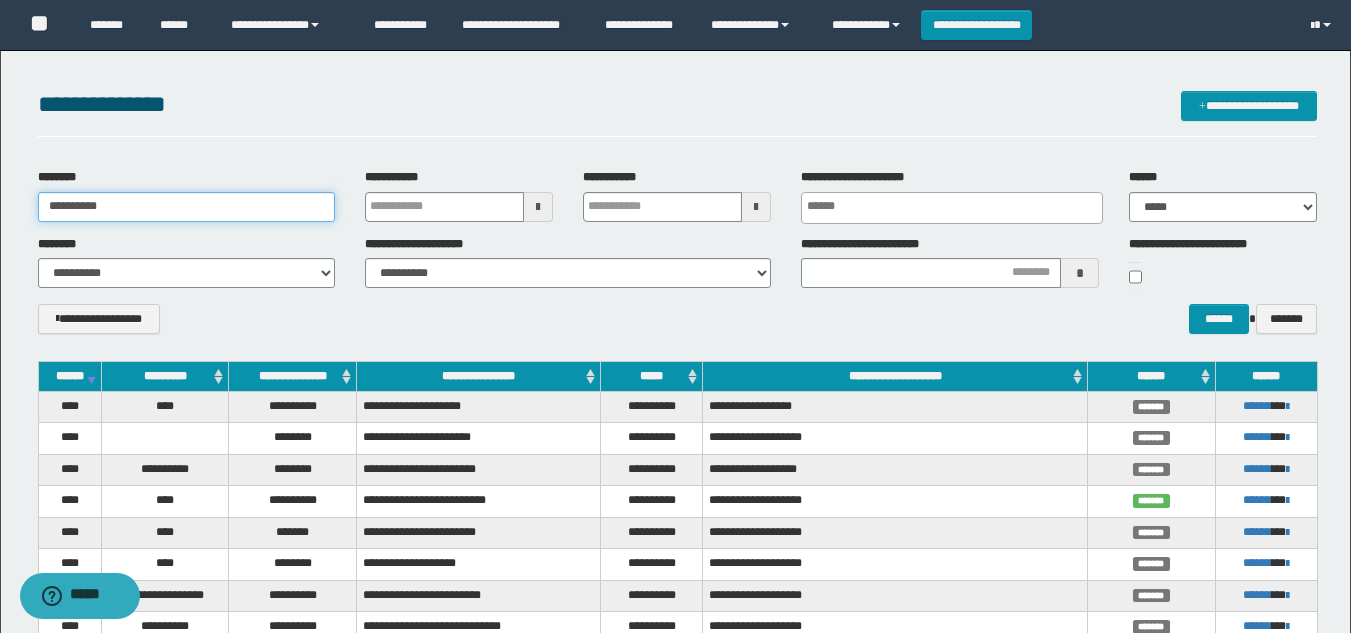 type on "**********" 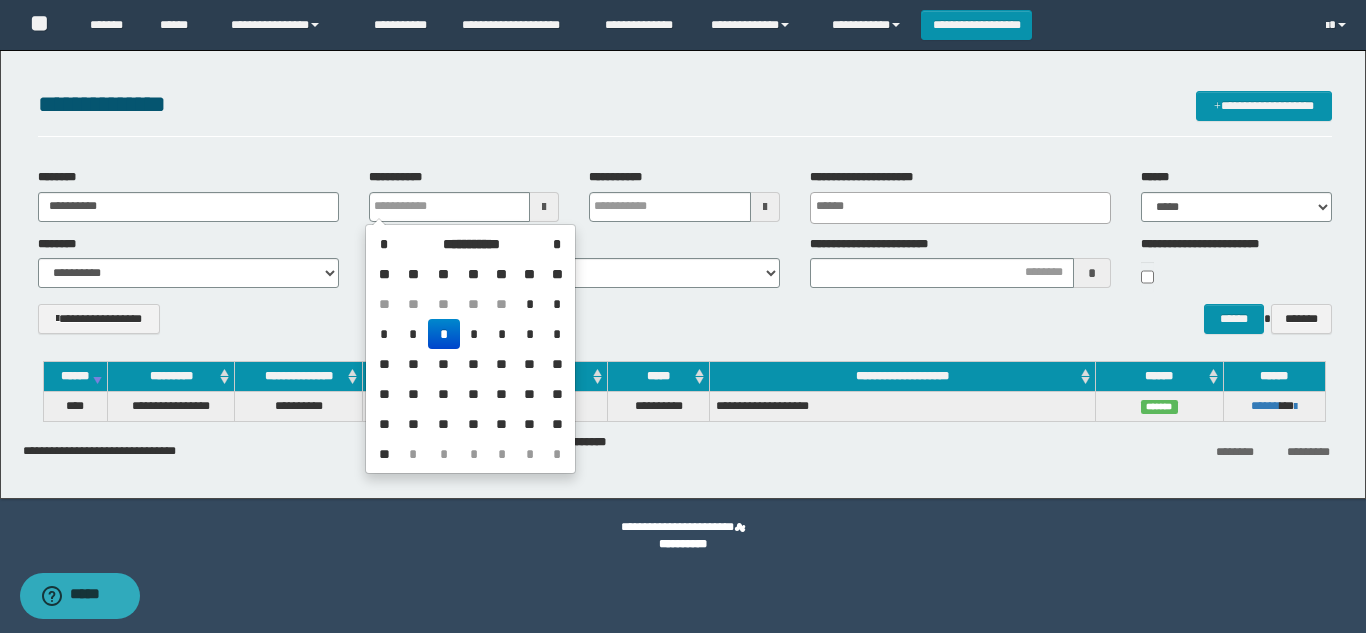 click on "**********" at bounding box center (685, 326) 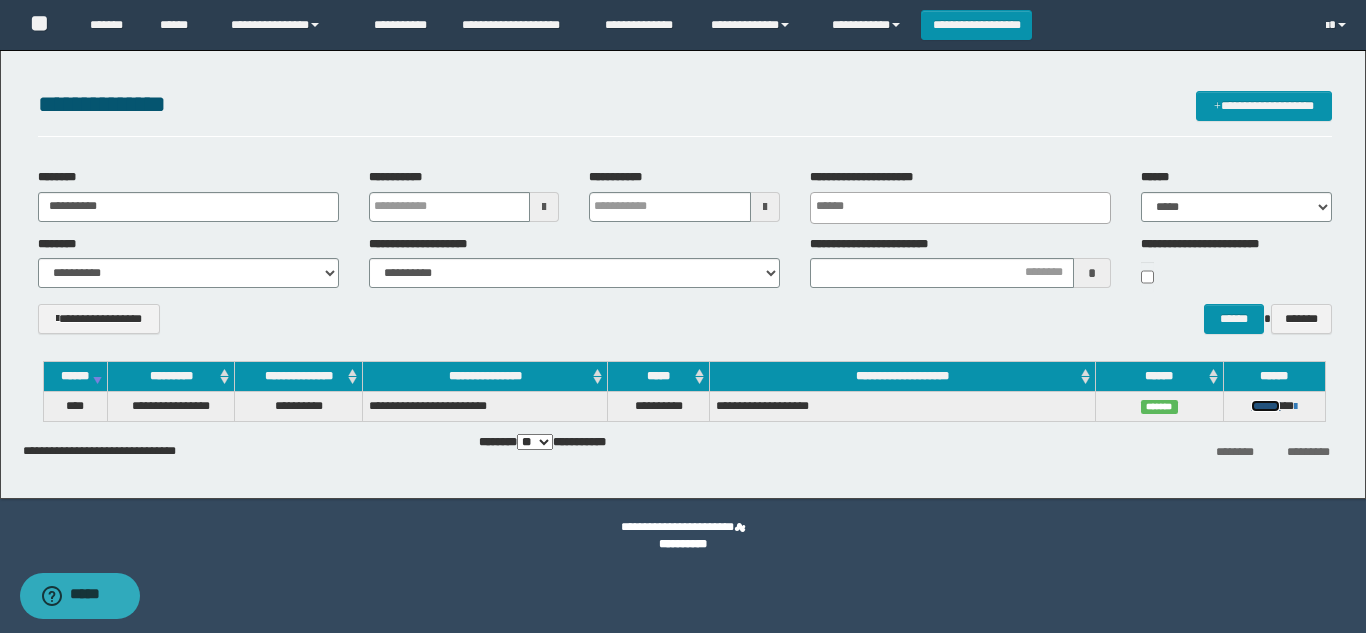click on "******" at bounding box center (1265, 406) 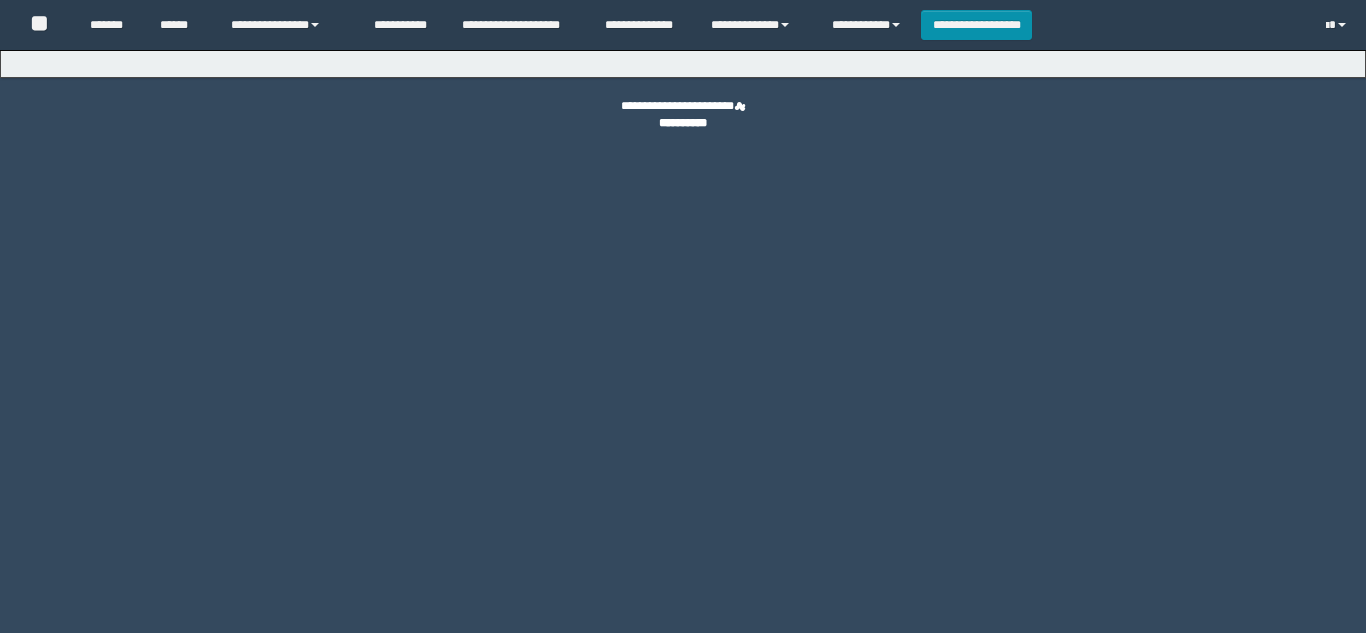scroll, scrollTop: 0, scrollLeft: 0, axis: both 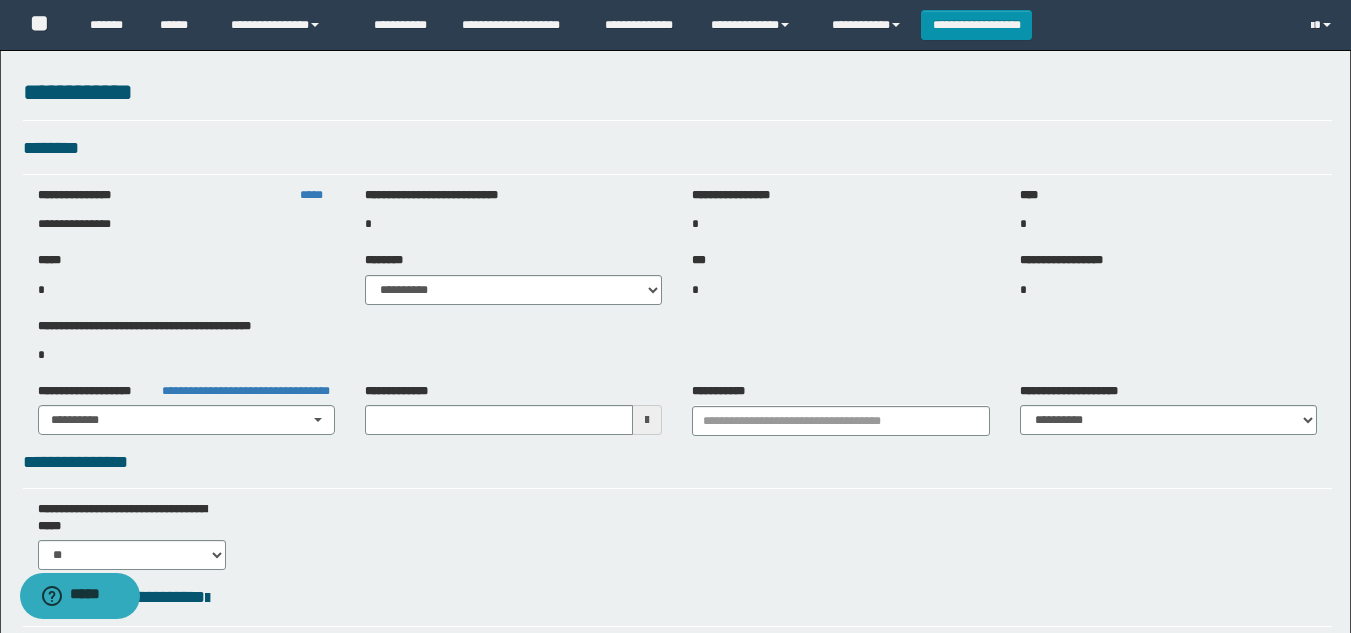 type on "**********" 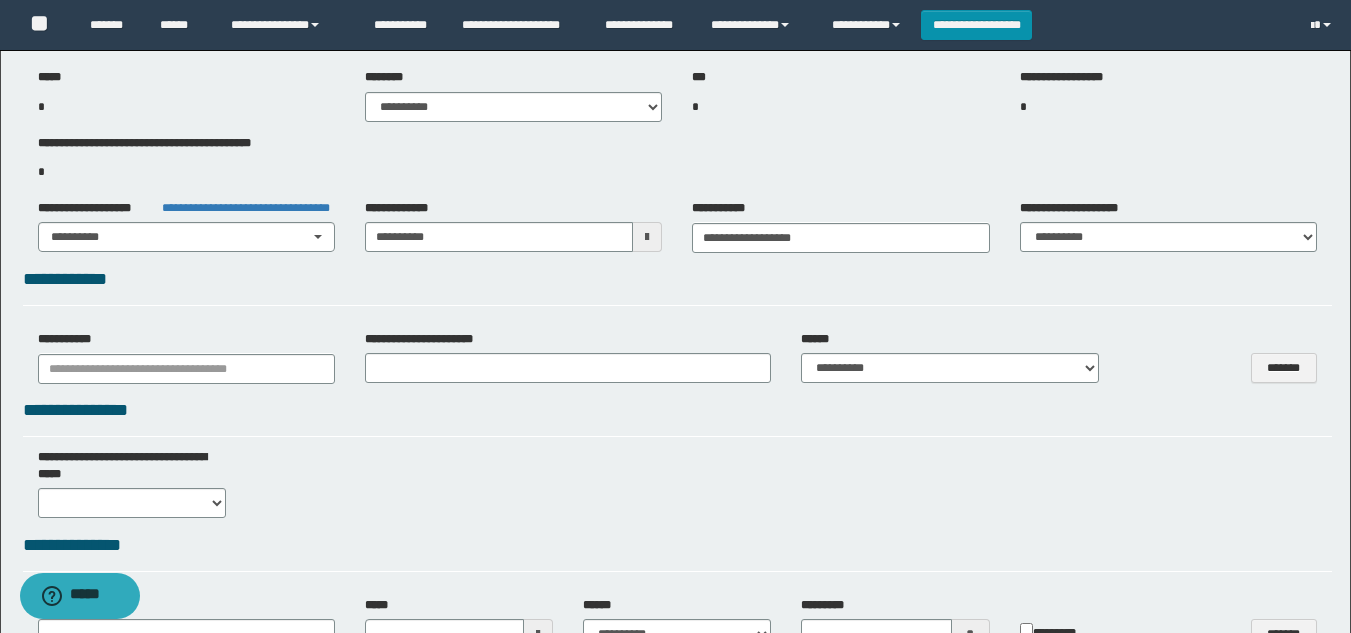 select on "***" 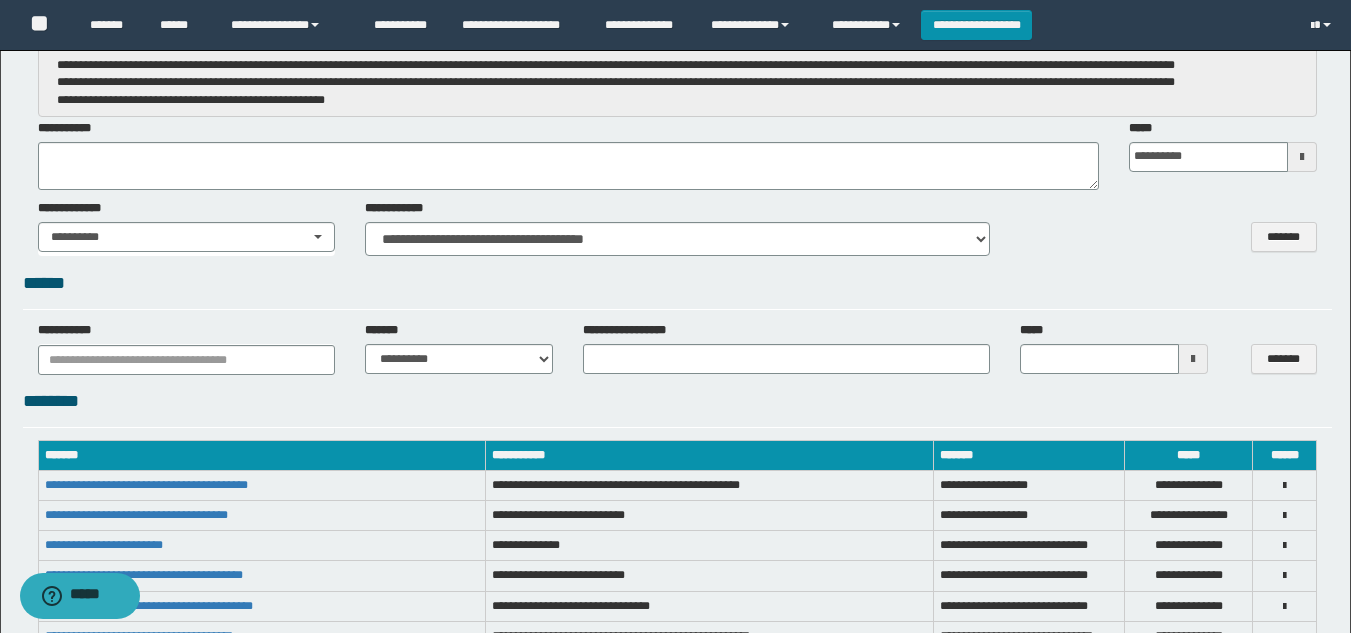 scroll, scrollTop: 2551, scrollLeft: 0, axis: vertical 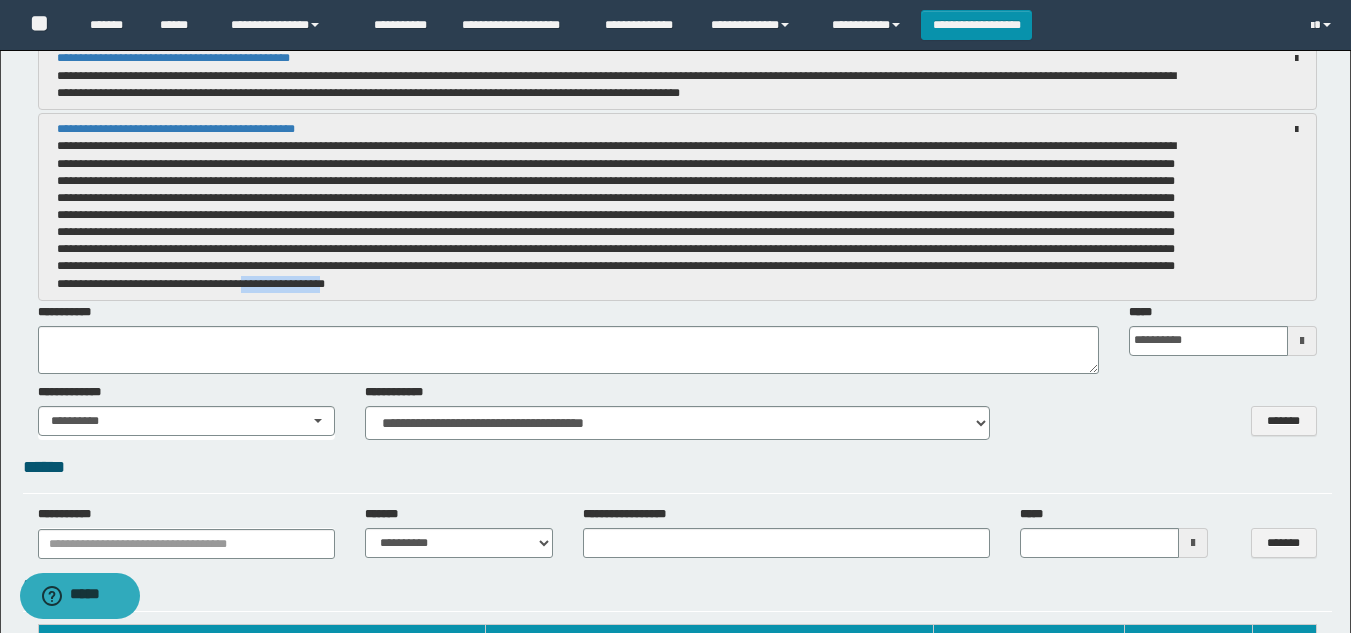drag, startPoint x: 1139, startPoint y: 284, endPoint x: 1054, endPoint y: 284, distance: 85 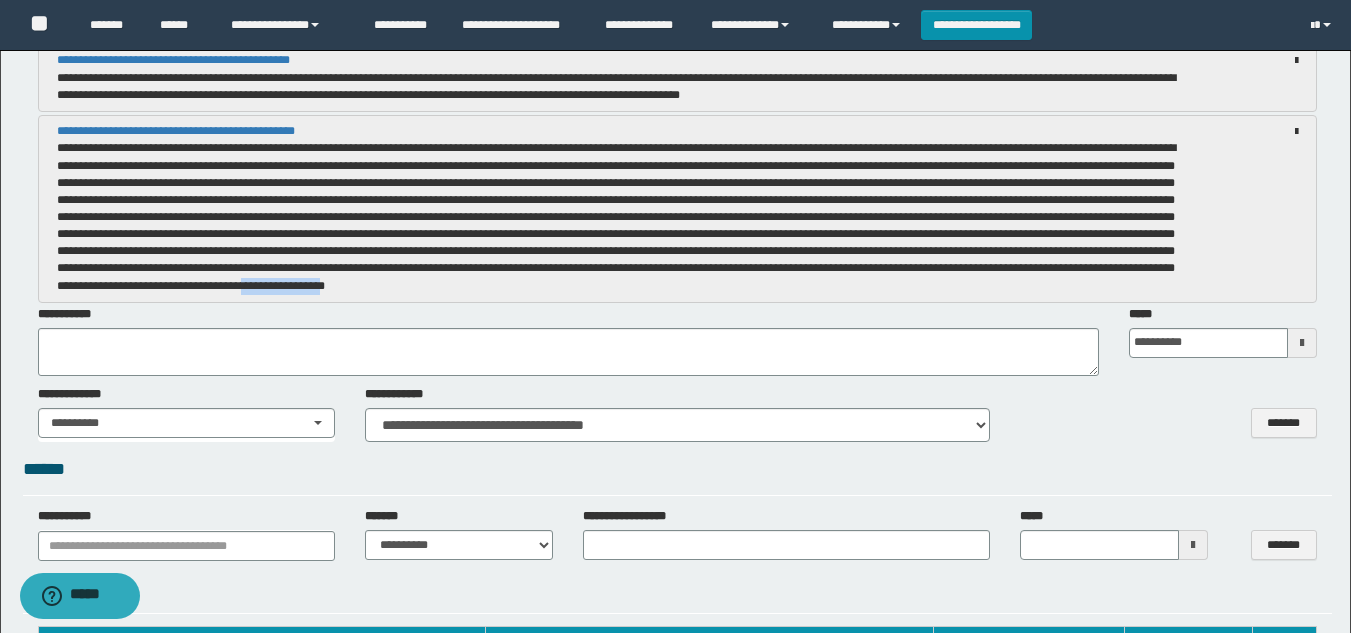 scroll, scrollTop: 2551, scrollLeft: 0, axis: vertical 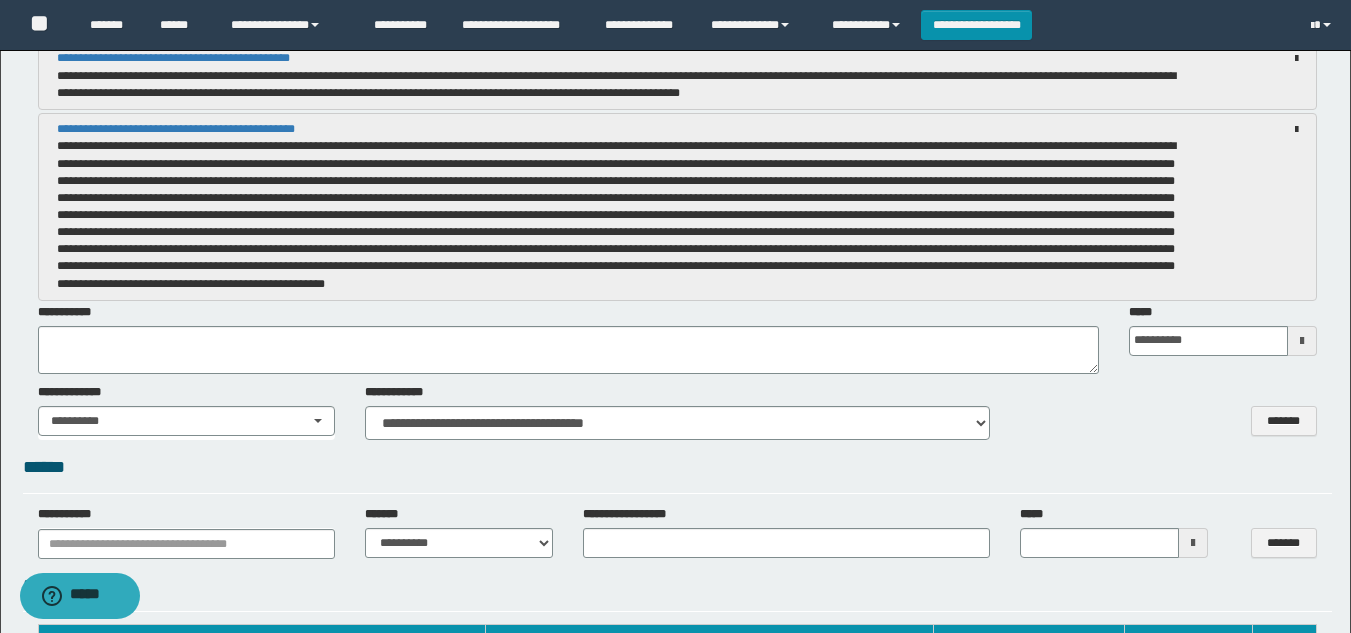 click at bounding box center (616, 214) 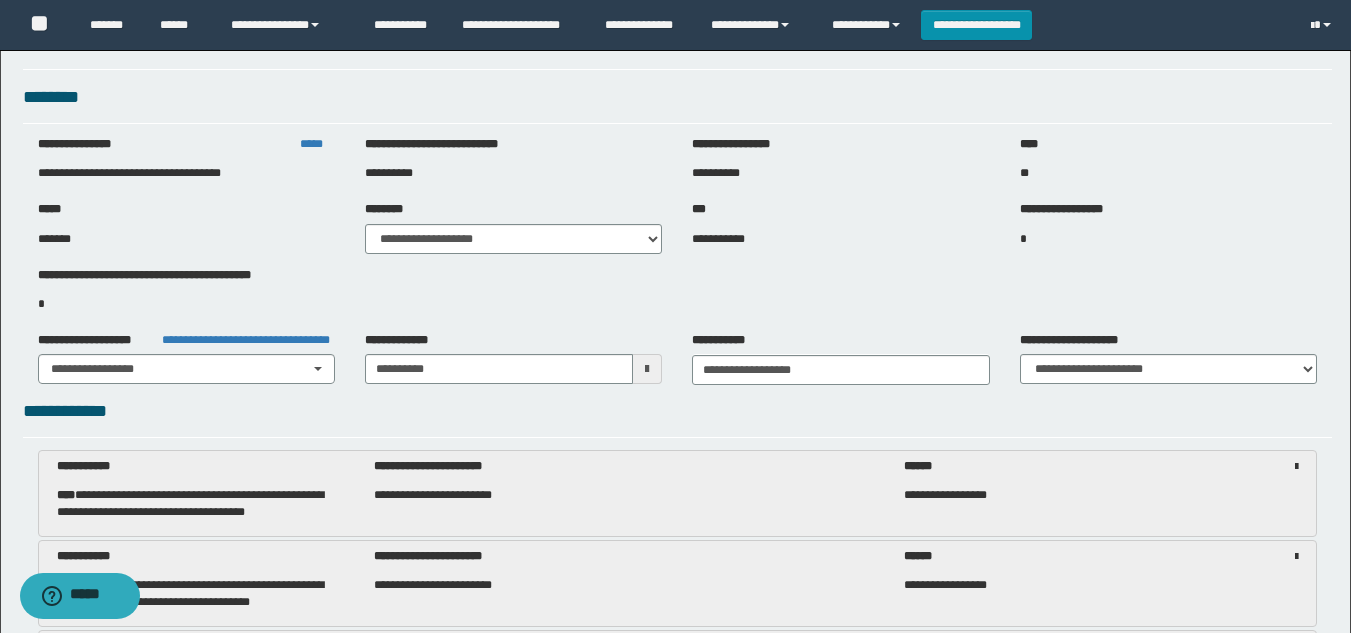 scroll, scrollTop: 0, scrollLeft: 0, axis: both 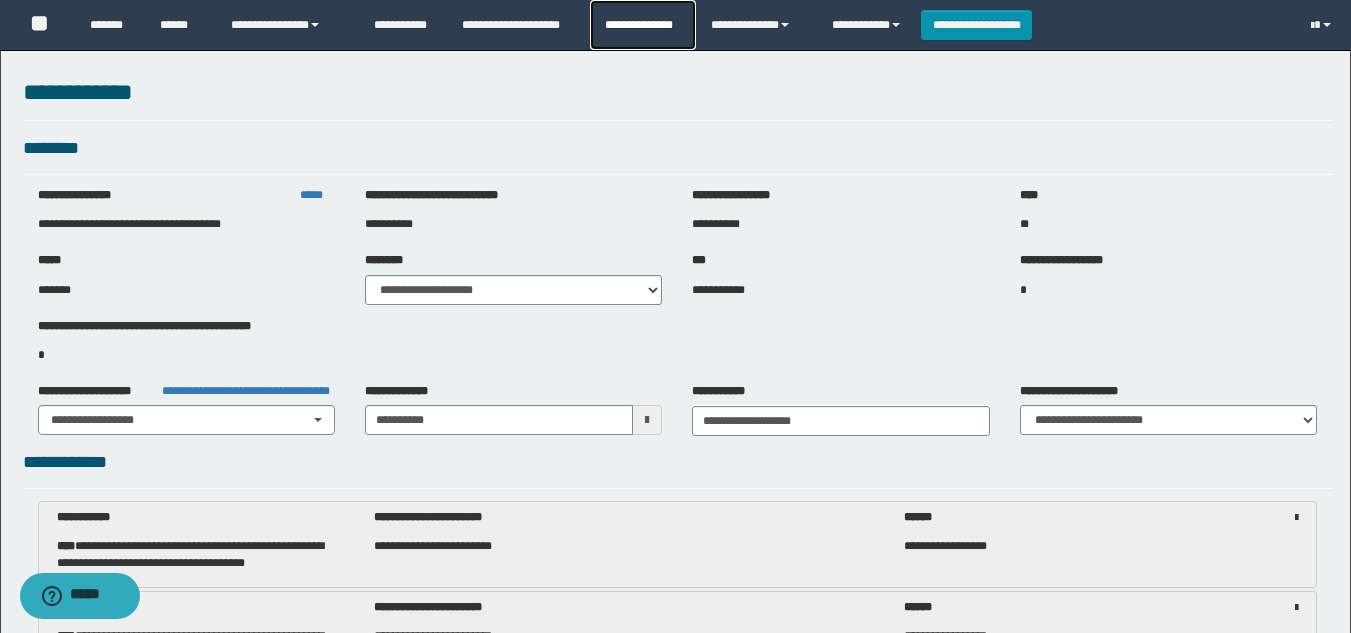 click on "**********" at bounding box center (642, 25) 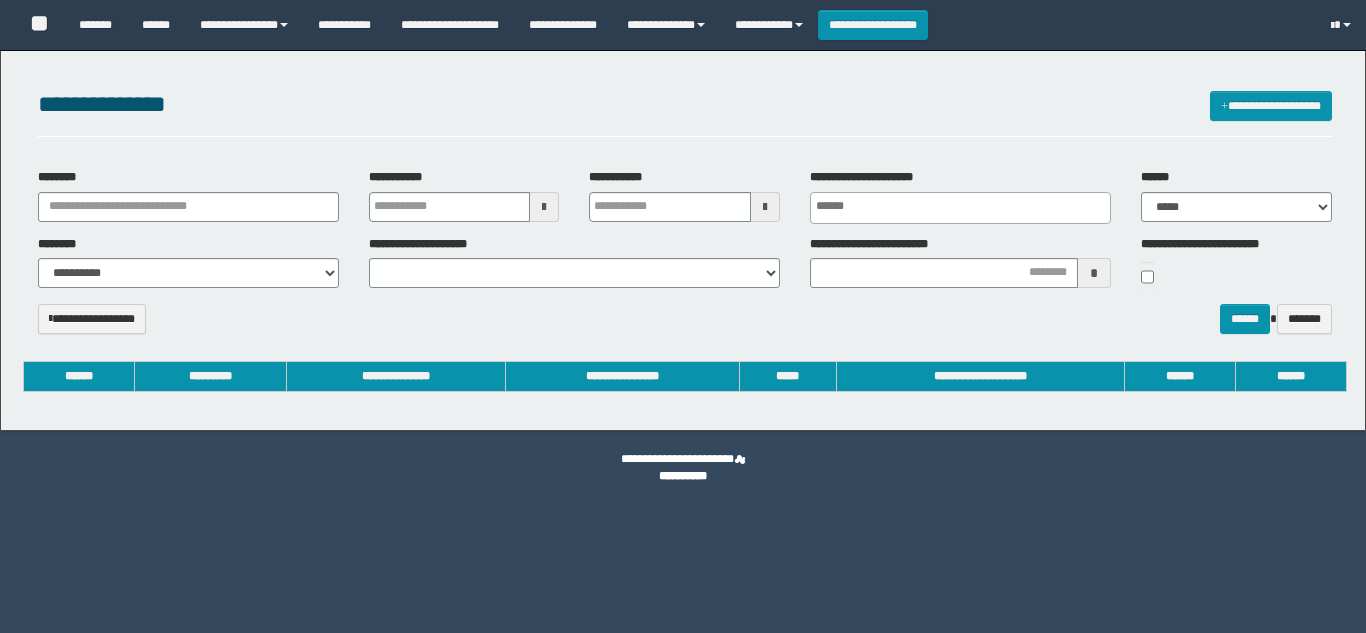select 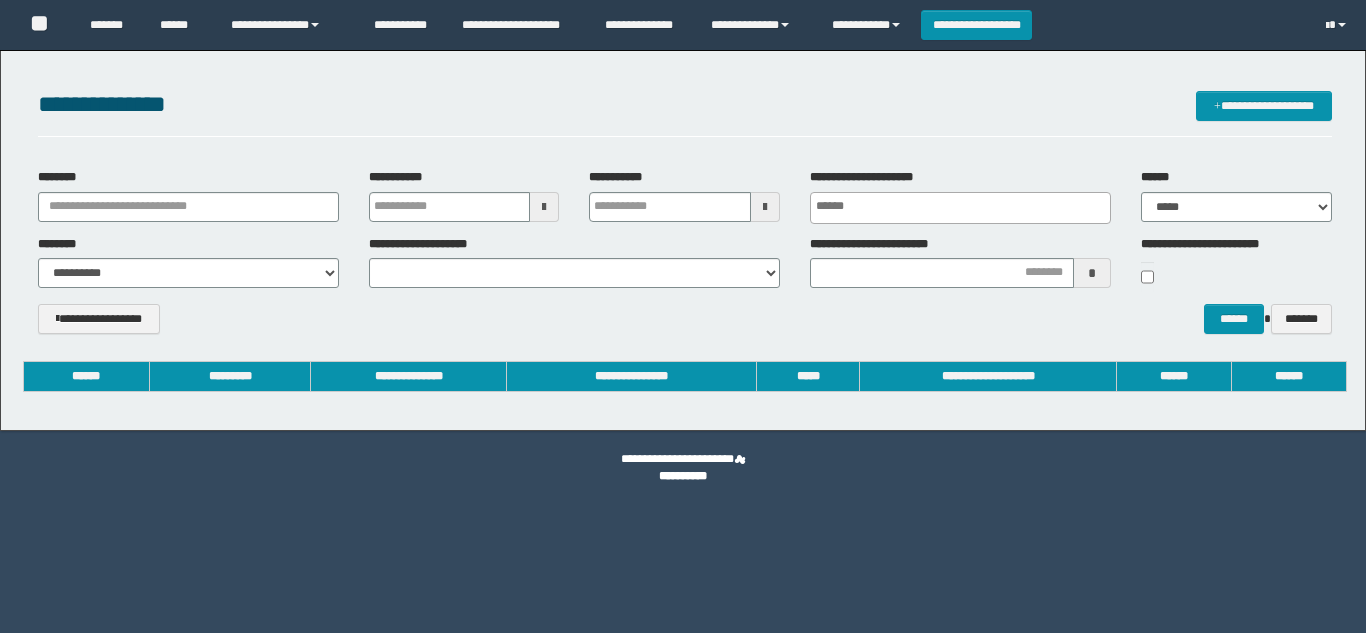 scroll, scrollTop: 0, scrollLeft: 0, axis: both 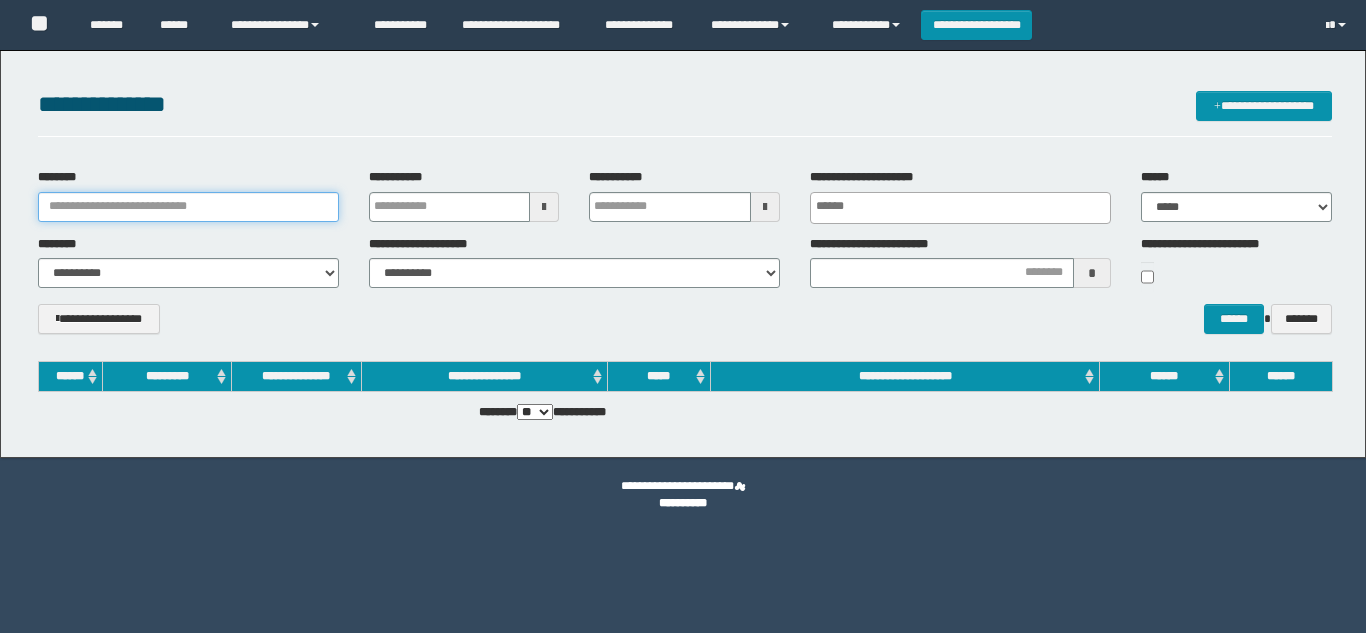 click on "********" at bounding box center [188, 207] 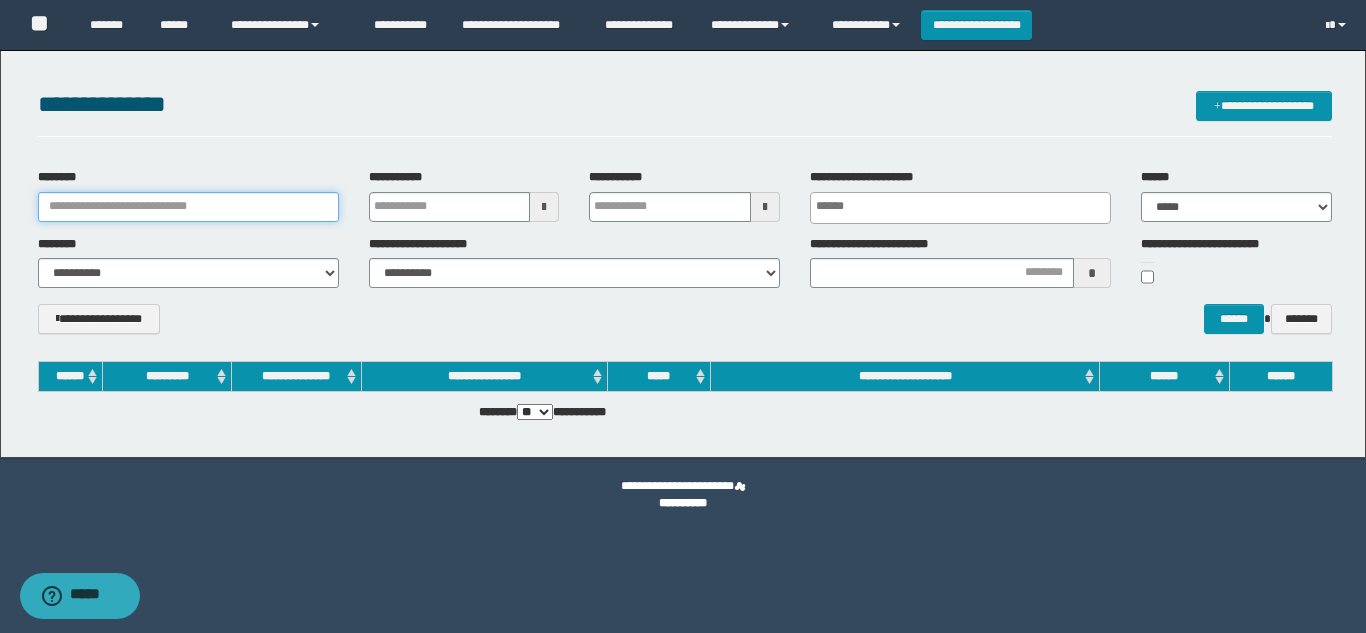 paste on "********" 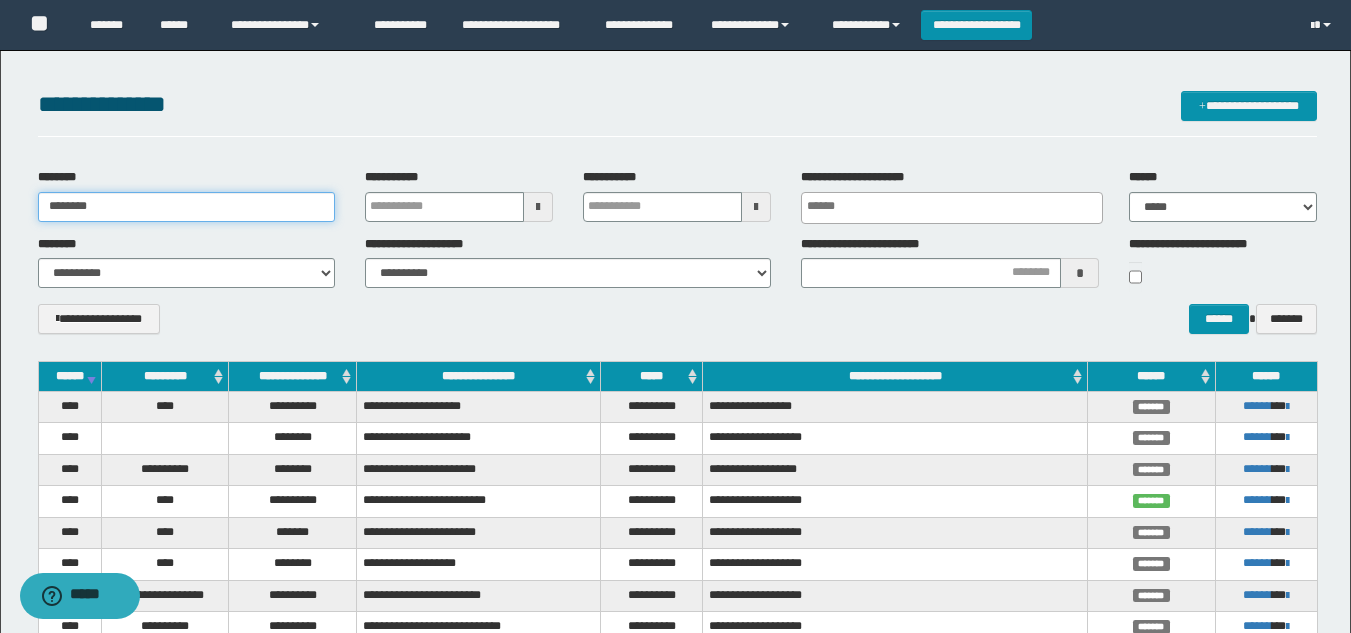 type on "********" 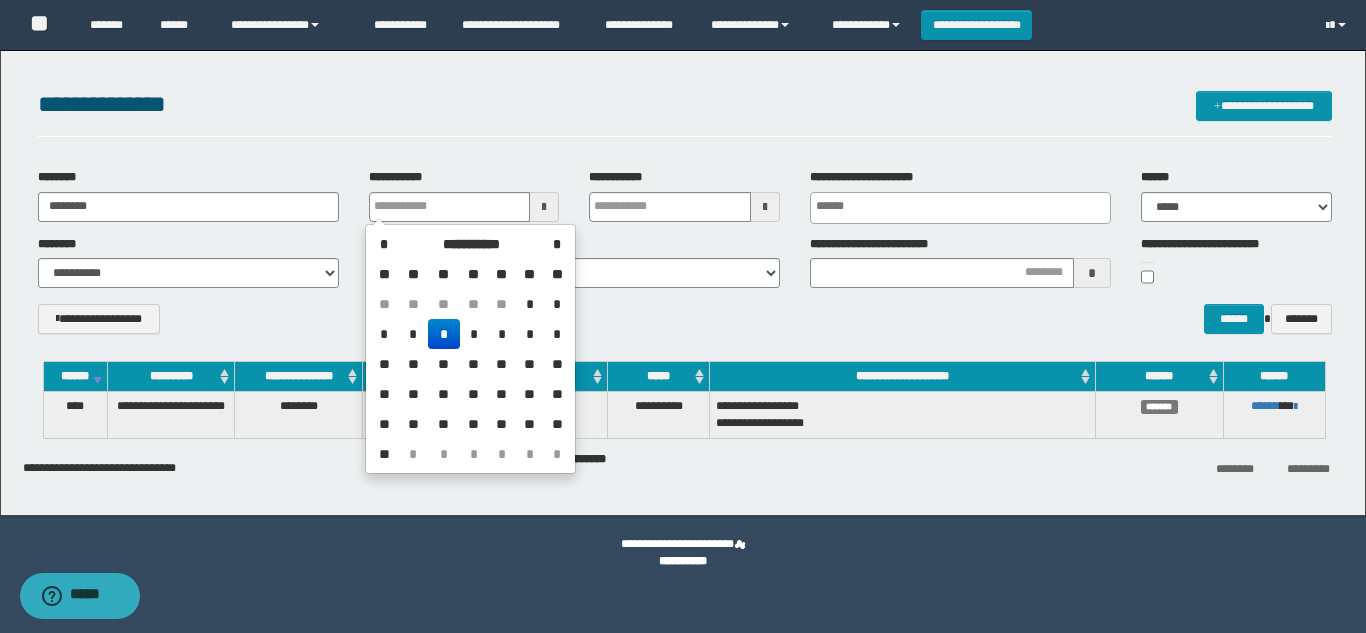 click on "**********" at bounding box center (685, 326) 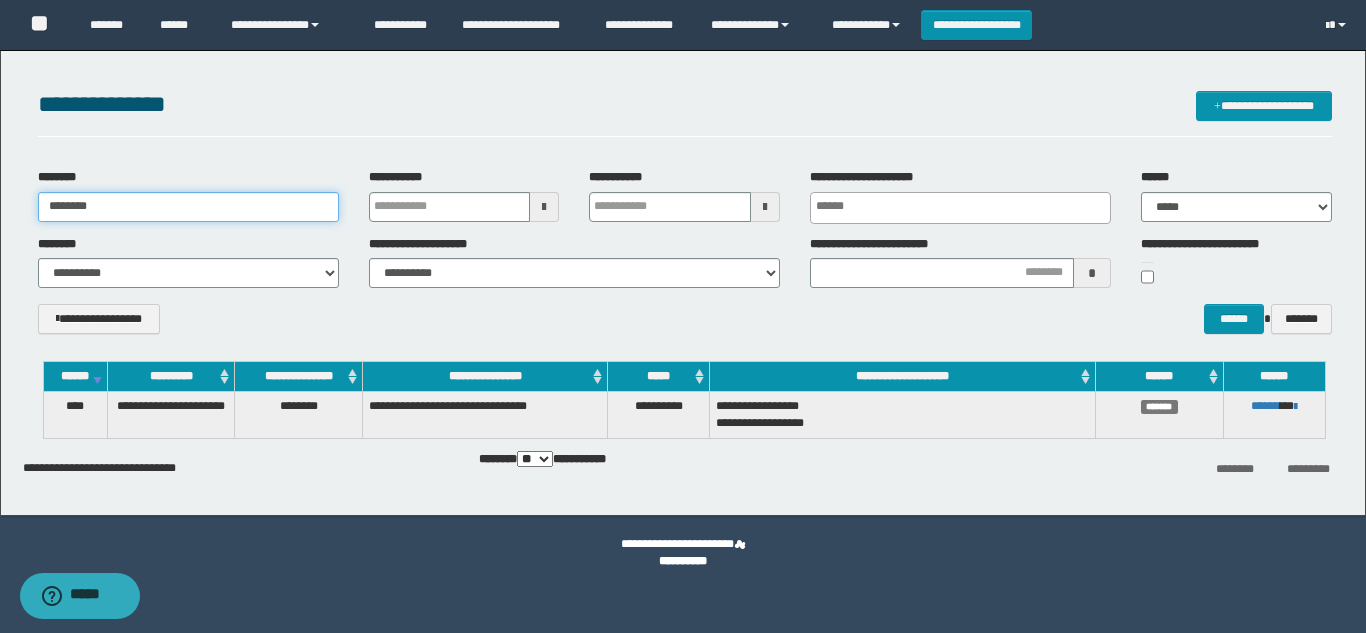 drag, startPoint x: 114, startPoint y: 207, endPoint x: 35, endPoint y: 207, distance: 79 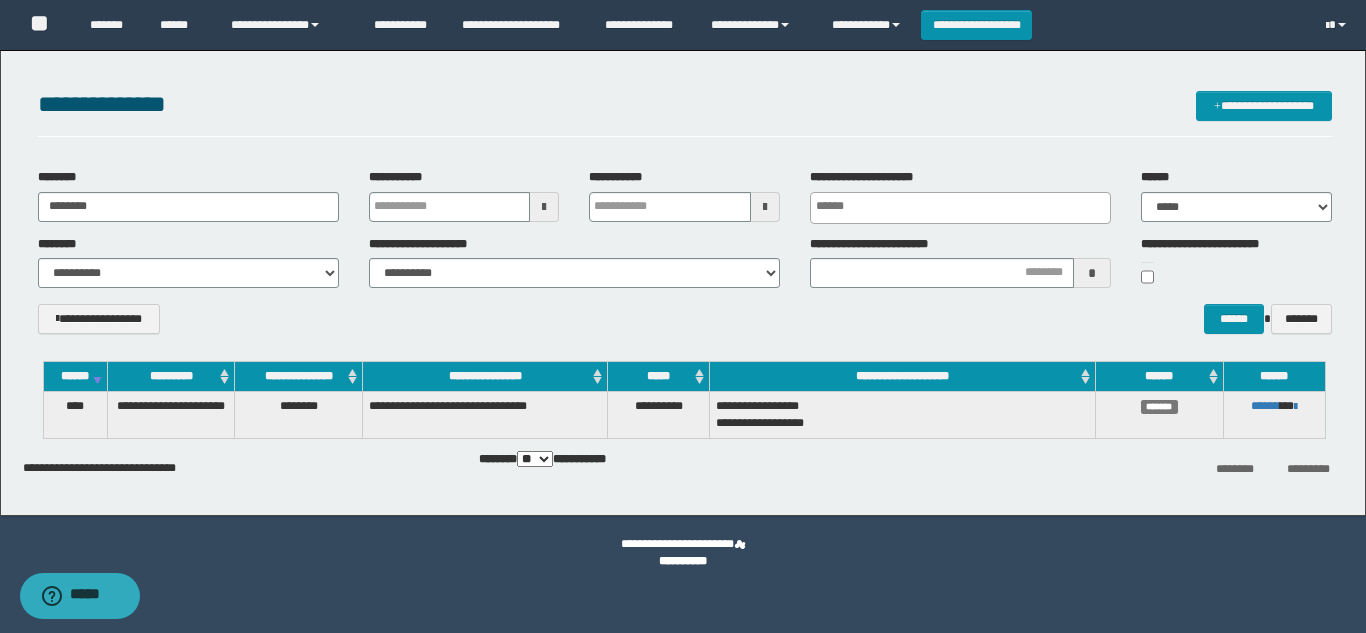 click on "**********" at bounding box center (685, 326) 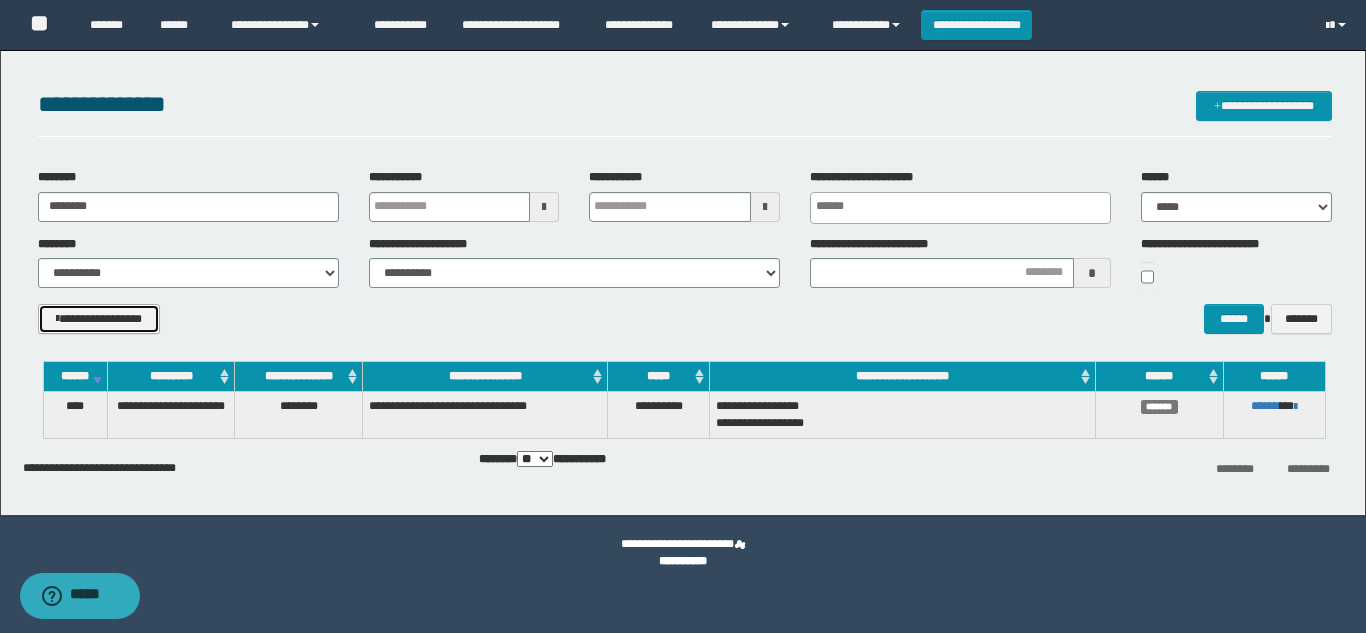 click on "**********" at bounding box center [99, 319] 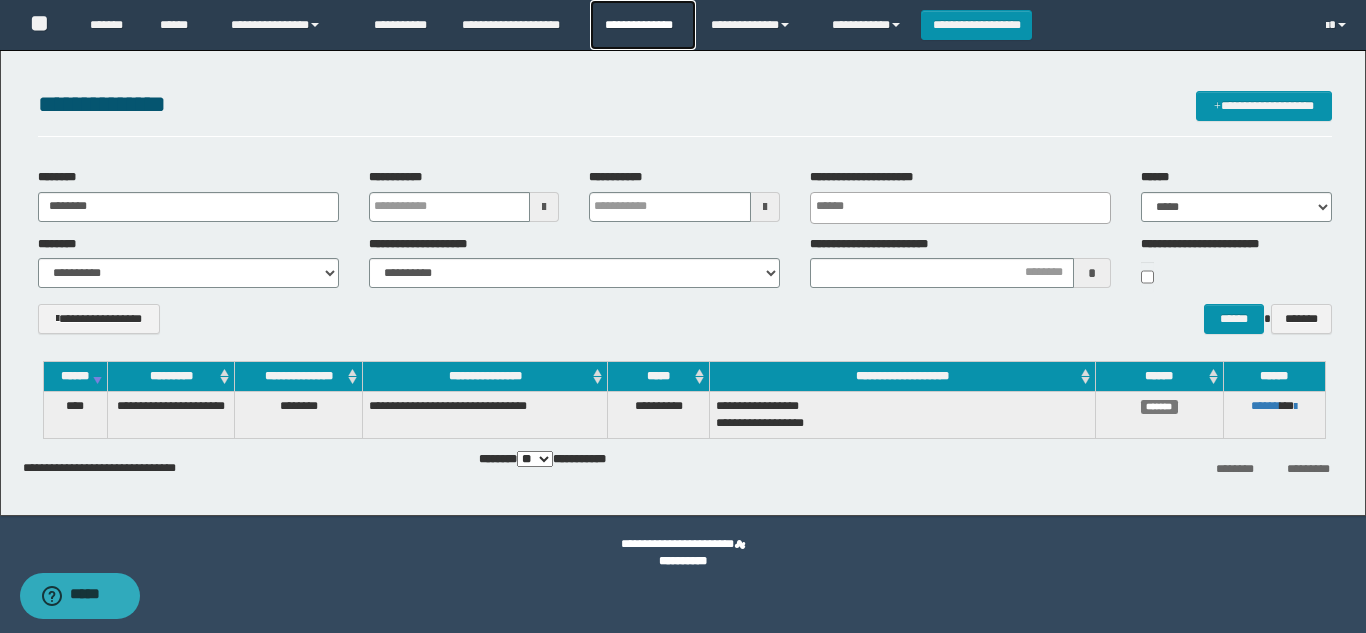 click on "**********" at bounding box center [642, 25] 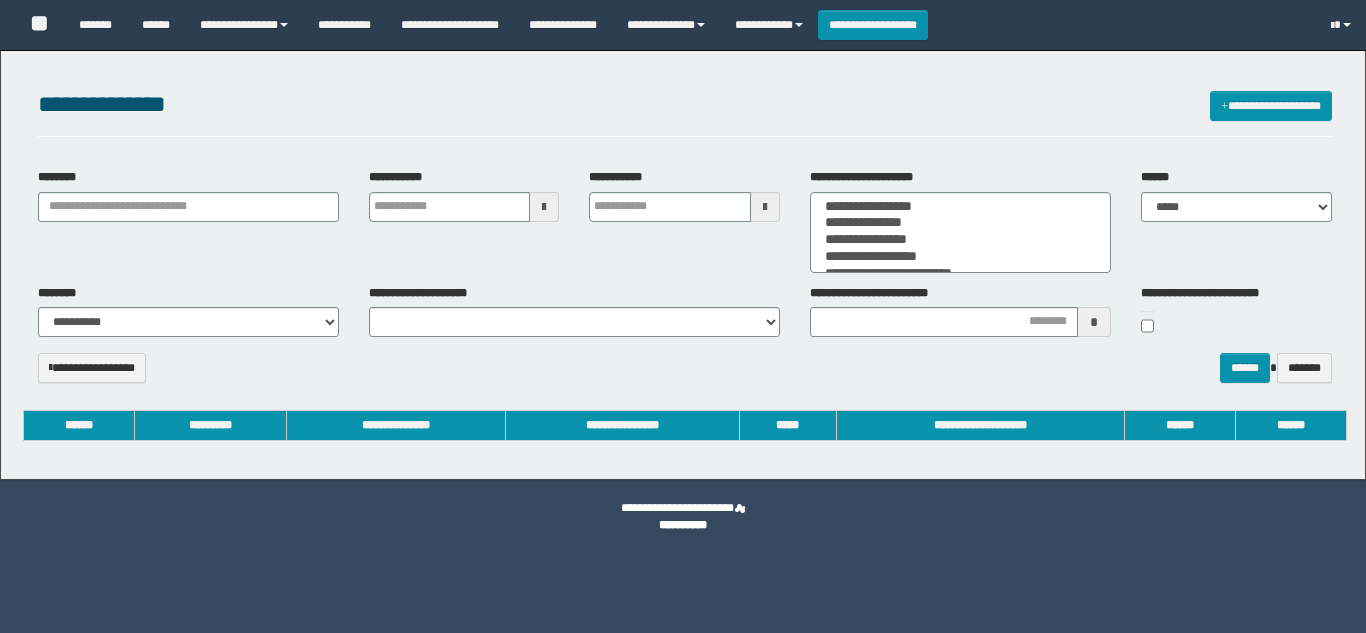 select 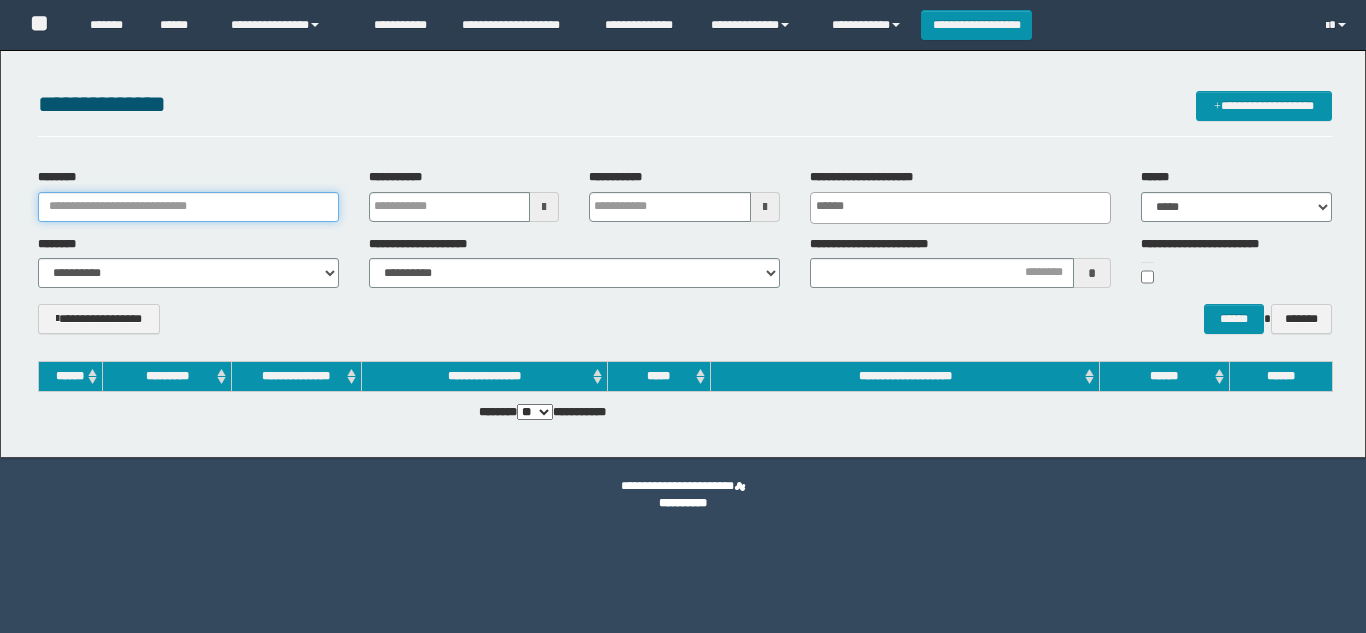 click on "********" at bounding box center (188, 207) 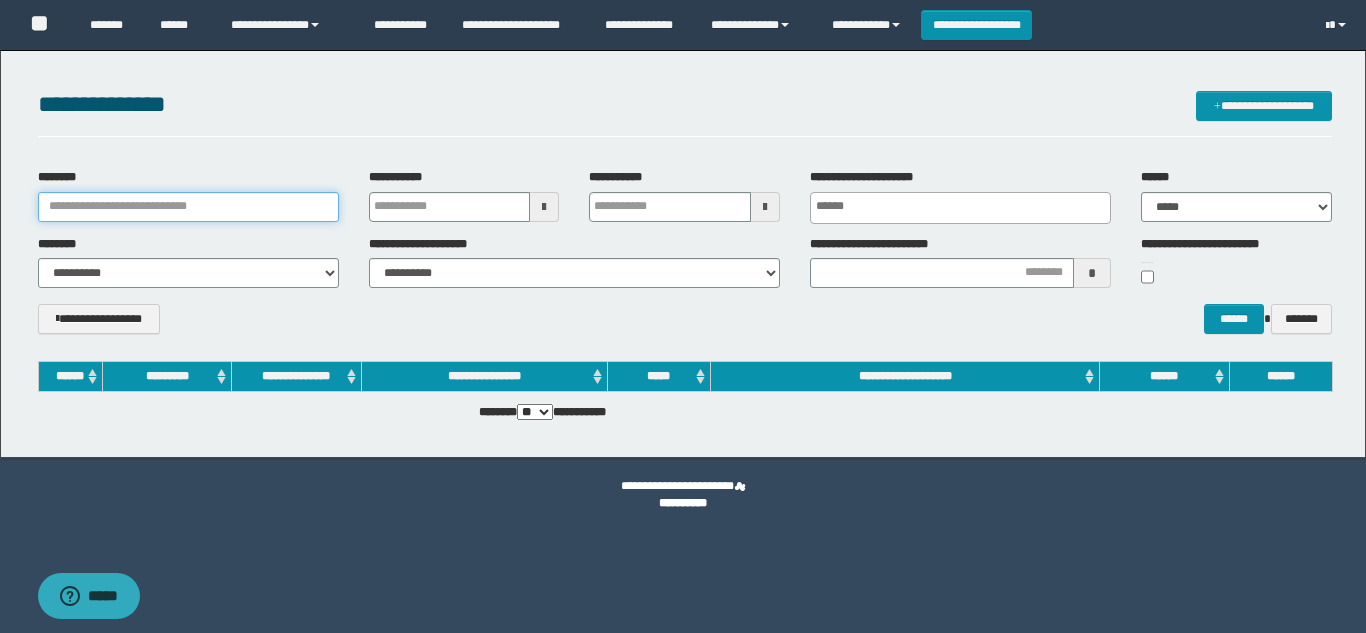 scroll, scrollTop: 0, scrollLeft: 0, axis: both 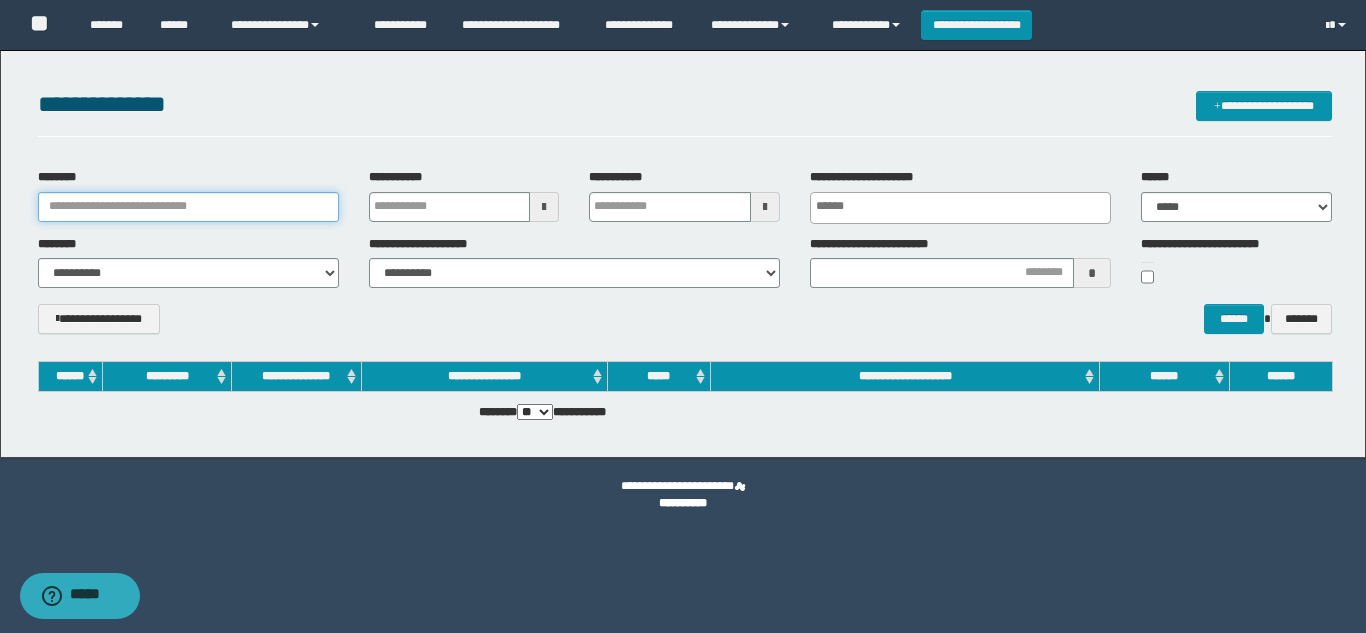 paste on "**********" 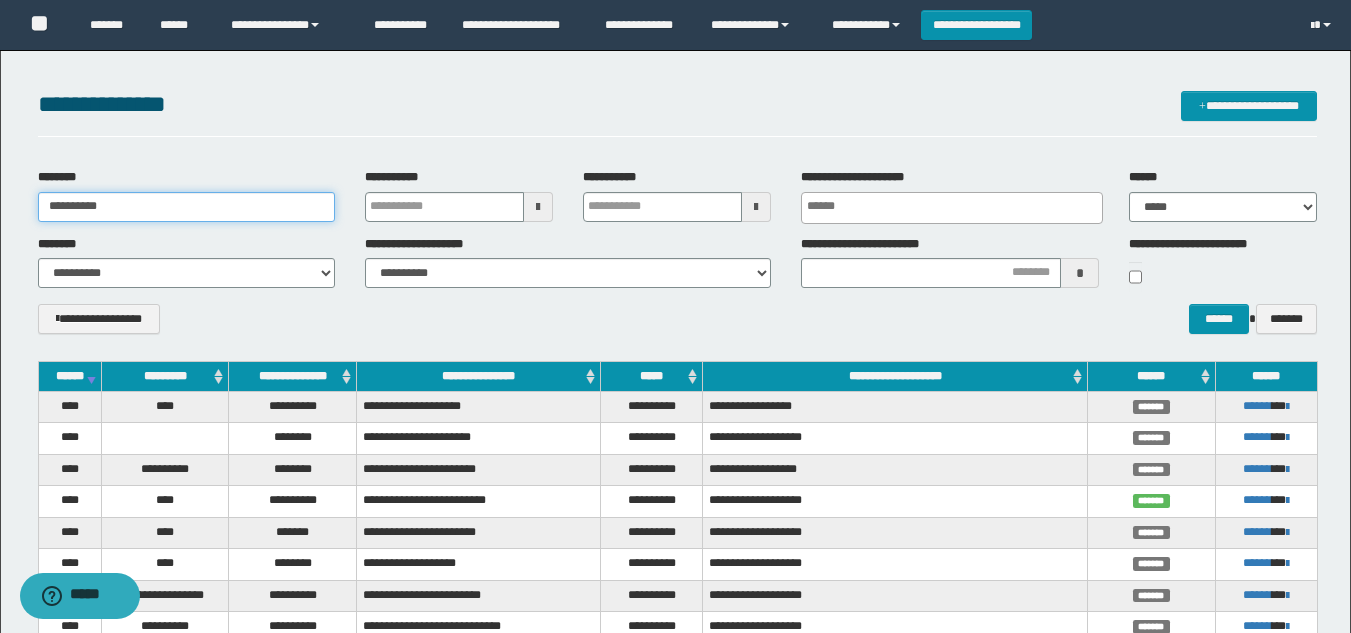 type on "**********" 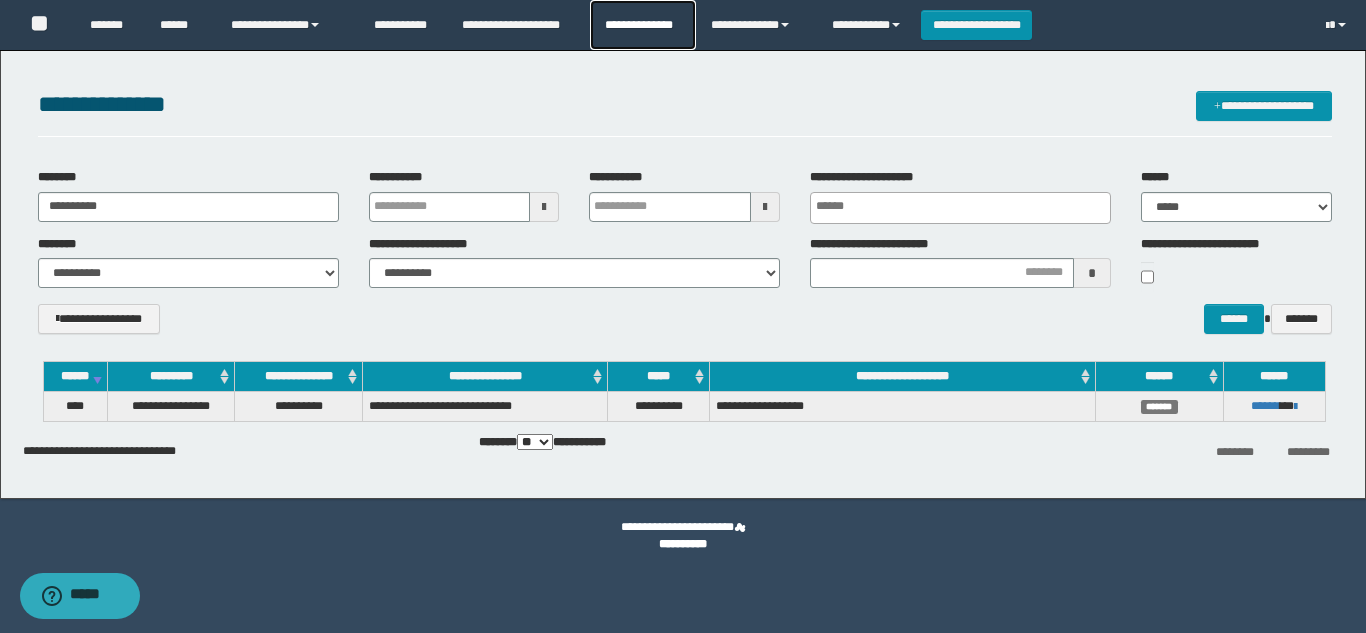 click on "**********" at bounding box center (642, 25) 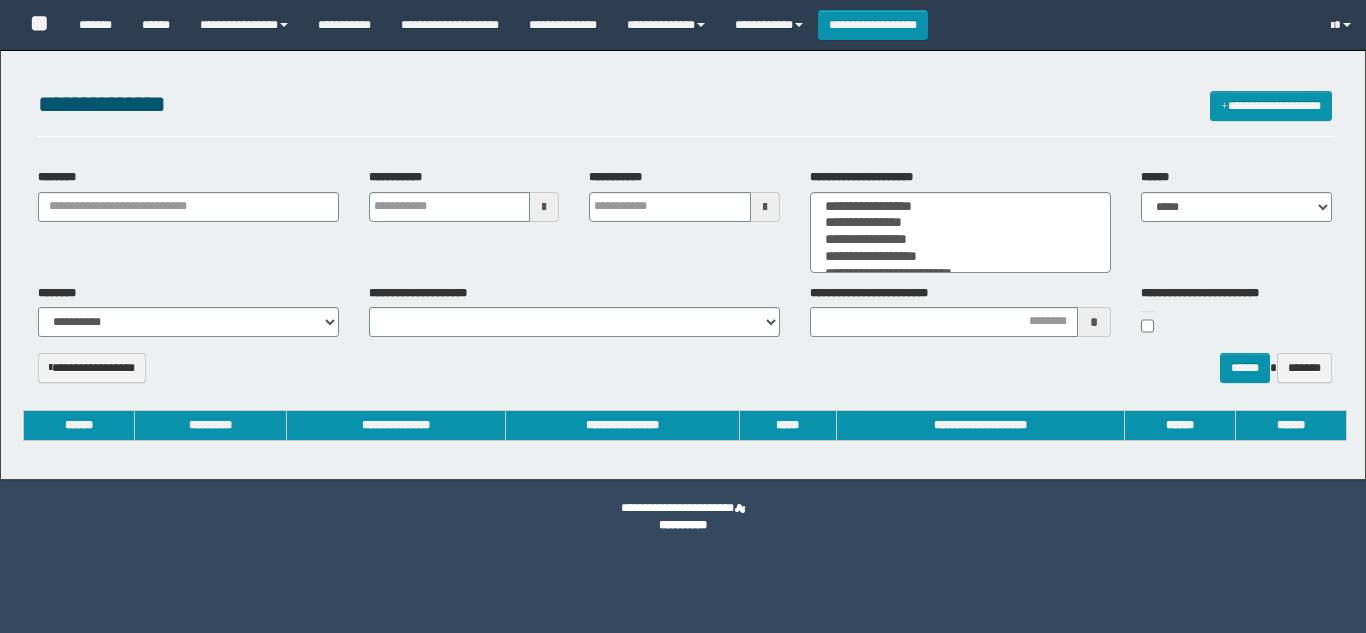 select 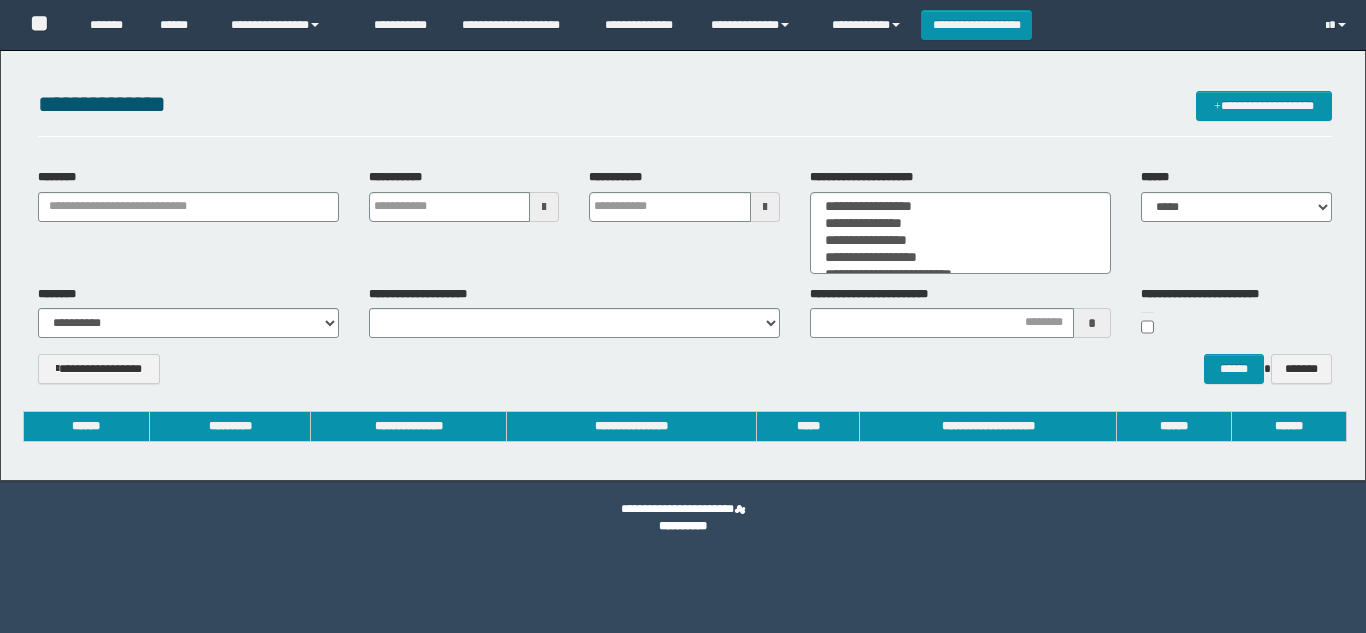 scroll, scrollTop: 0, scrollLeft: 0, axis: both 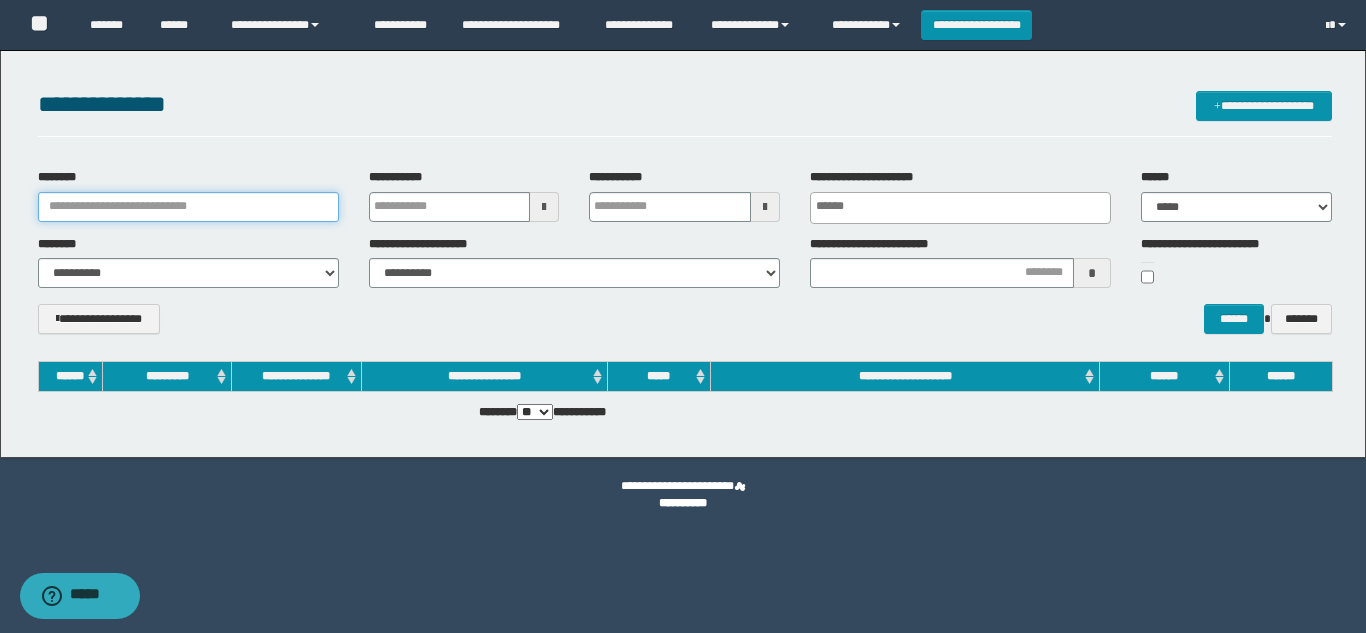 click on "********" at bounding box center (188, 207) 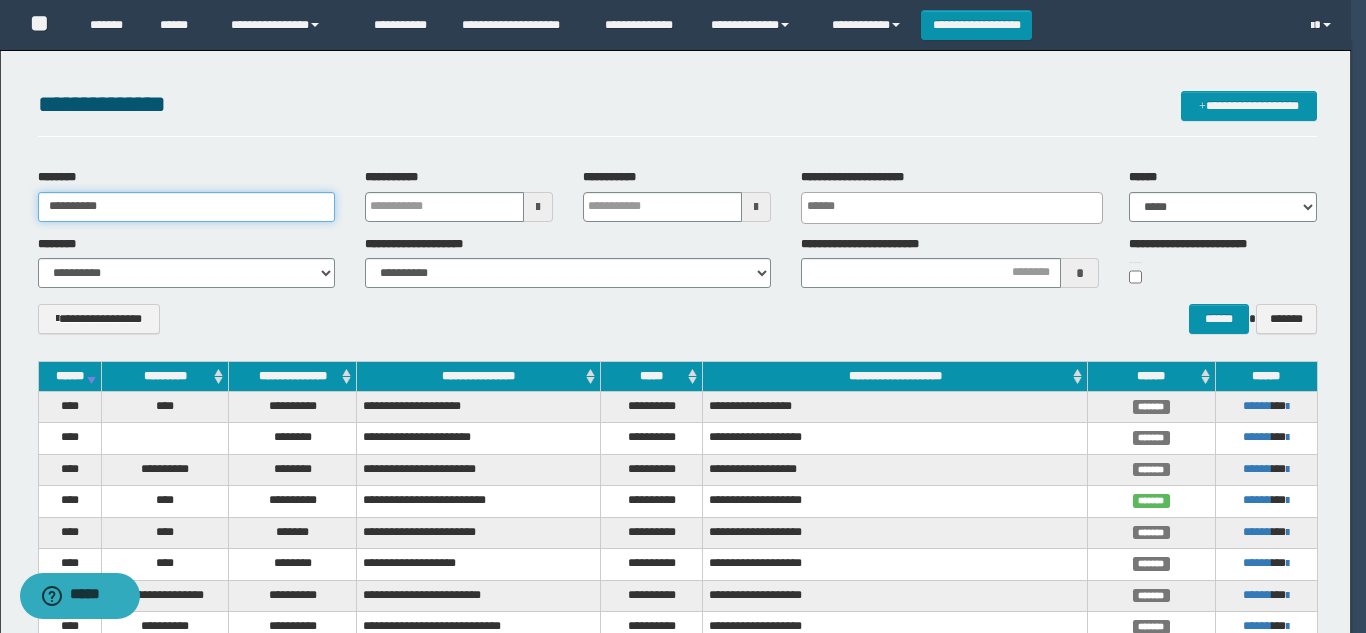 type on "**********" 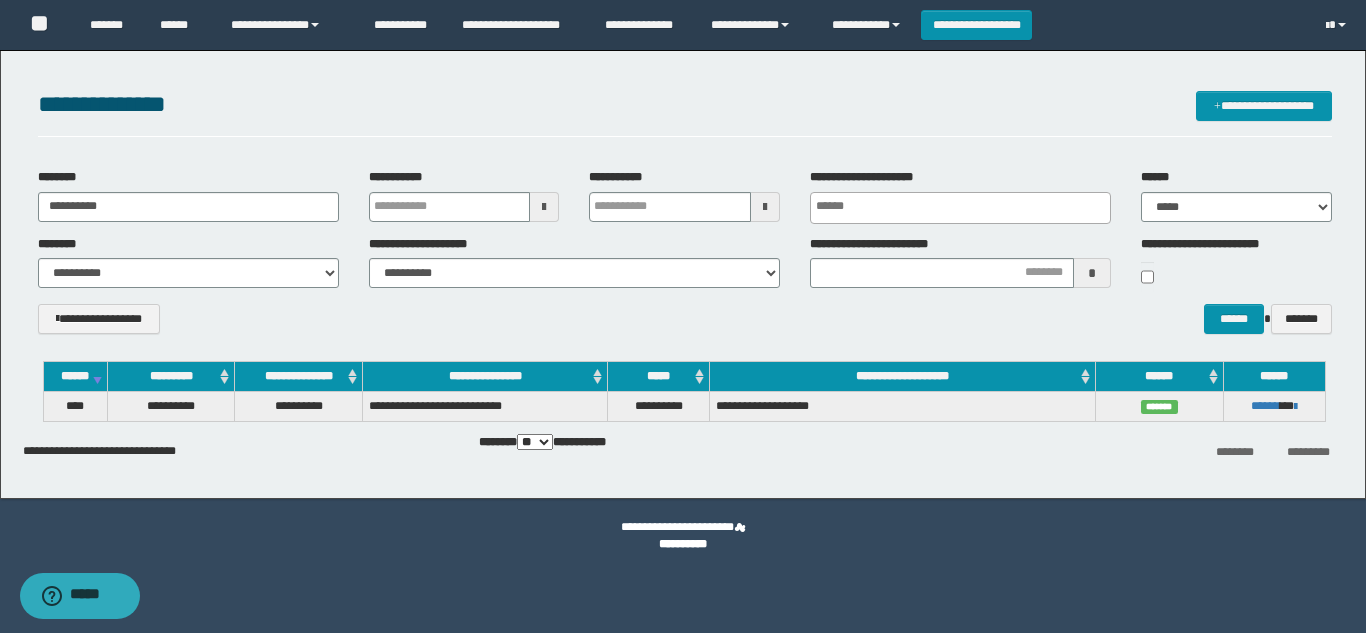 click on "**********" at bounding box center (685, 326) 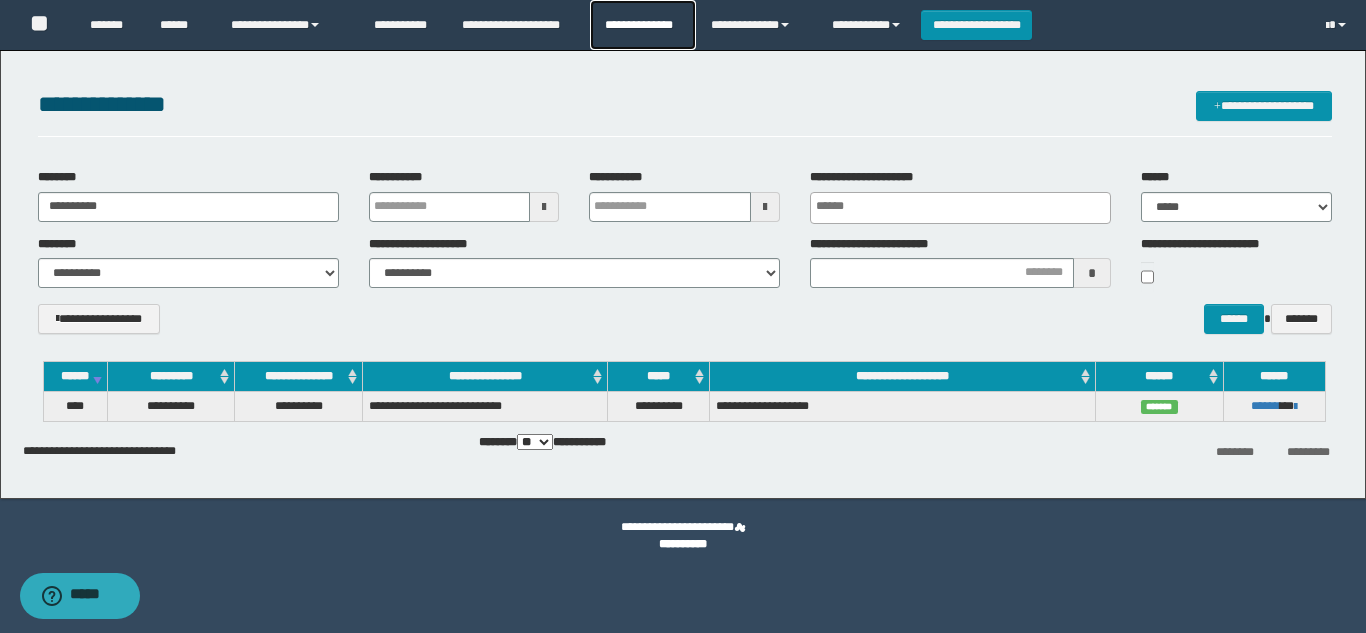 click on "**********" at bounding box center [642, 25] 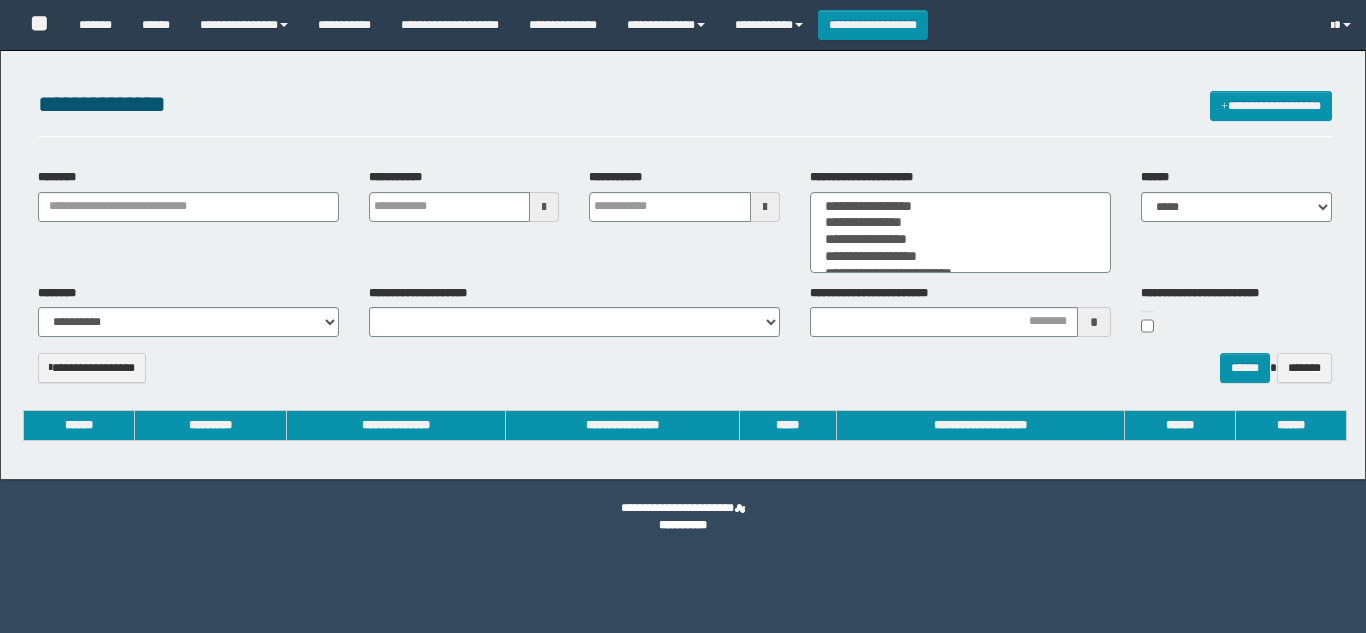 select 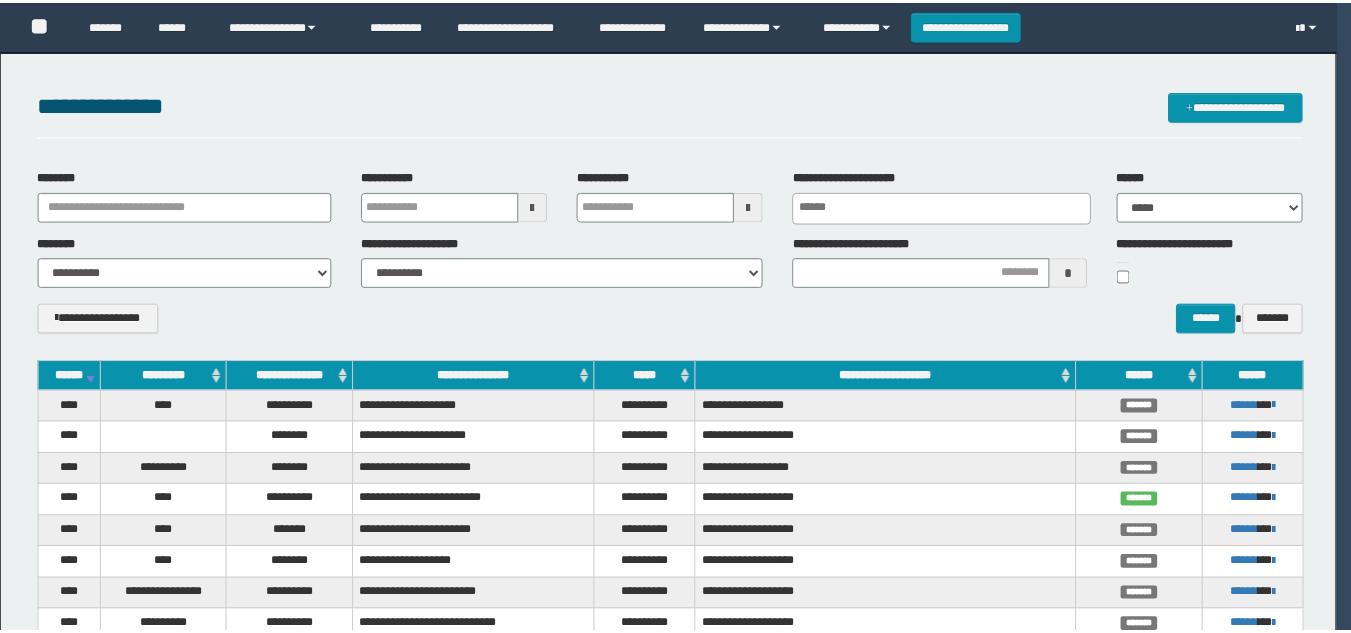 scroll, scrollTop: 0, scrollLeft: 0, axis: both 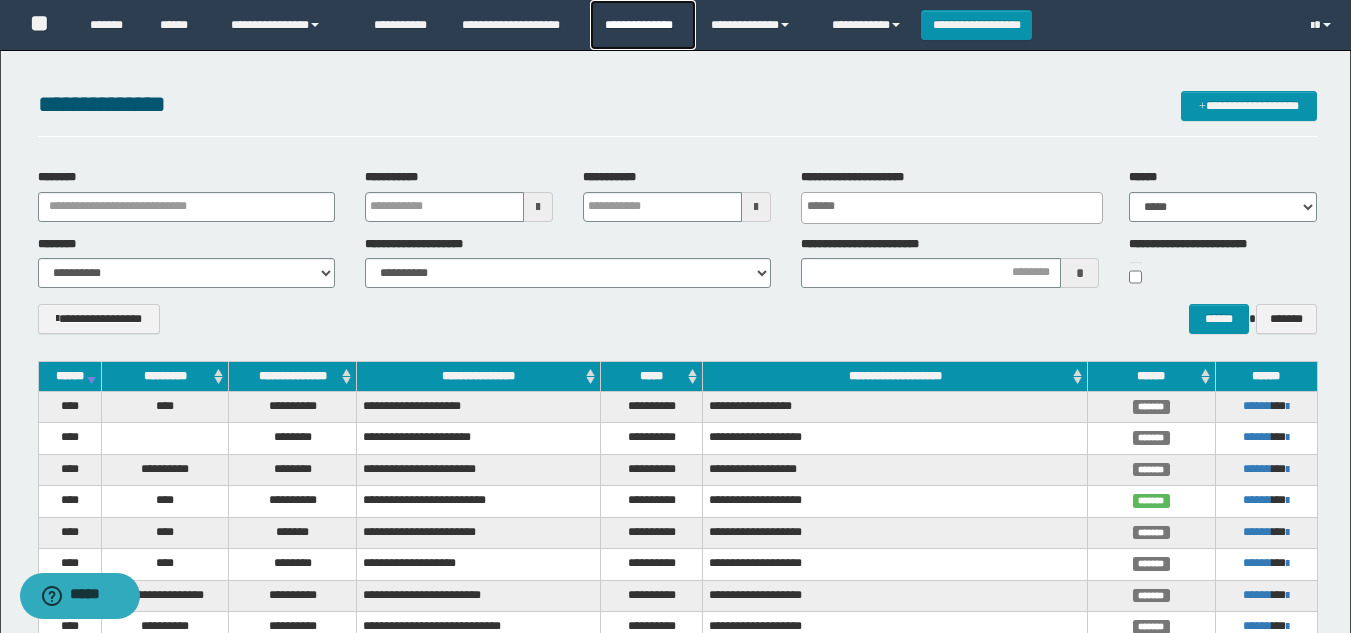click on "**********" at bounding box center (642, 25) 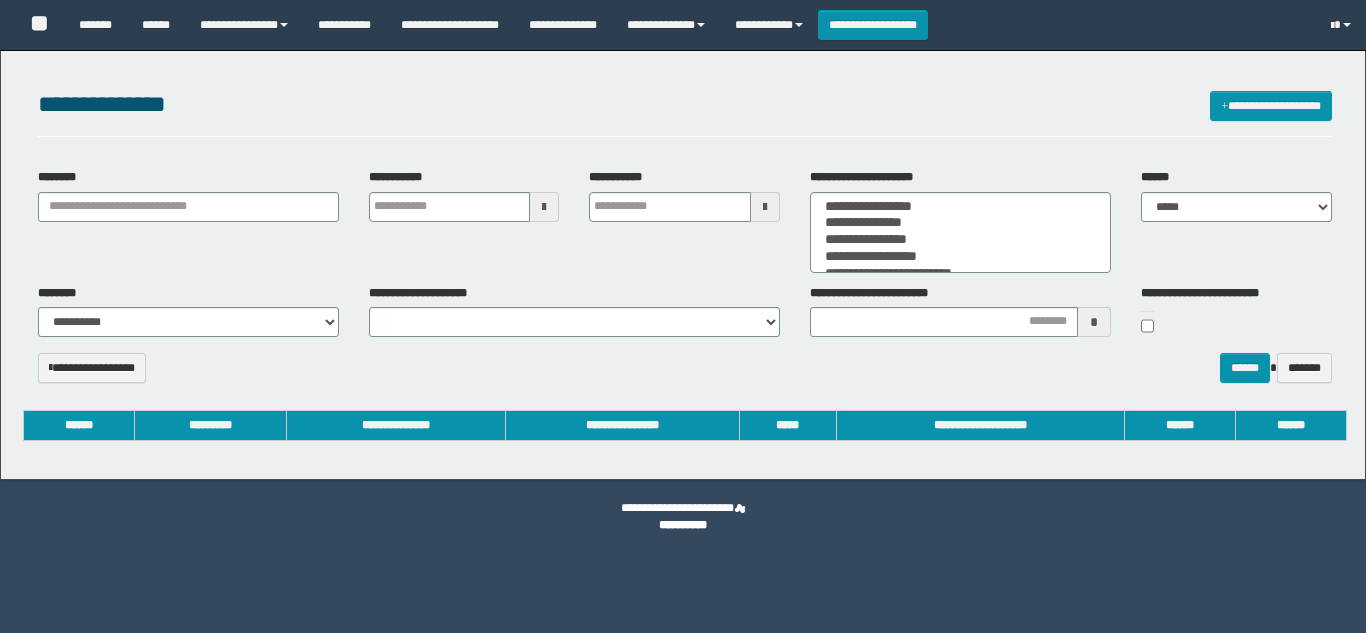 select 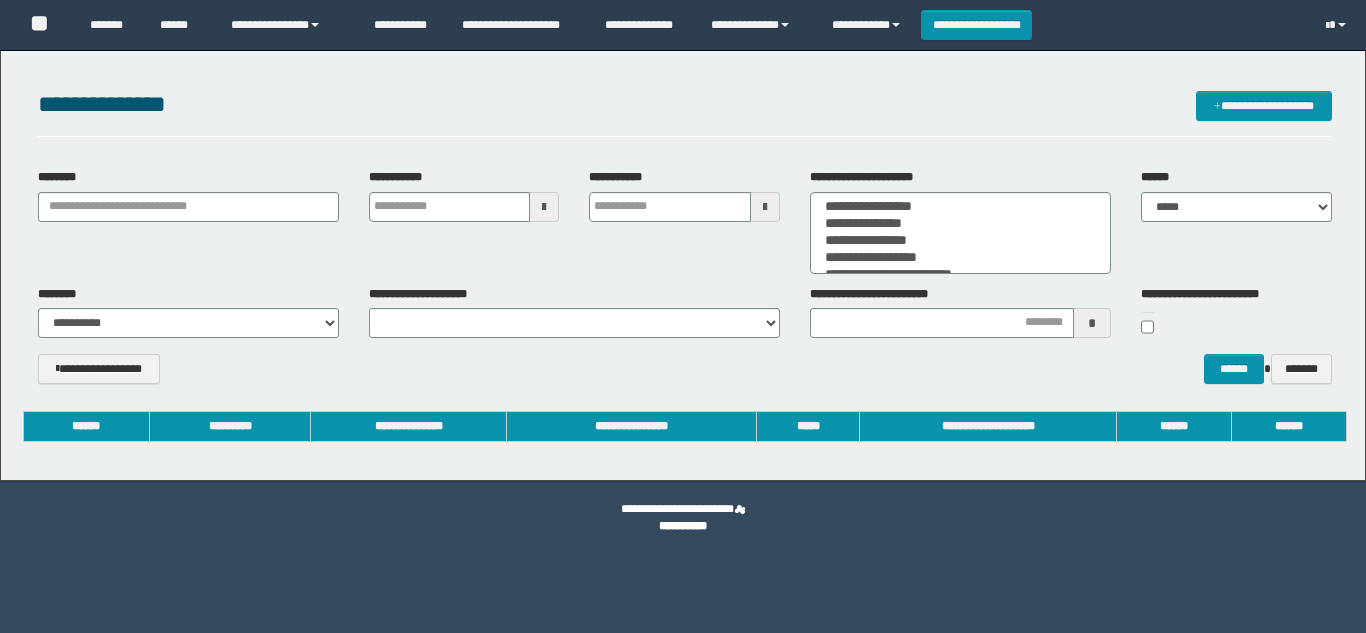 scroll, scrollTop: 0, scrollLeft: 0, axis: both 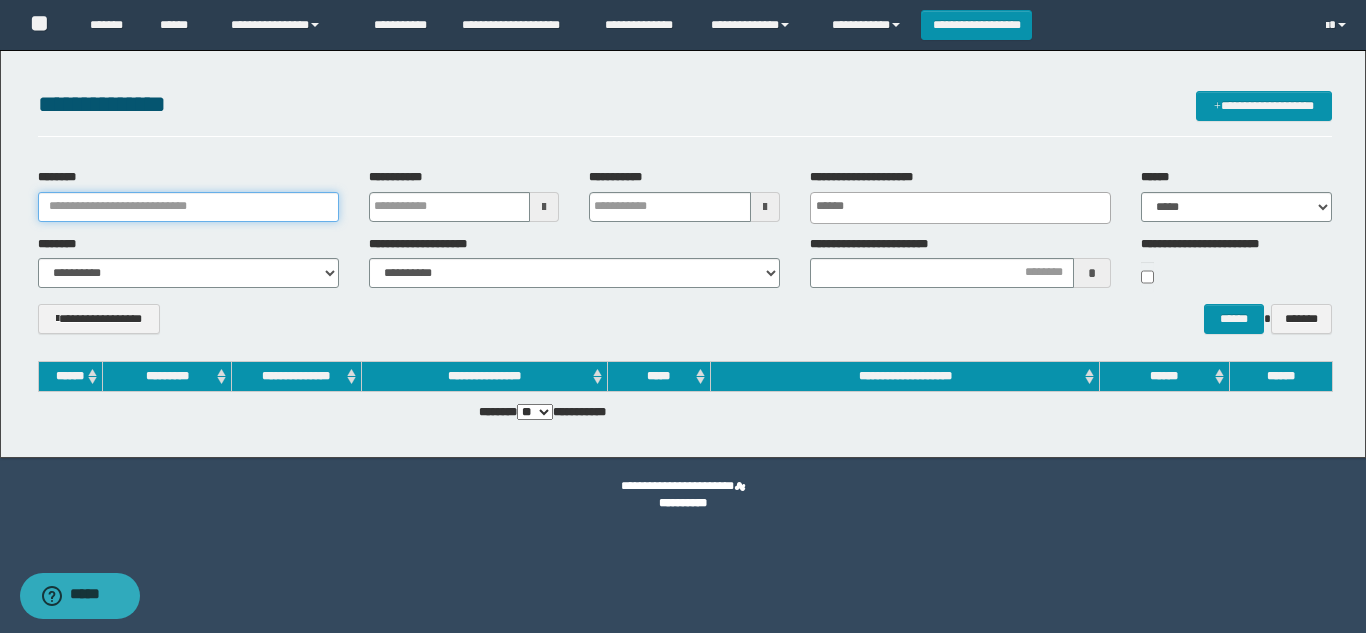 click on "********" at bounding box center [188, 207] 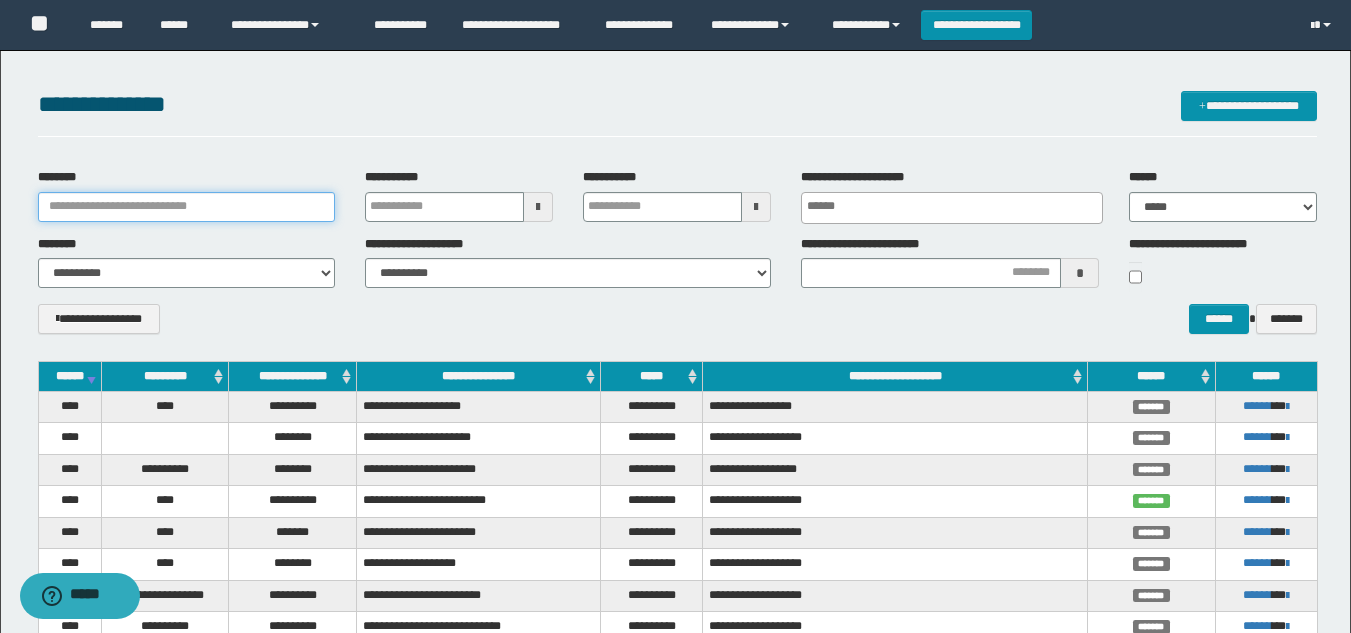 paste on "**********" 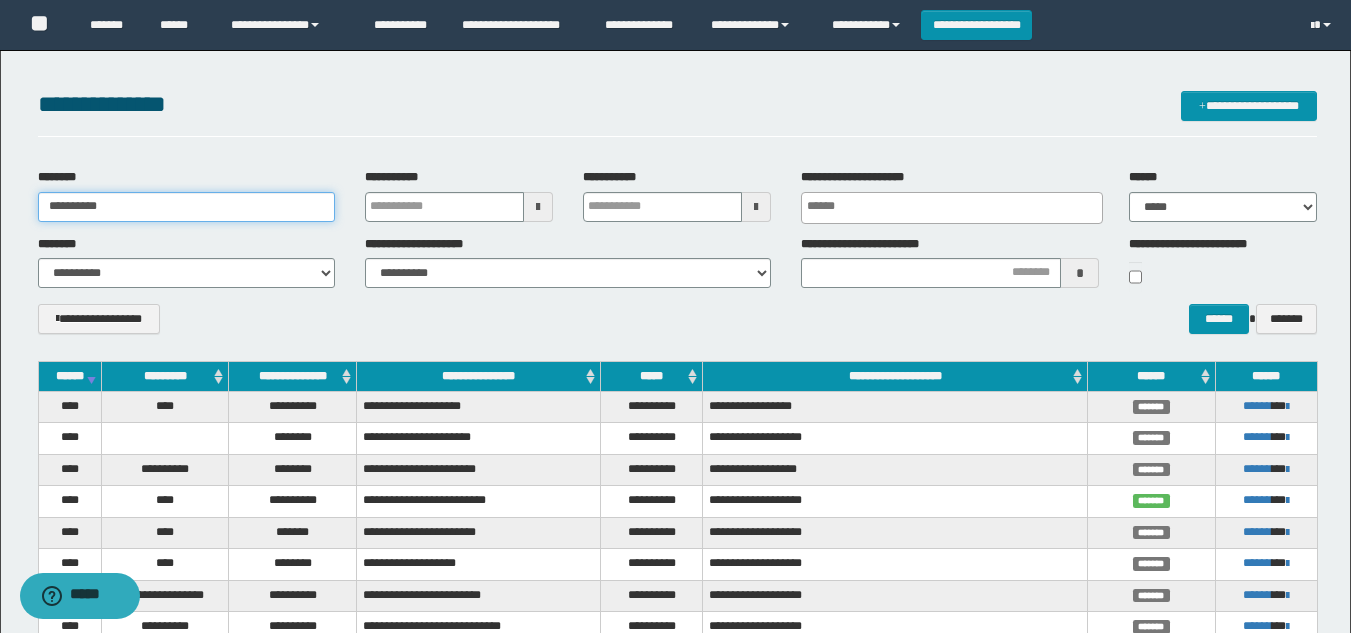 type on "**********" 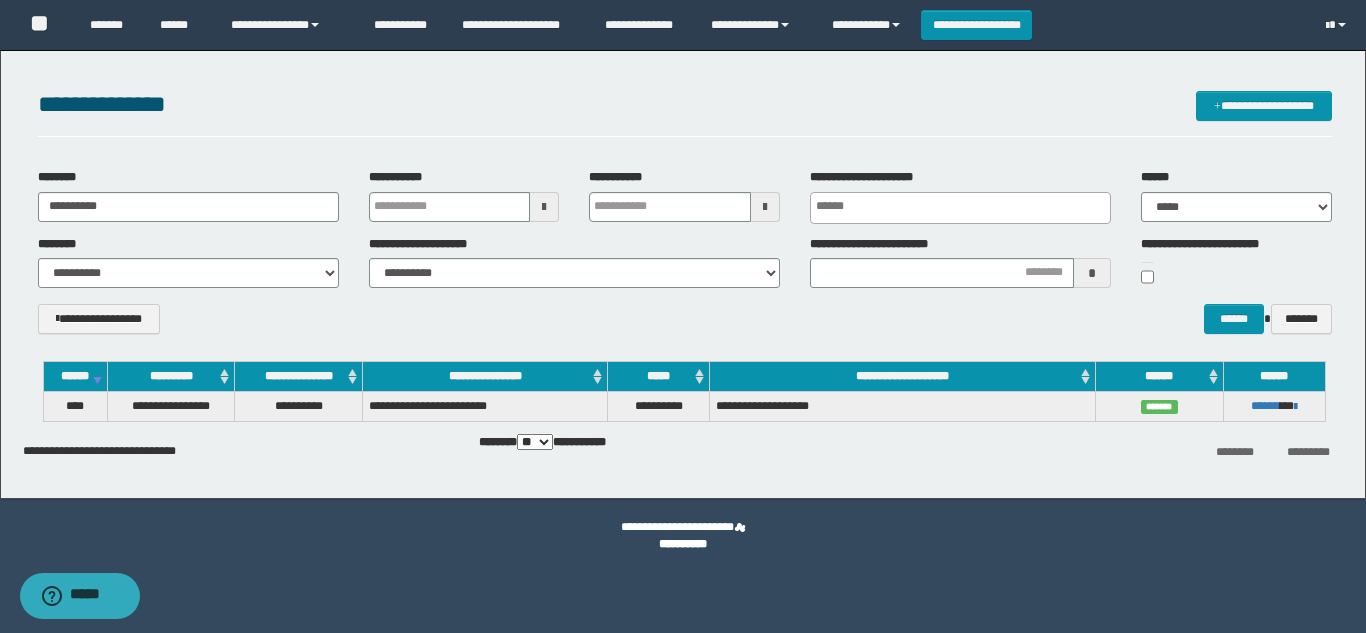 click on "**********" at bounding box center (685, 114) 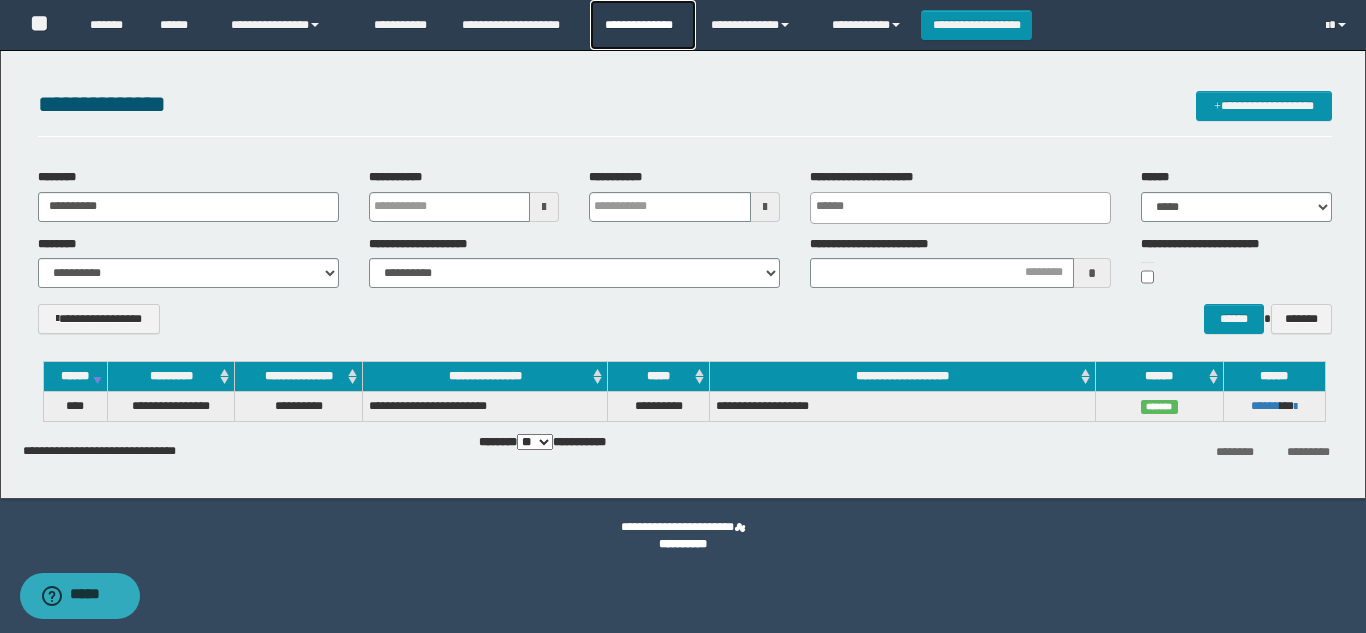 click on "**********" at bounding box center [642, 25] 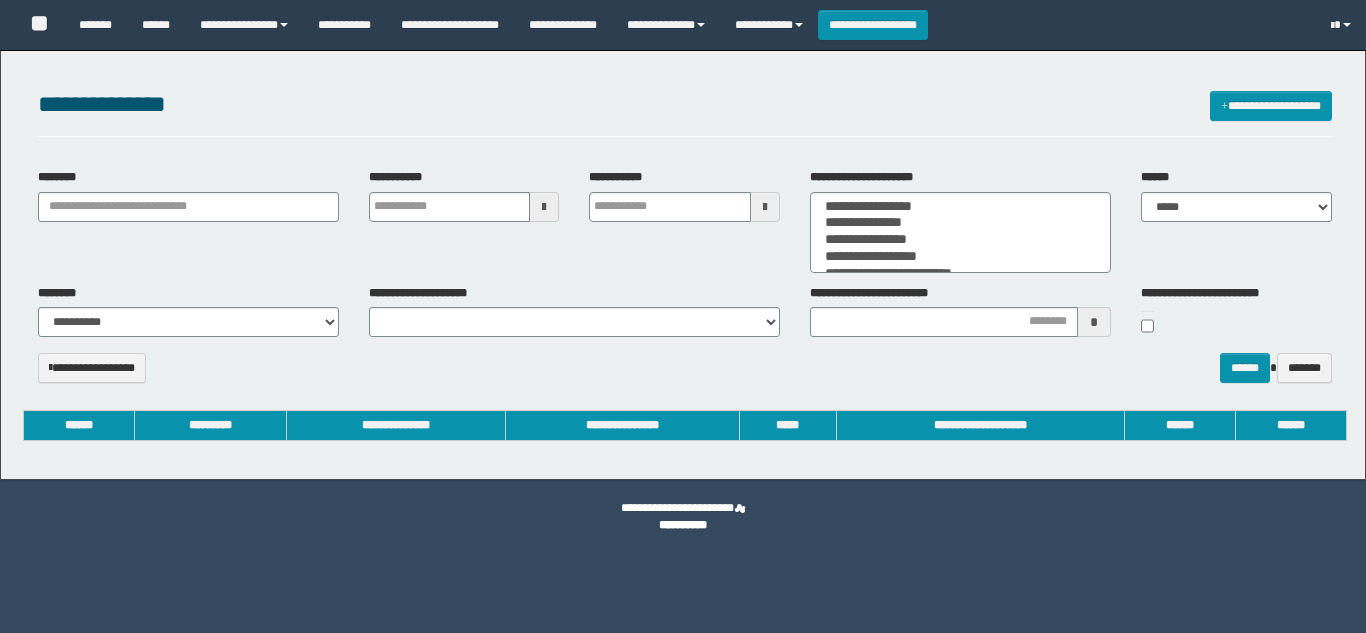 select 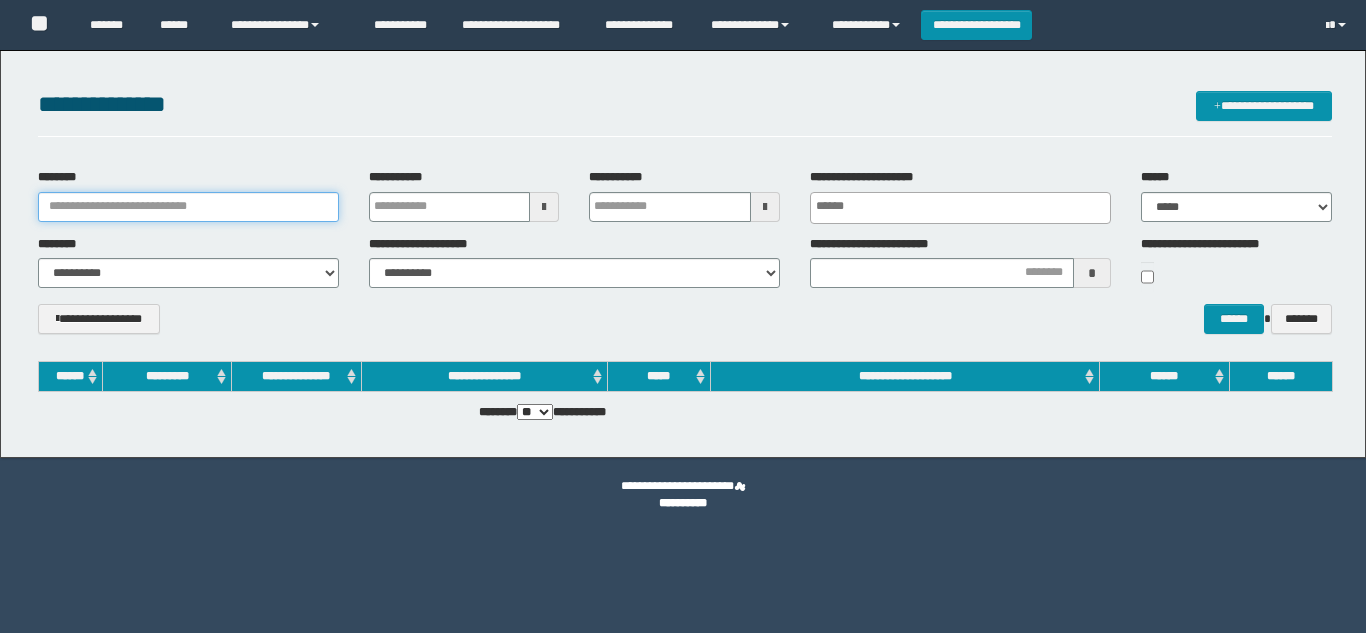 scroll, scrollTop: 0, scrollLeft: 0, axis: both 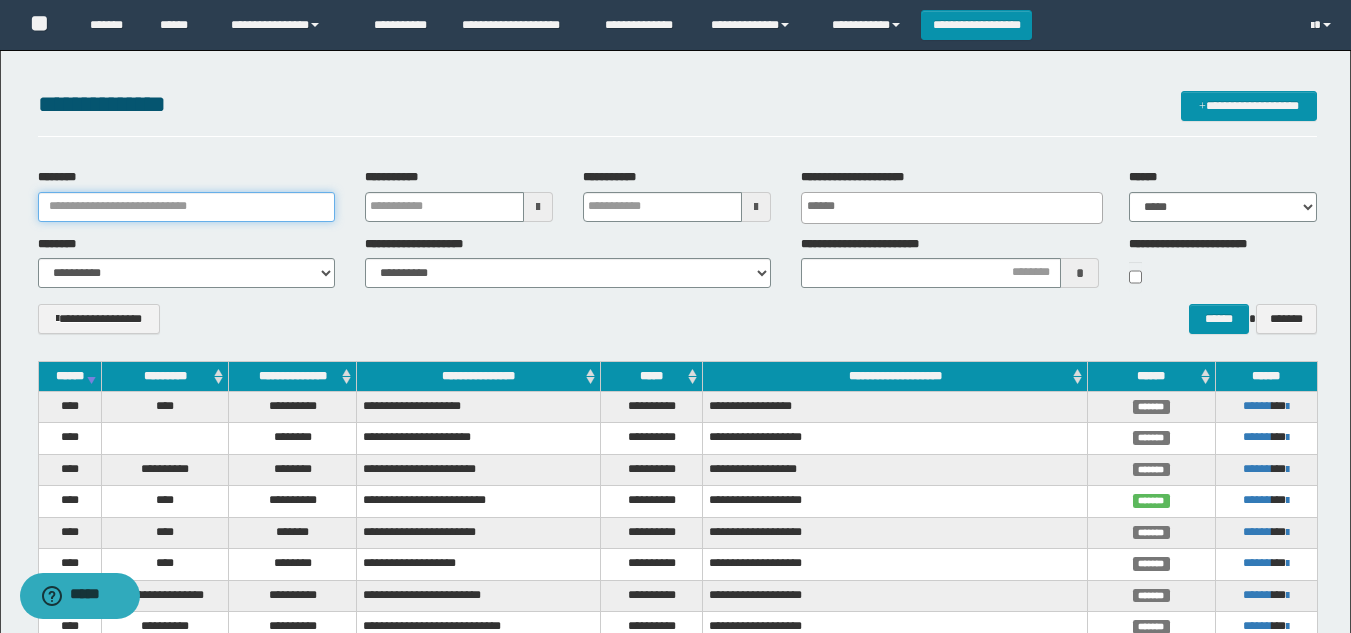 paste on "**********" 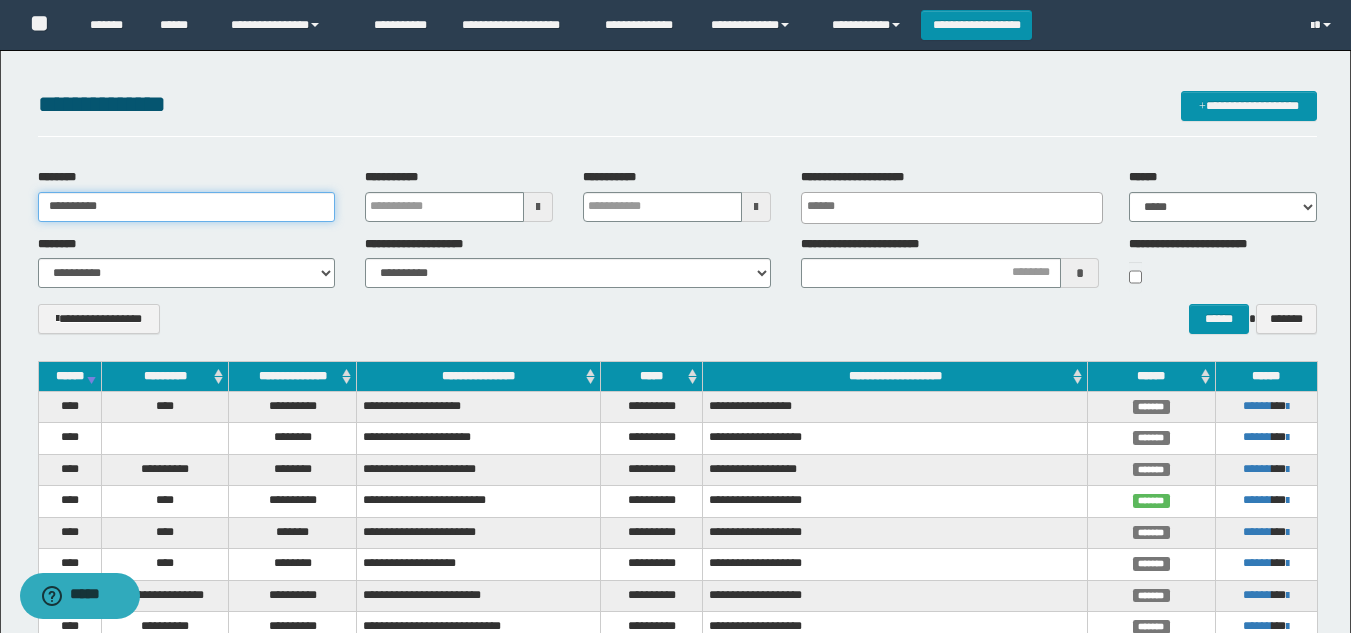 type on "**********" 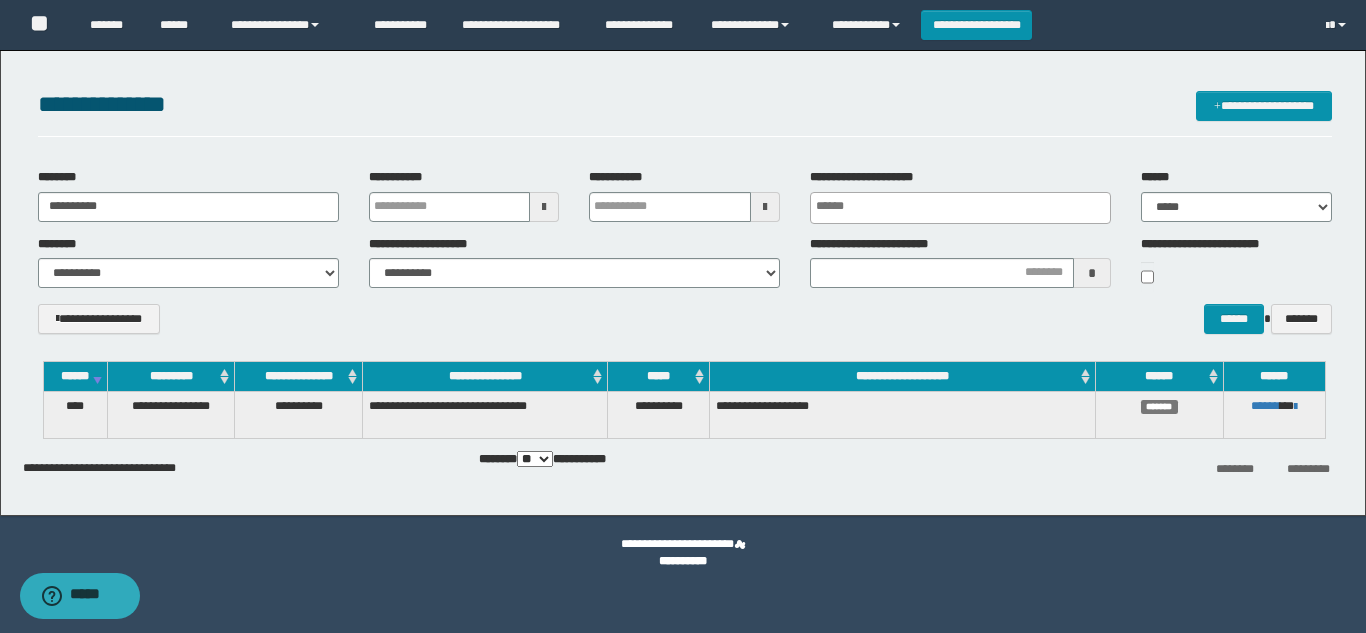 click on "**********" at bounding box center [685, 468] 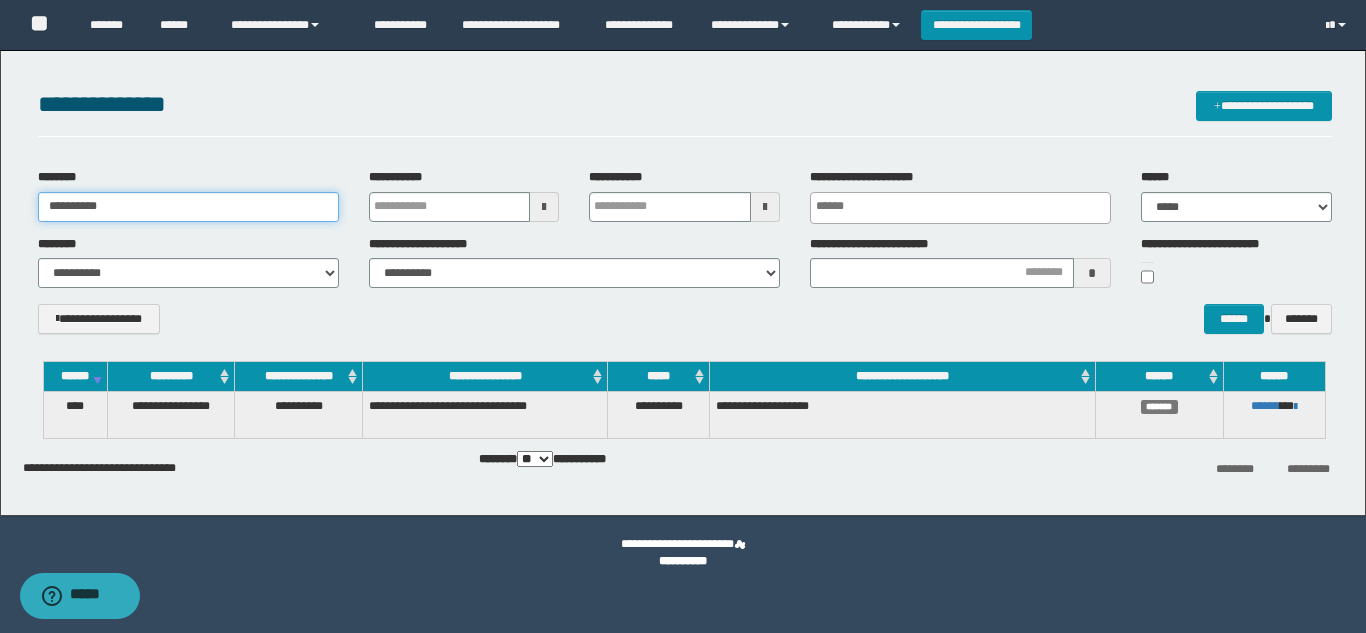 click on "**********" at bounding box center (188, 207) 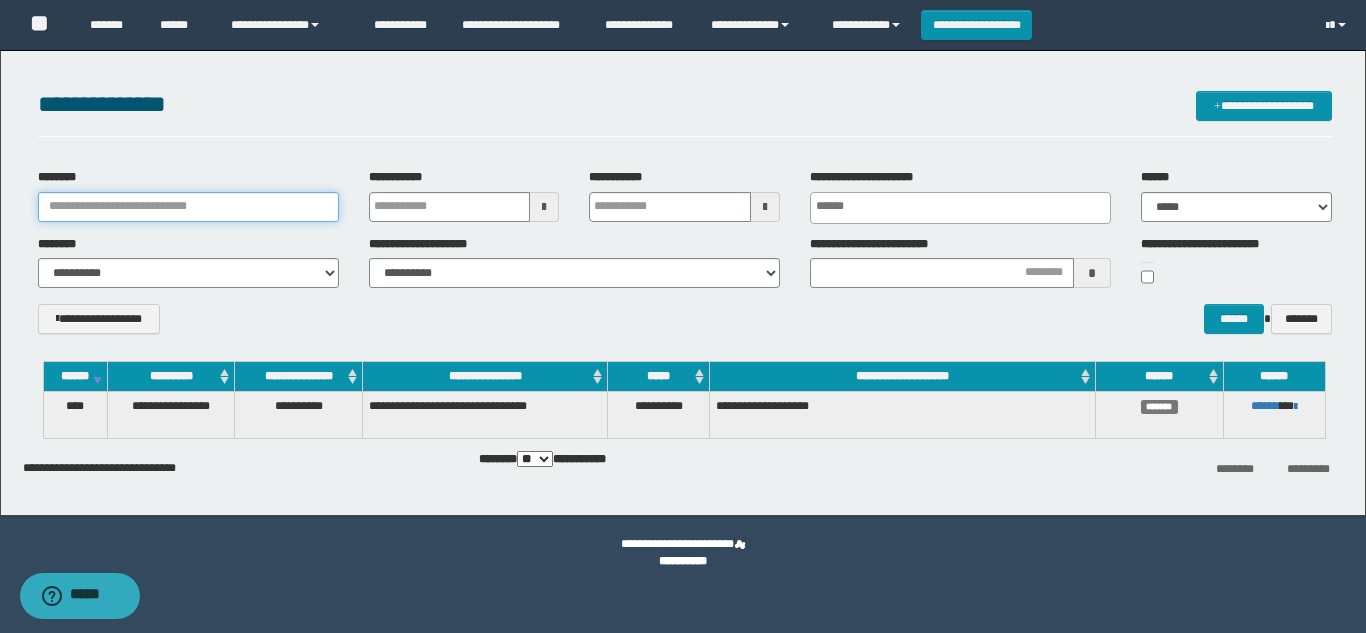 paste on "**********" 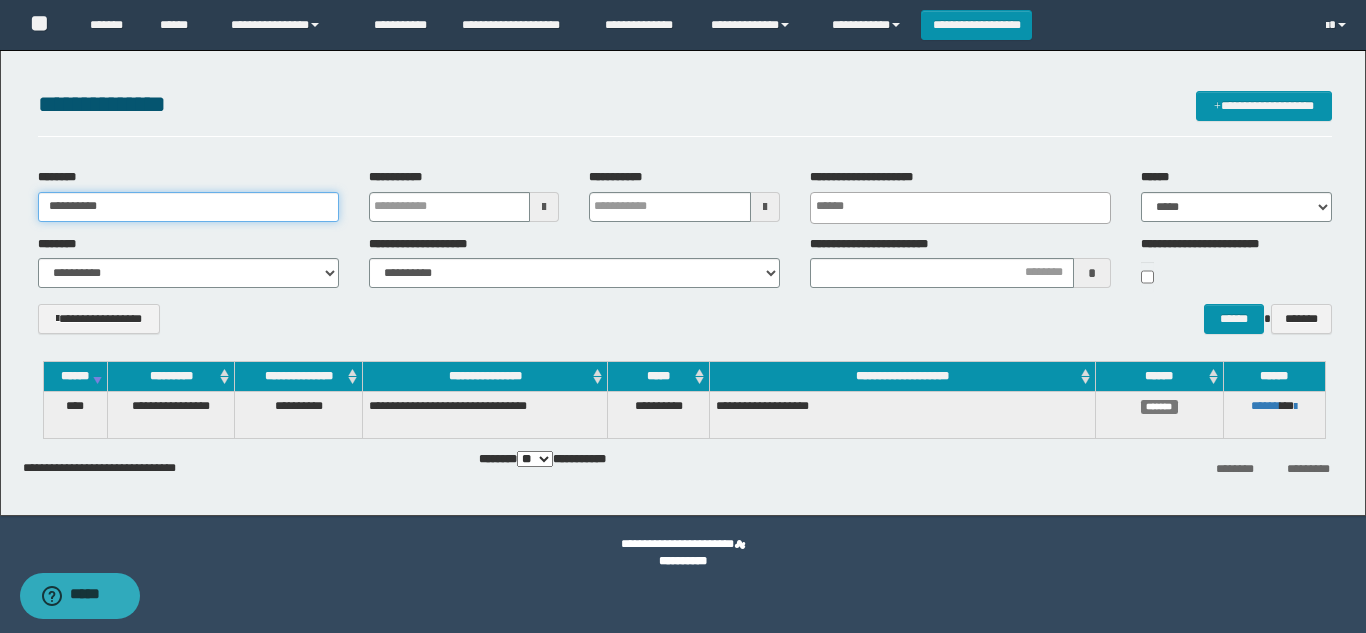 type on "**********" 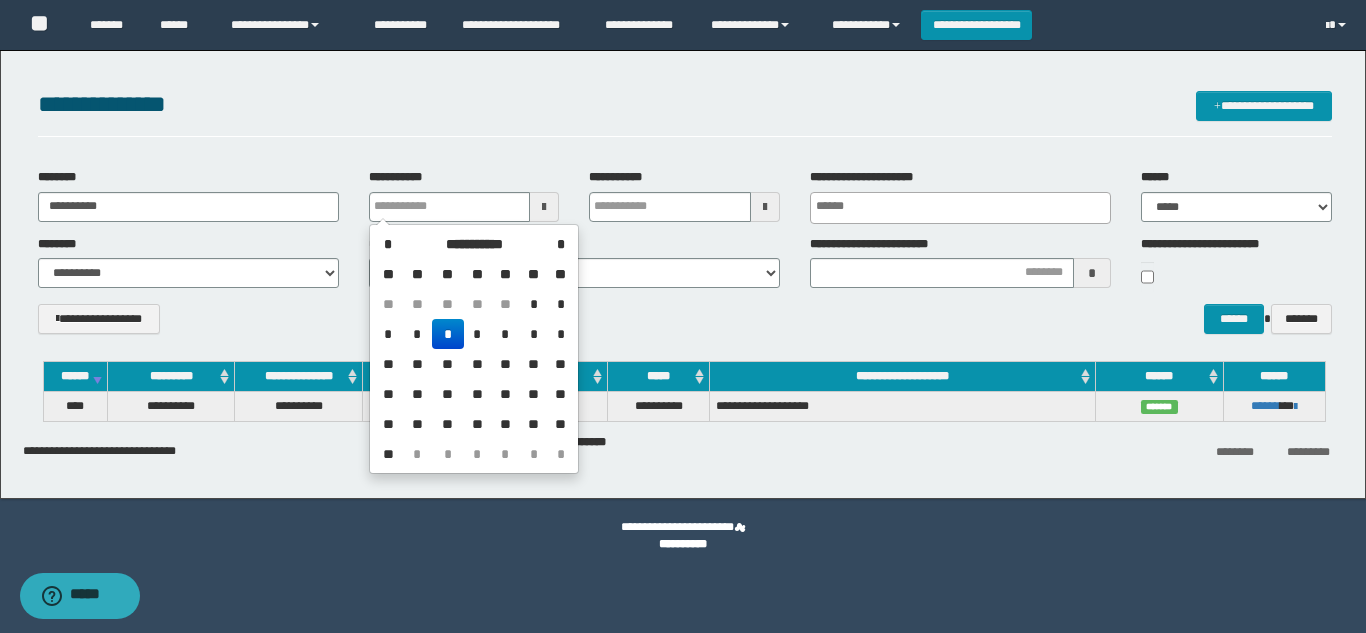 drag, startPoint x: 758, startPoint y: 472, endPoint x: 726, endPoint y: 467, distance: 32.38827 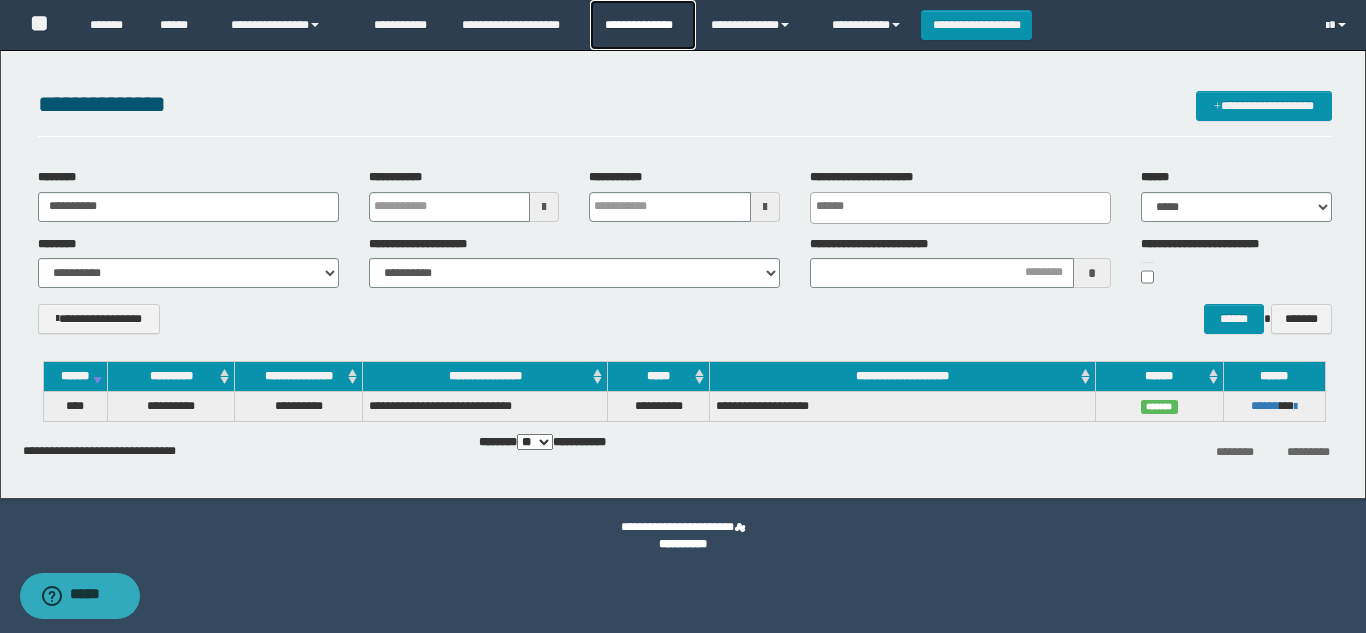 click on "**********" at bounding box center (642, 25) 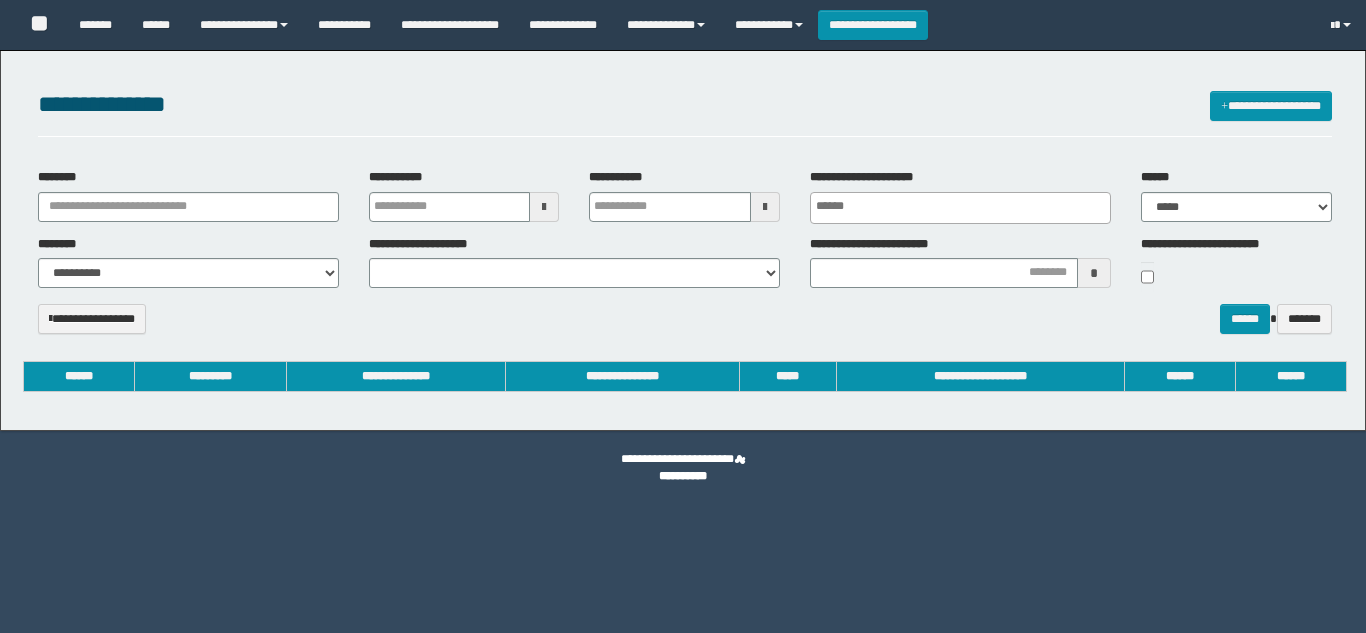 select 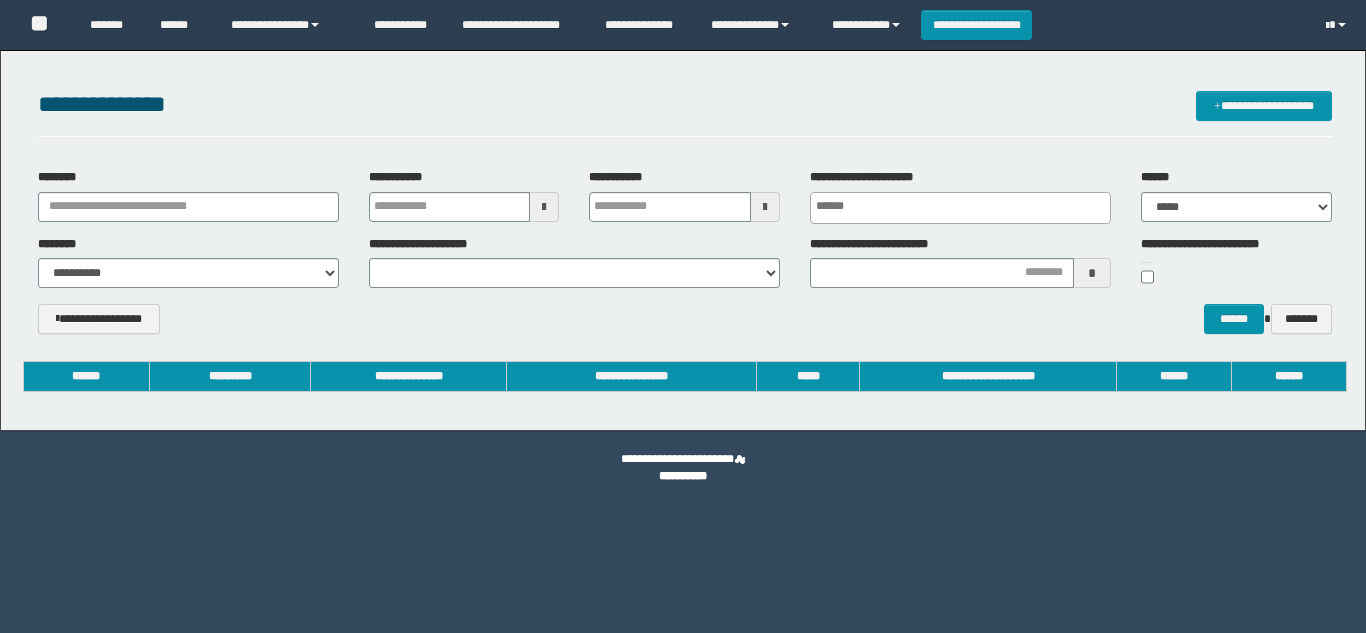 scroll, scrollTop: 0, scrollLeft: 0, axis: both 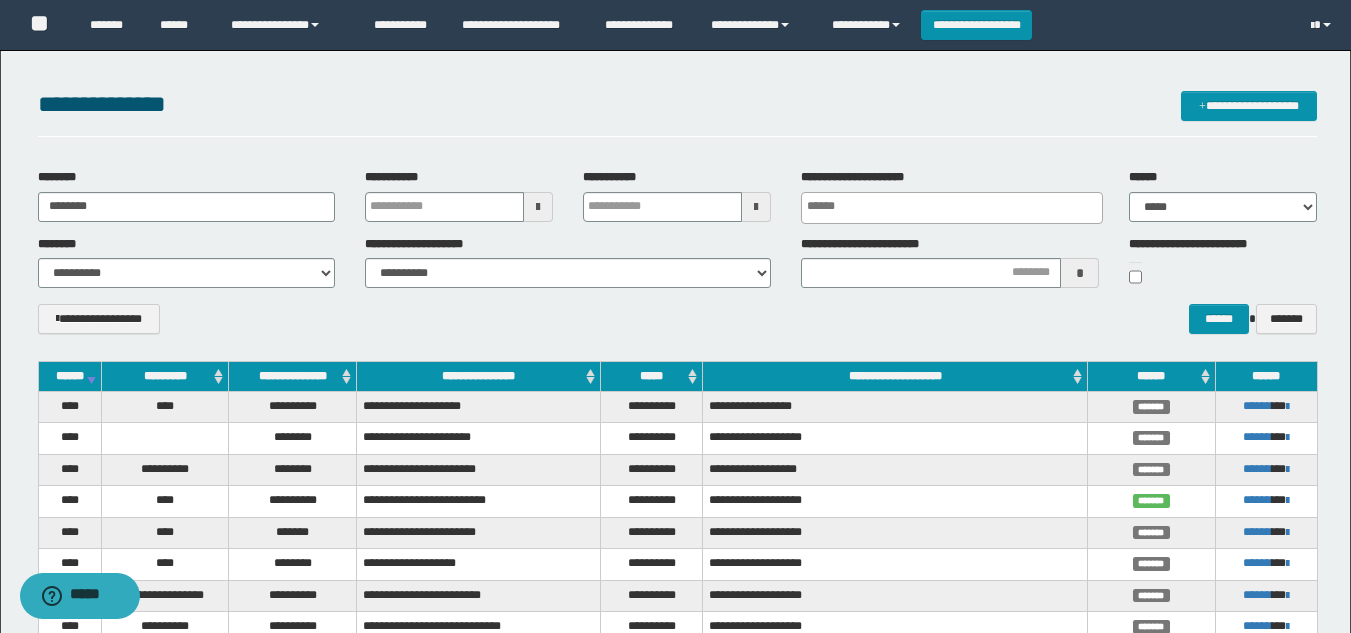 type on "********" 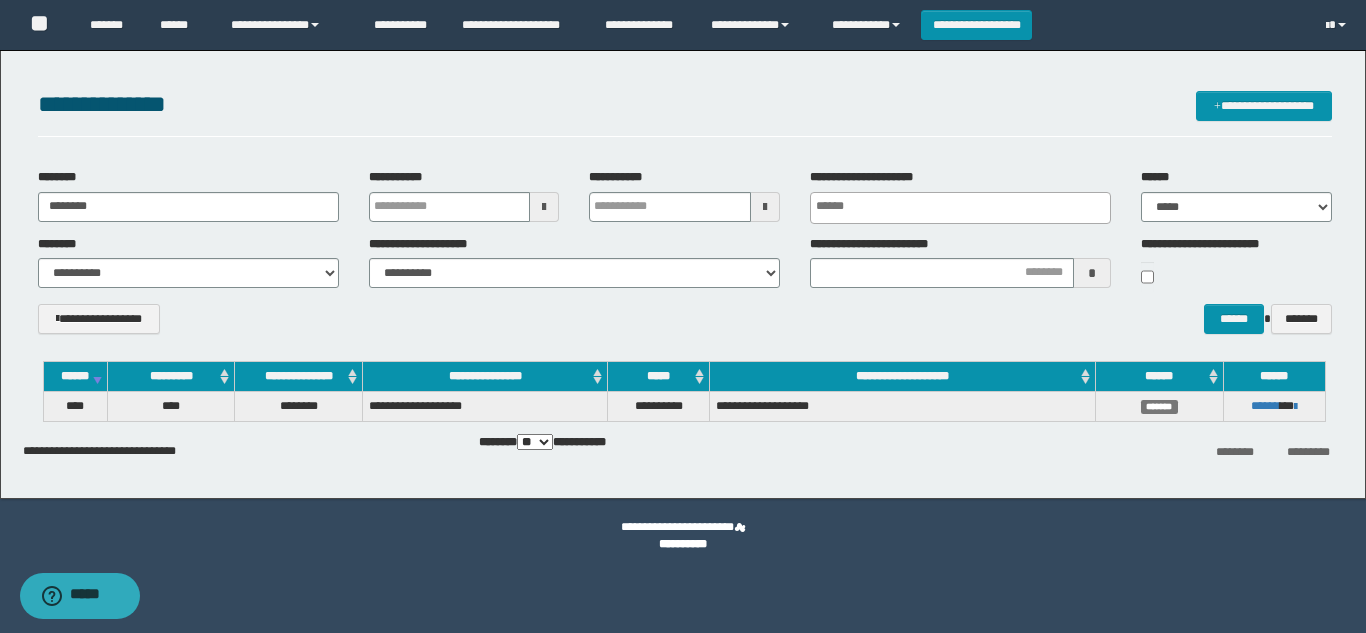 click on "**********" at bounding box center (685, 326) 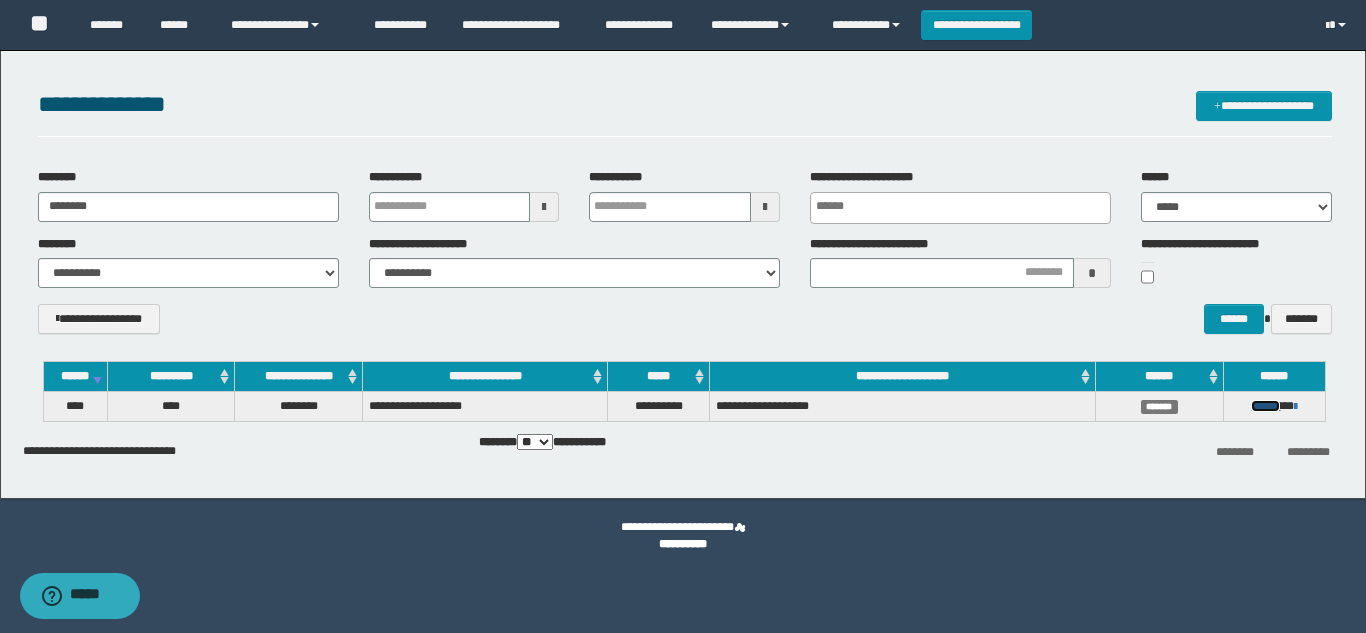 click on "******" at bounding box center (1265, 406) 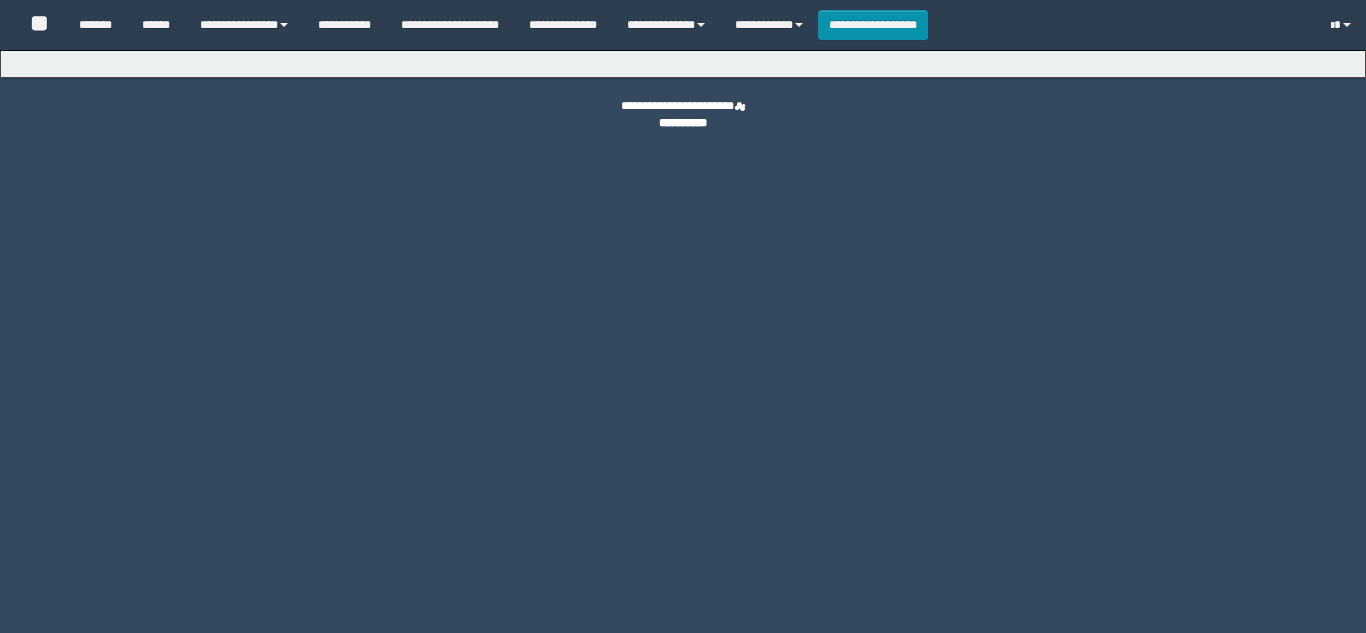 scroll, scrollTop: 0, scrollLeft: 0, axis: both 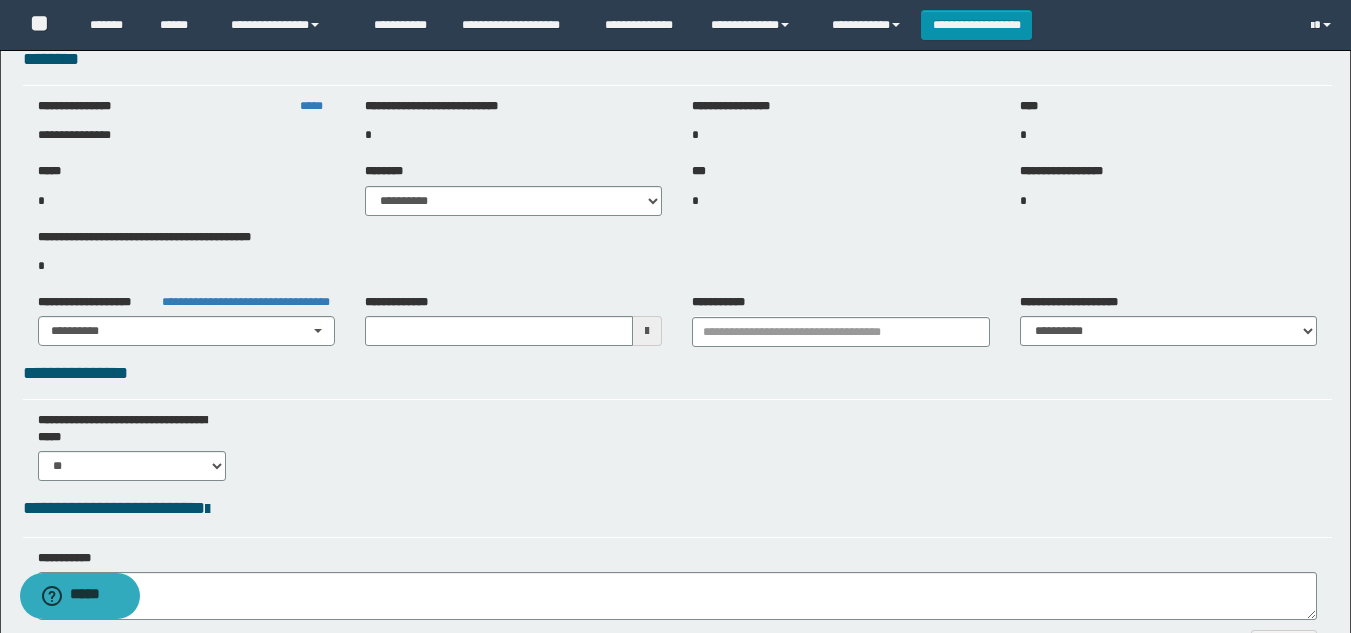 type on "**********" 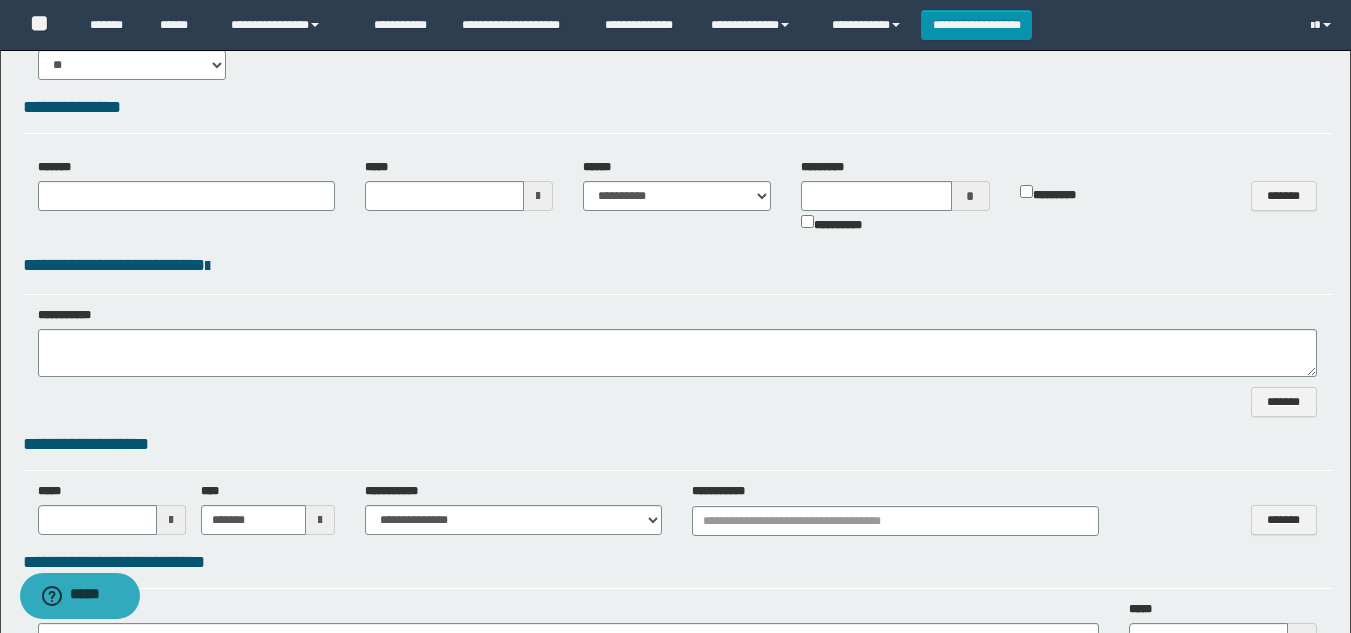 select on "***" 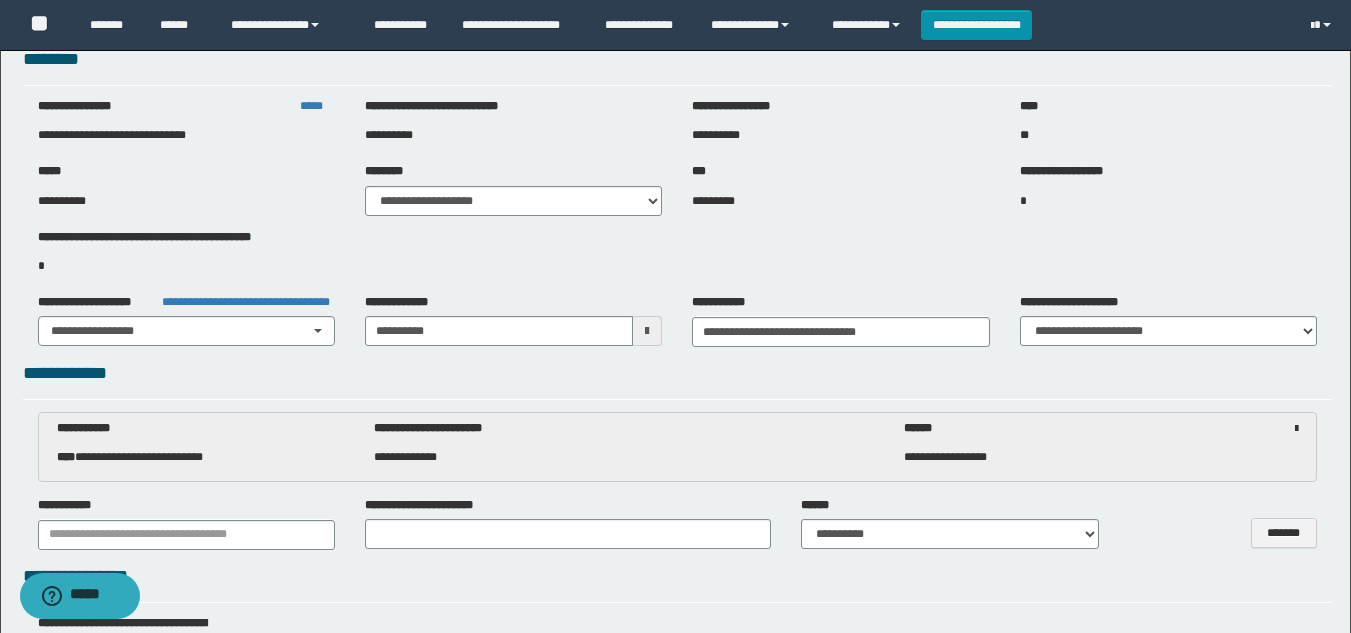 scroll, scrollTop: 0, scrollLeft: 0, axis: both 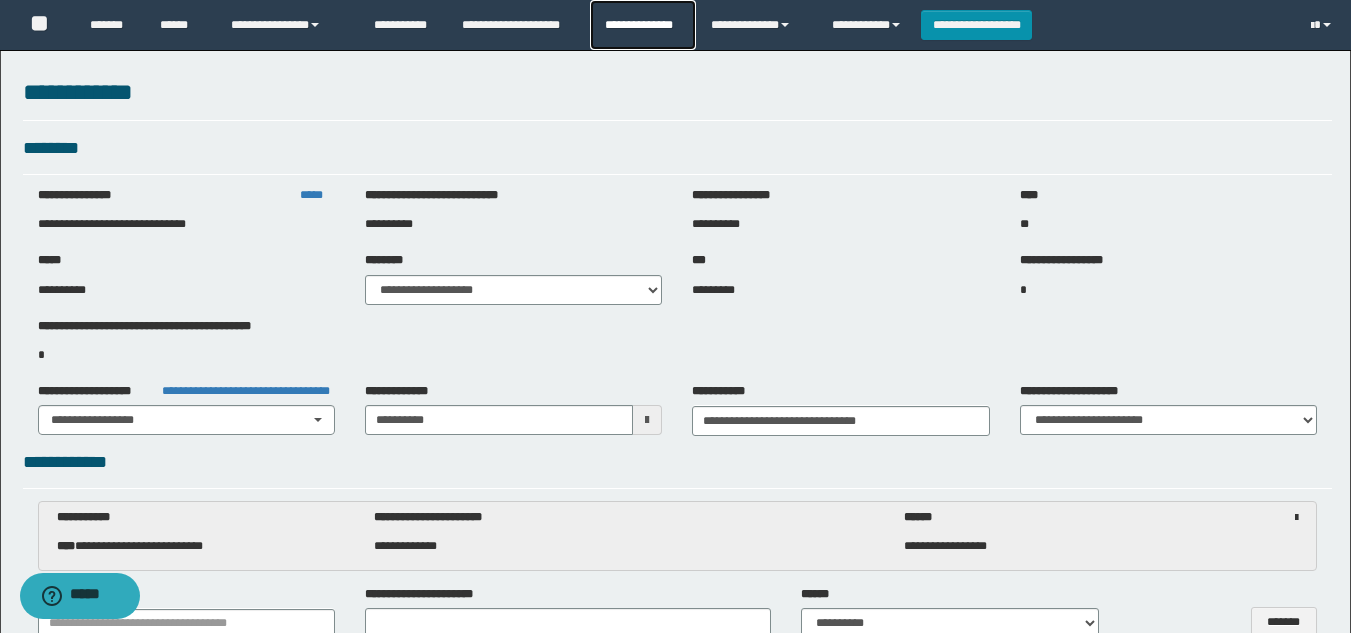 click on "**********" at bounding box center (642, 25) 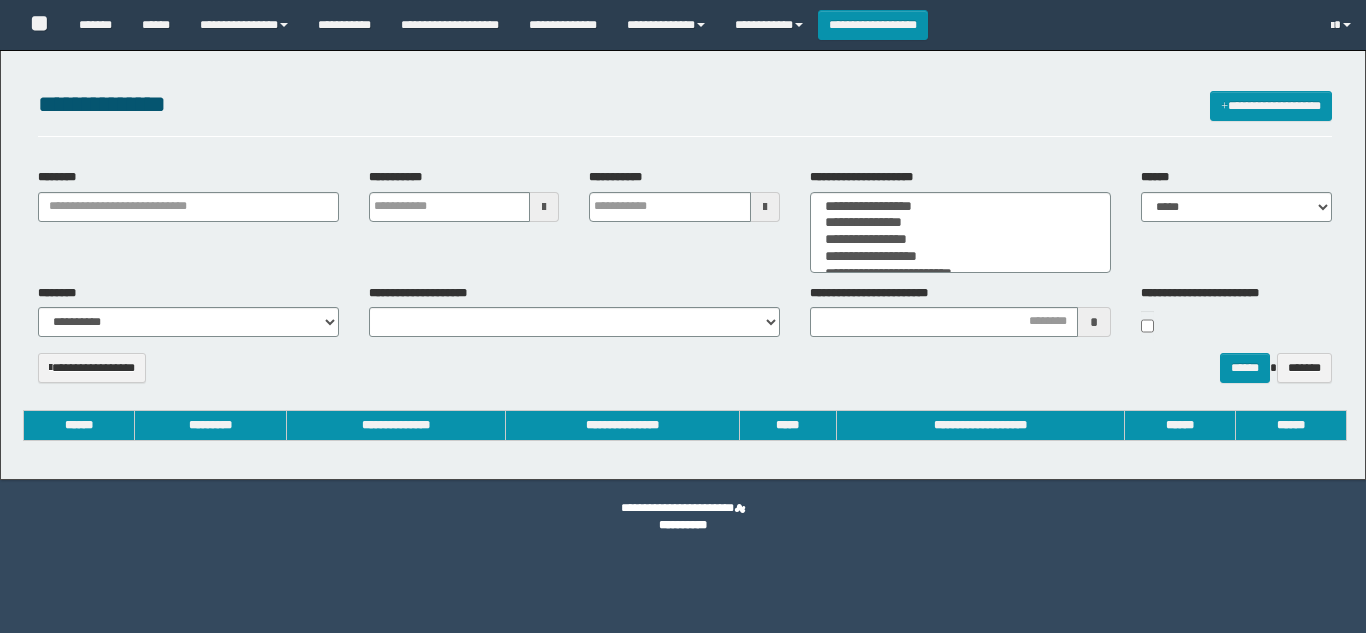 select 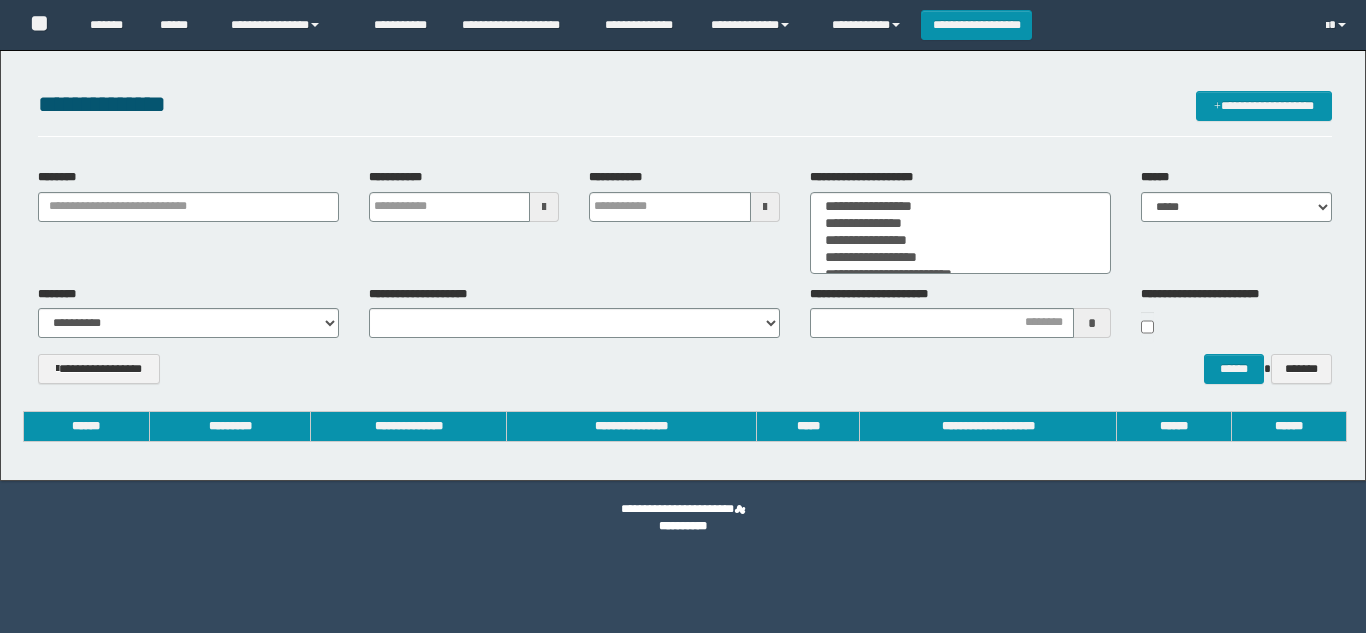 scroll, scrollTop: 0, scrollLeft: 0, axis: both 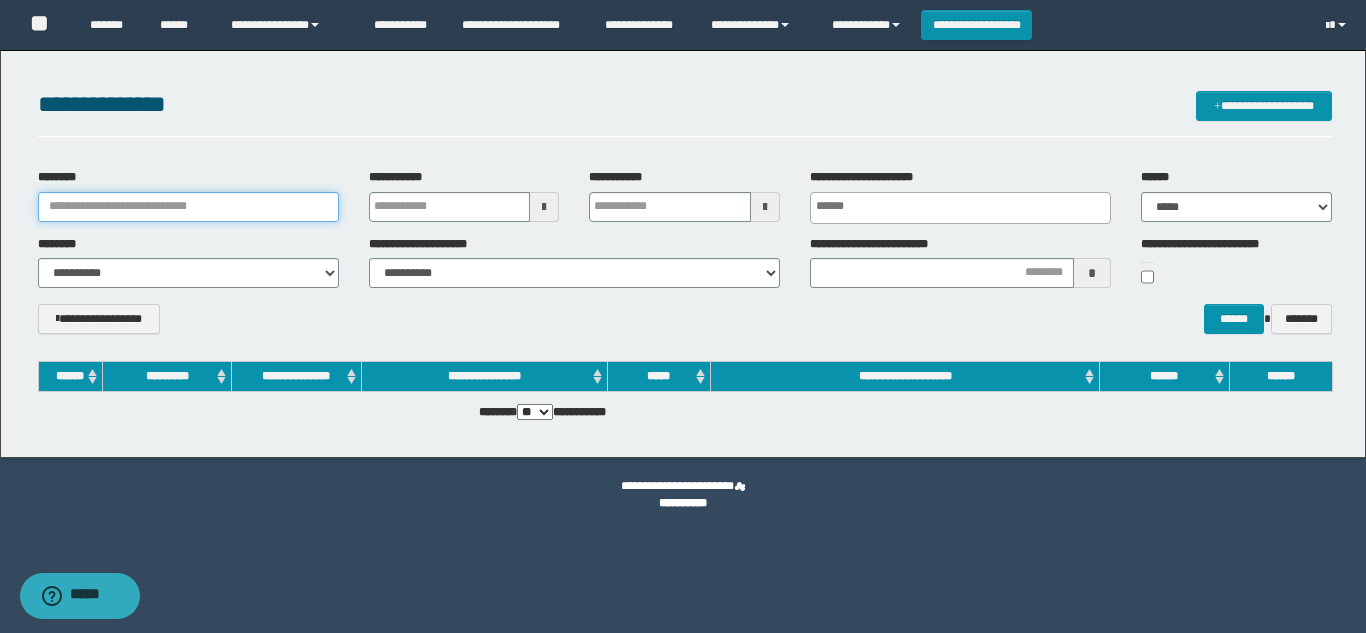 click on "********" at bounding box center (188, 207) 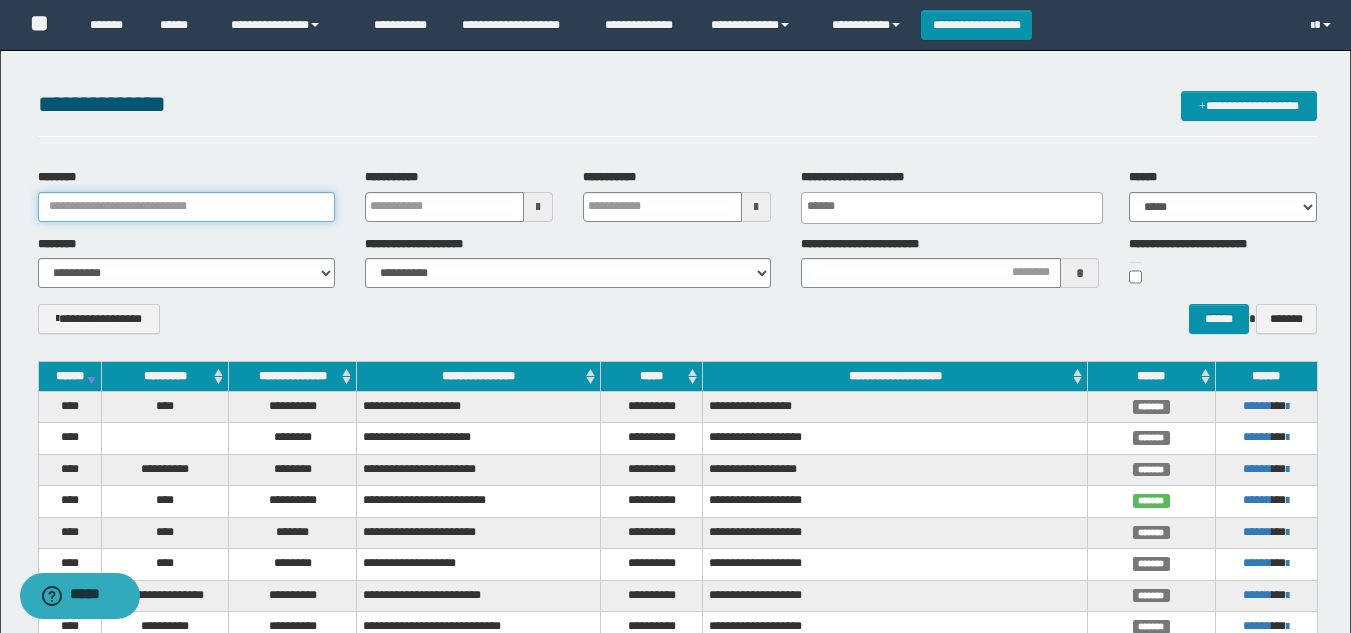 paste on "**********" 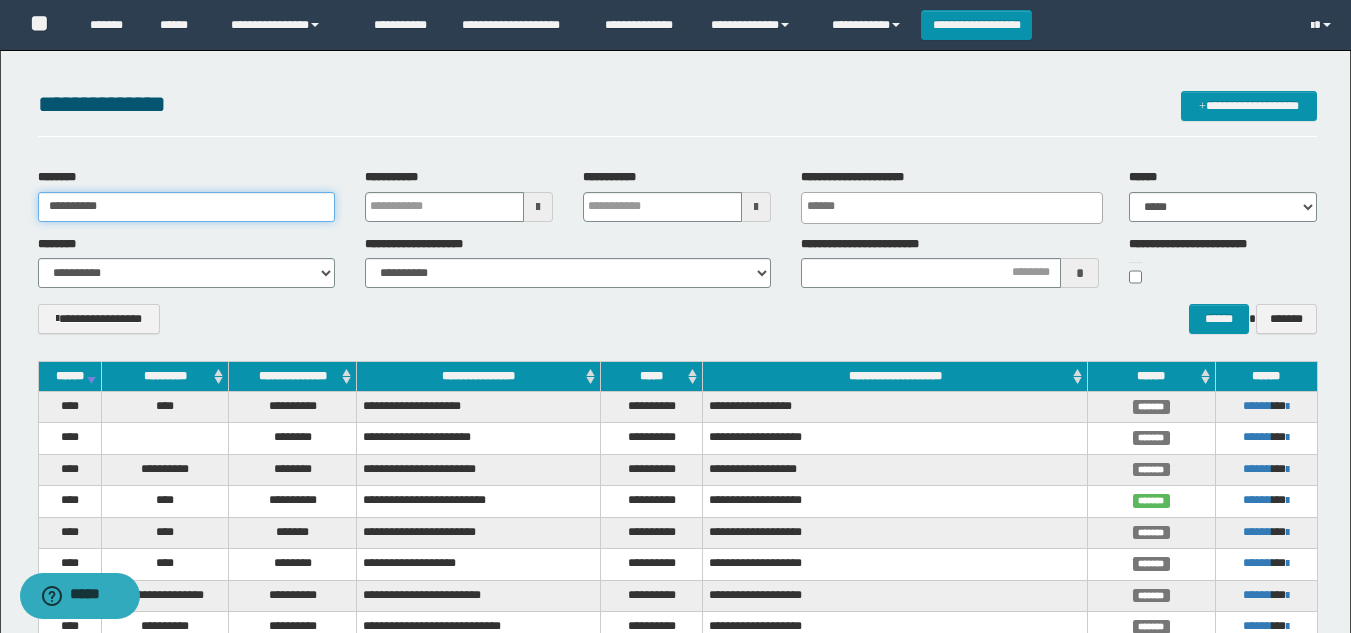 type on "**********" 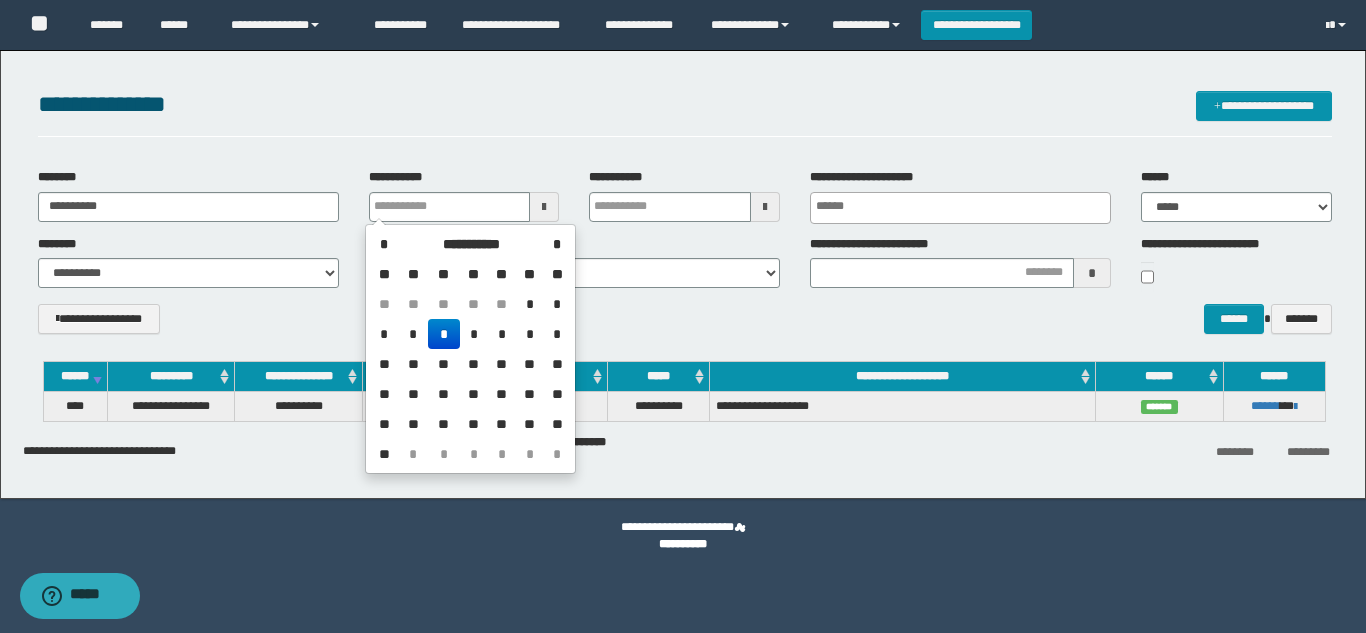 click on "**********" at bounding box center (685, 326) 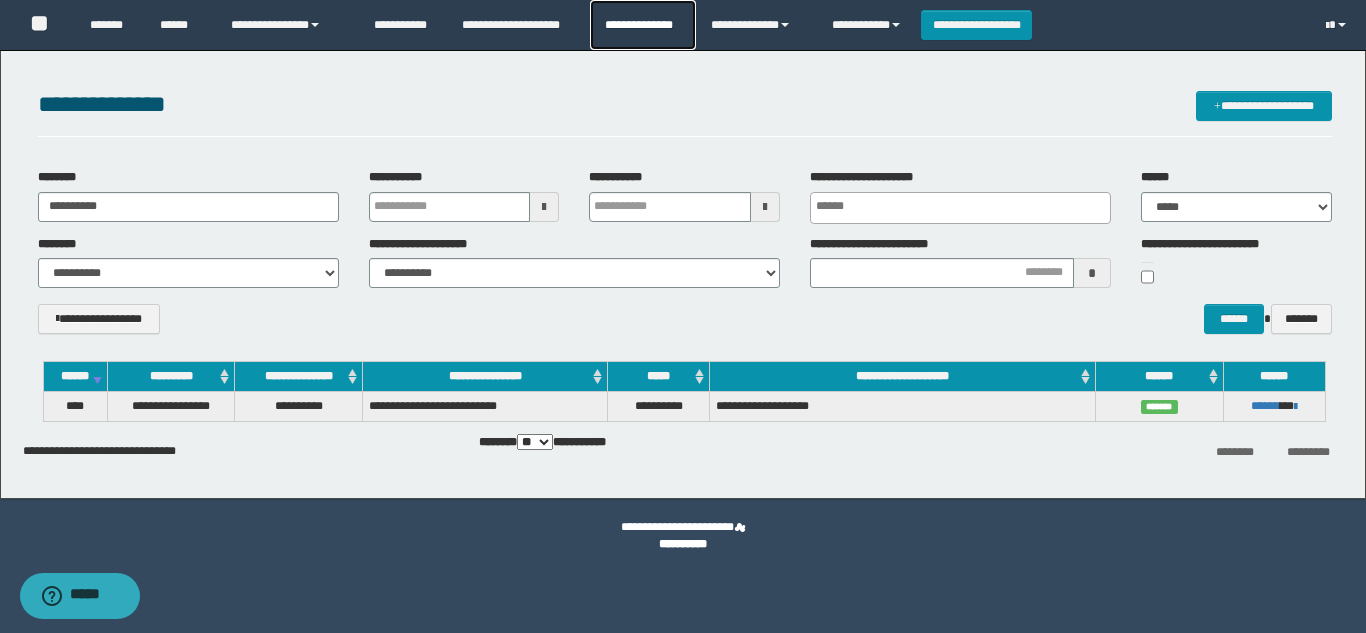 click on "**********" at bounding box center [642, 25] 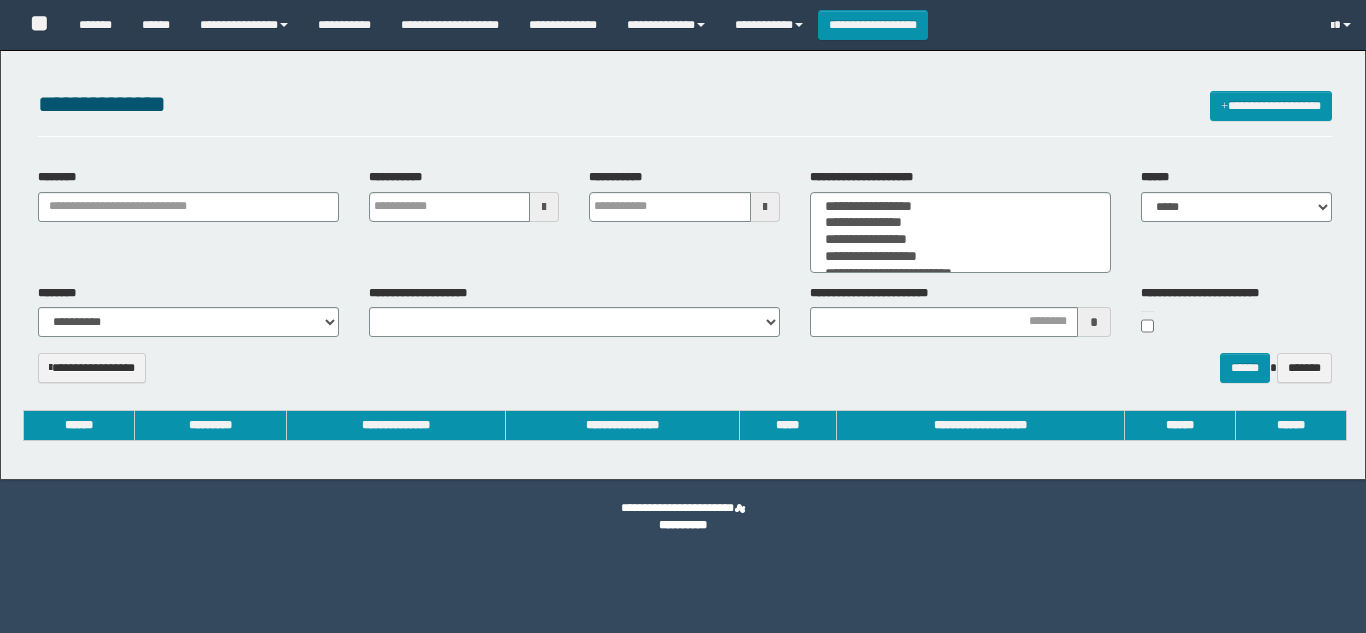 select 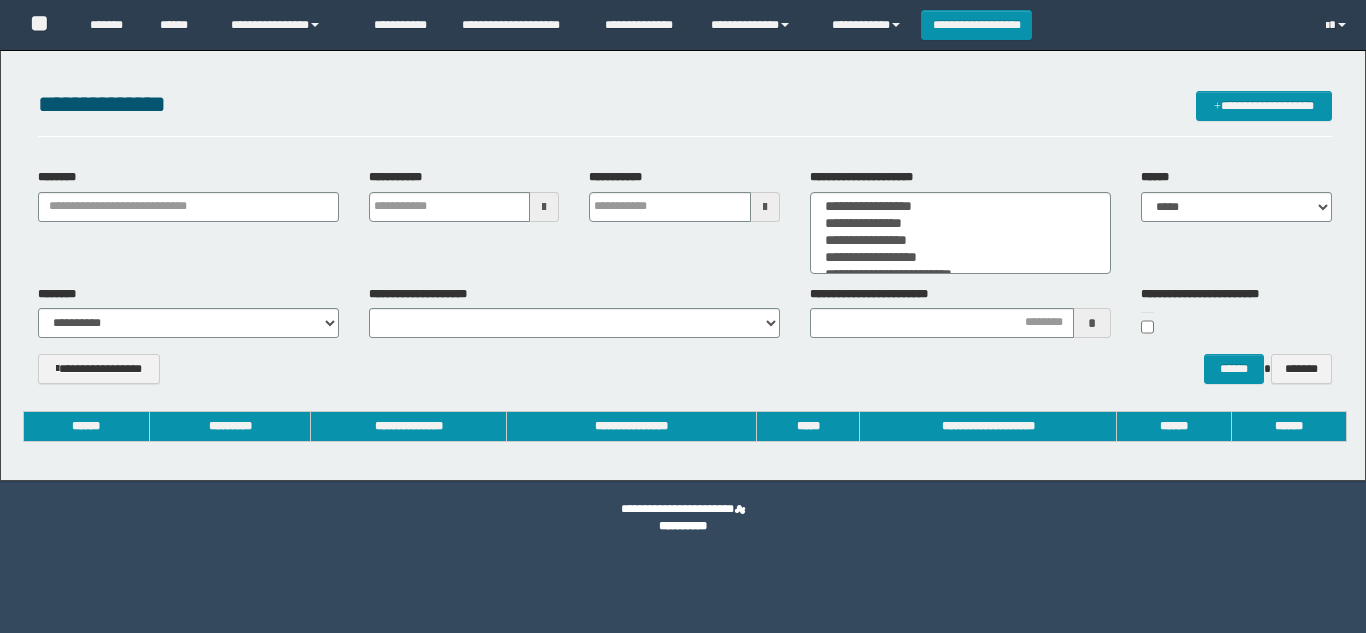 scroll, scrollTop: 0, scrollLeft: 0, axis: both 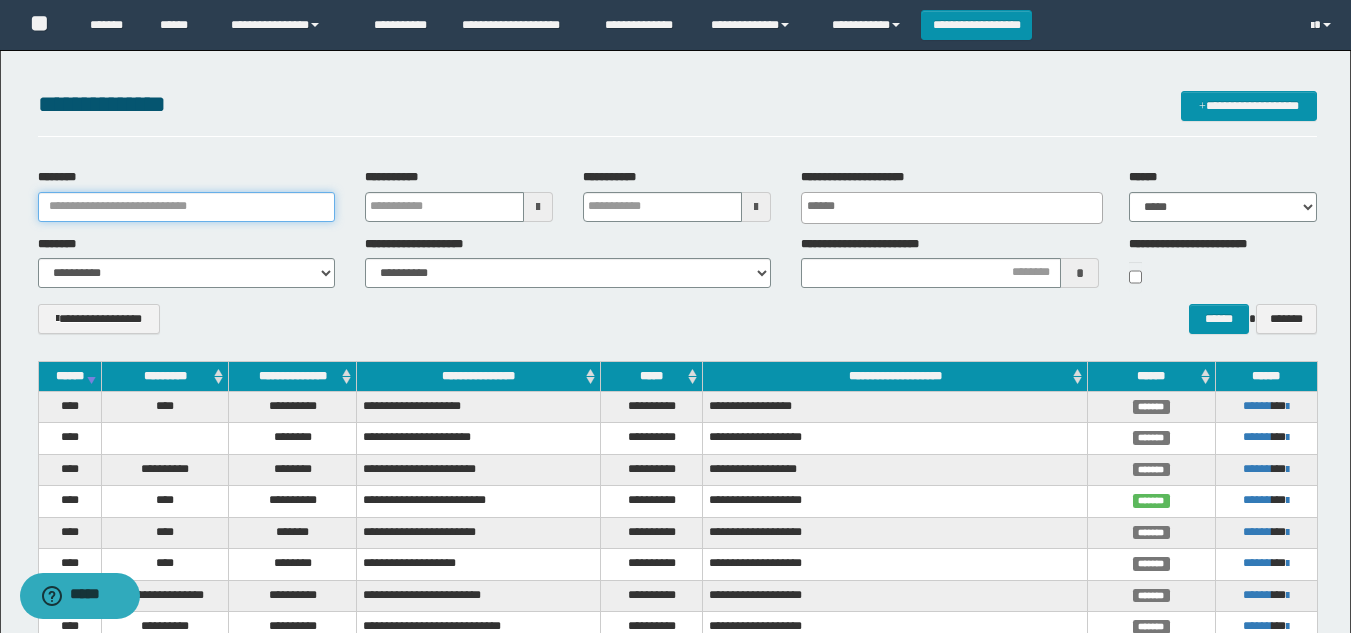 click on "********" at bounding box center (186, 207) 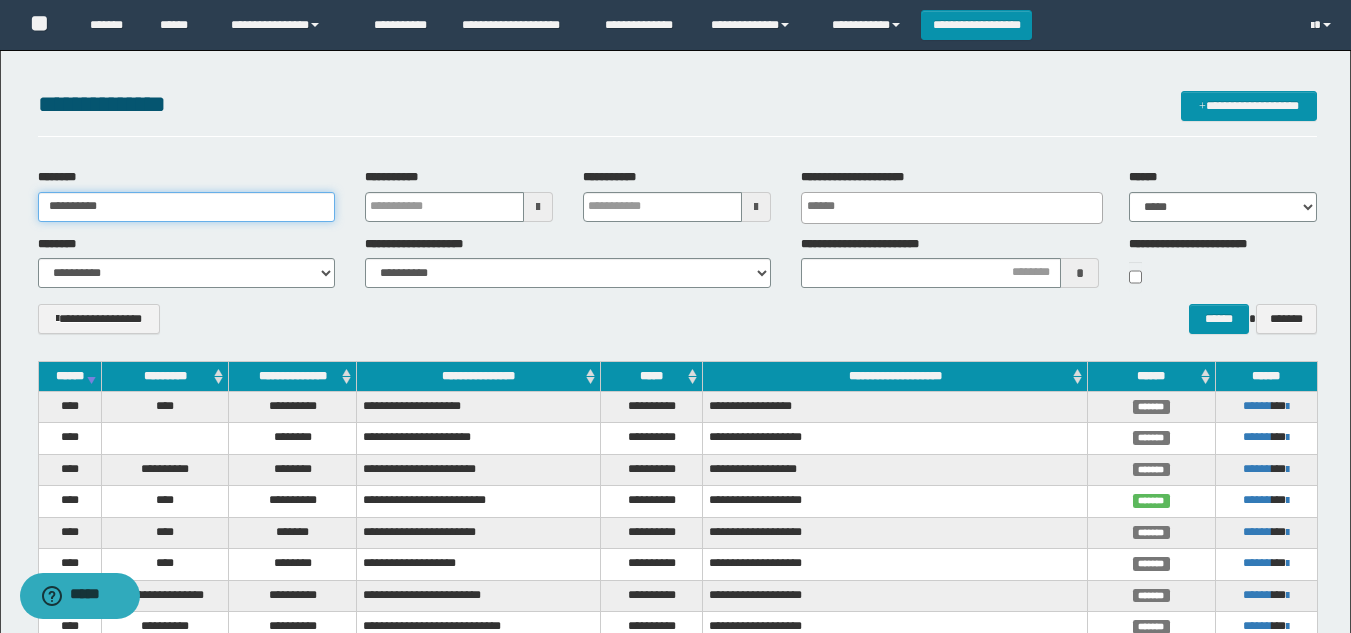 type on "**********" 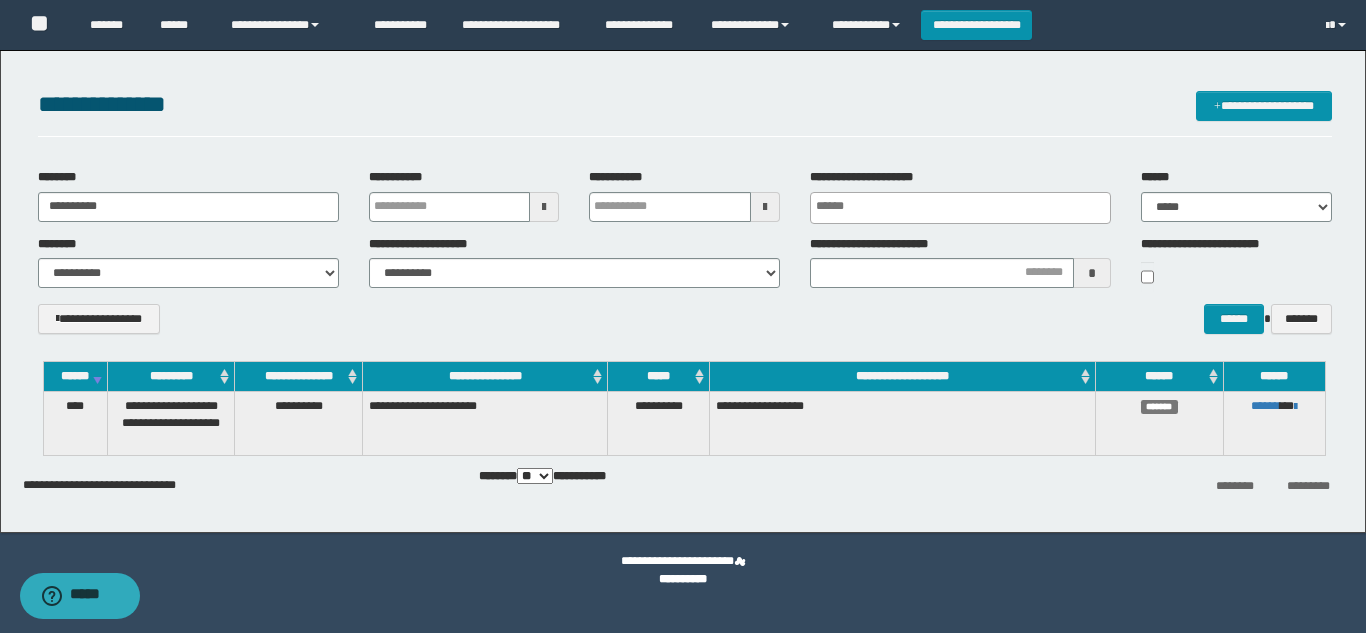 click on "**********" at bounding box center (685, 326) 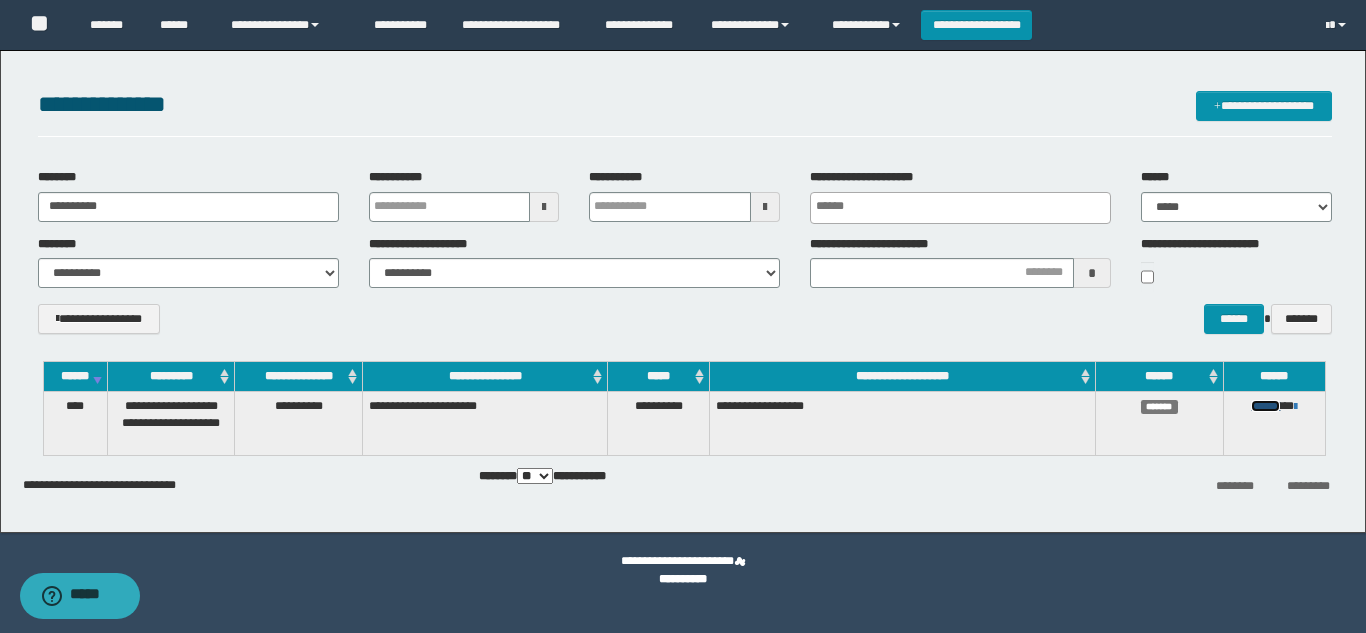 click on "******" at bounding box center (1265, 406) 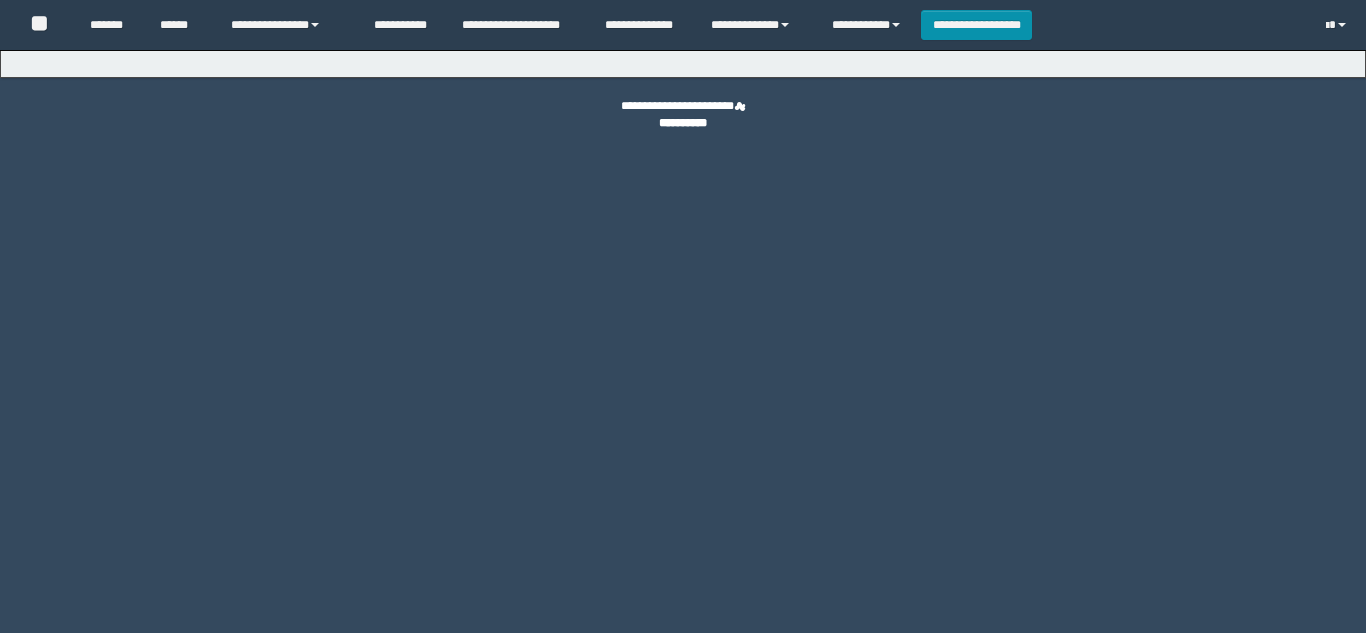 scroll, scrollTop: 0, scrollLeft: 0, axis: both 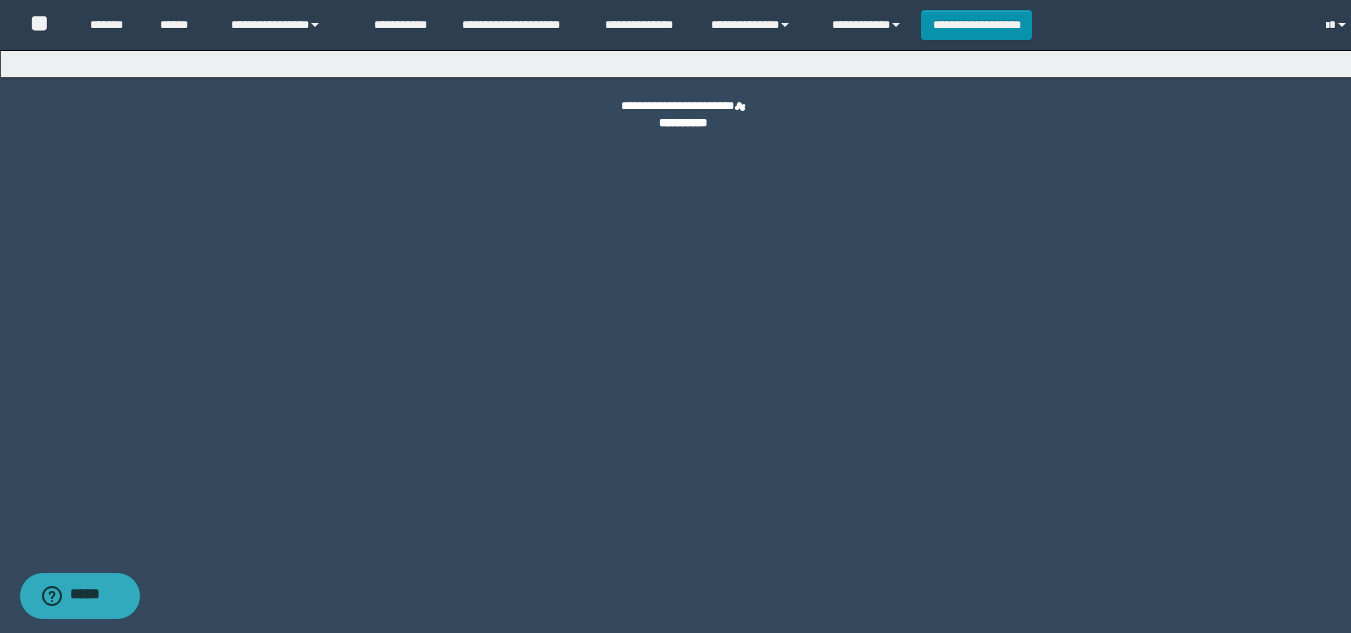 select 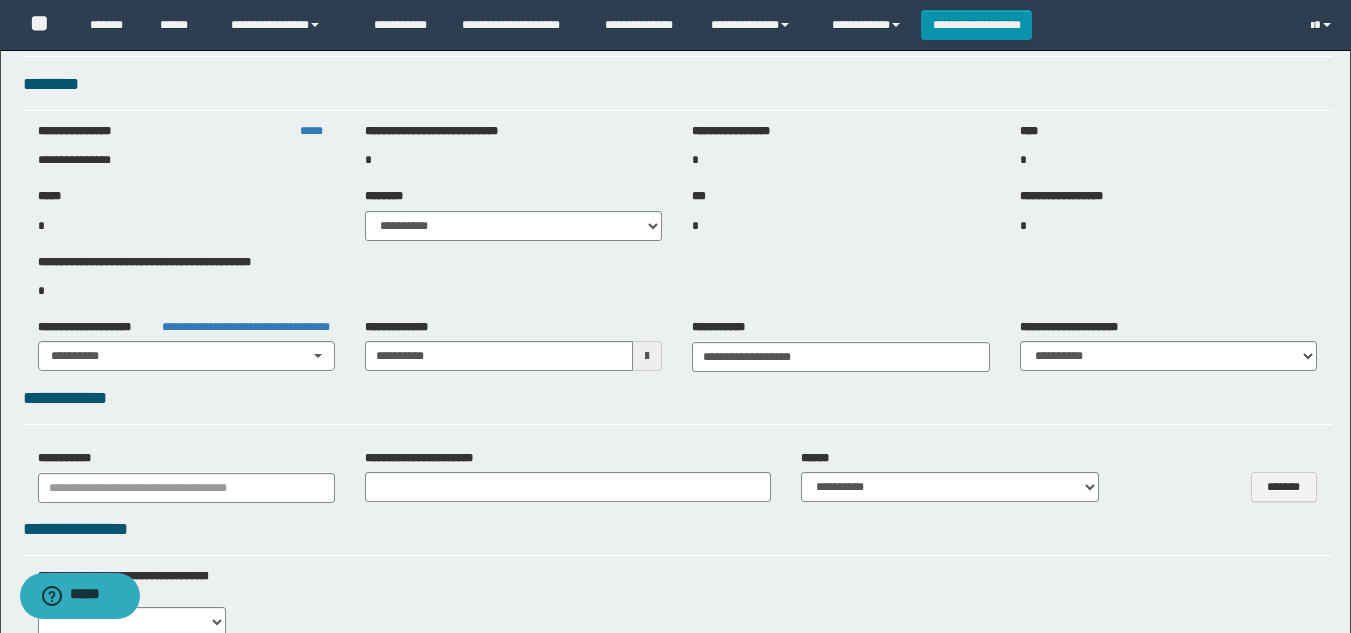 select on "***" 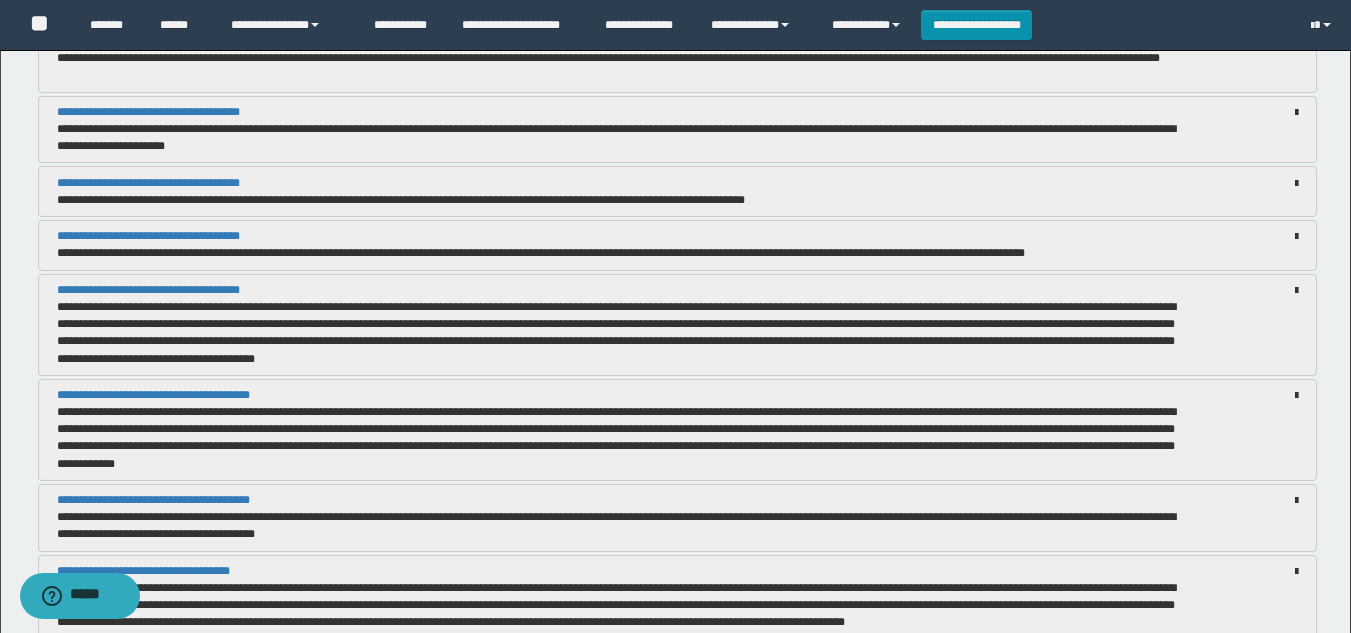 scroll, scrollTop: 1759, scrollLeft: 0, axis: vertical 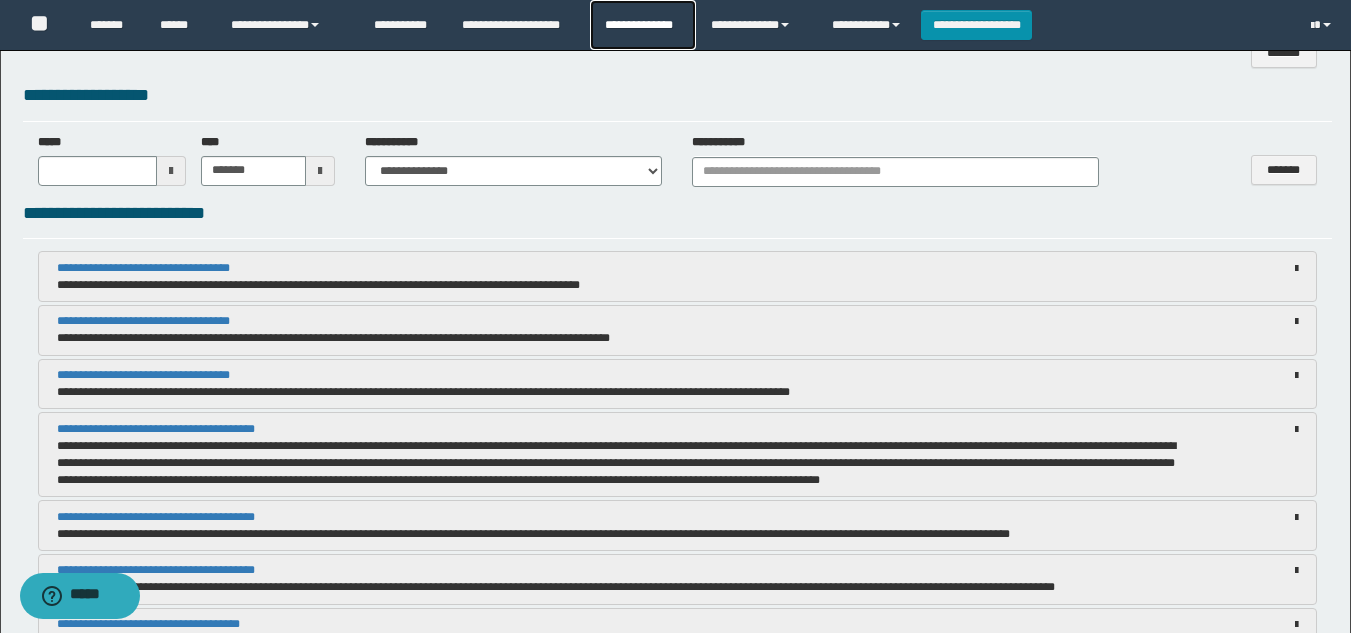 click on "**********" at bounding box center [642, 25] 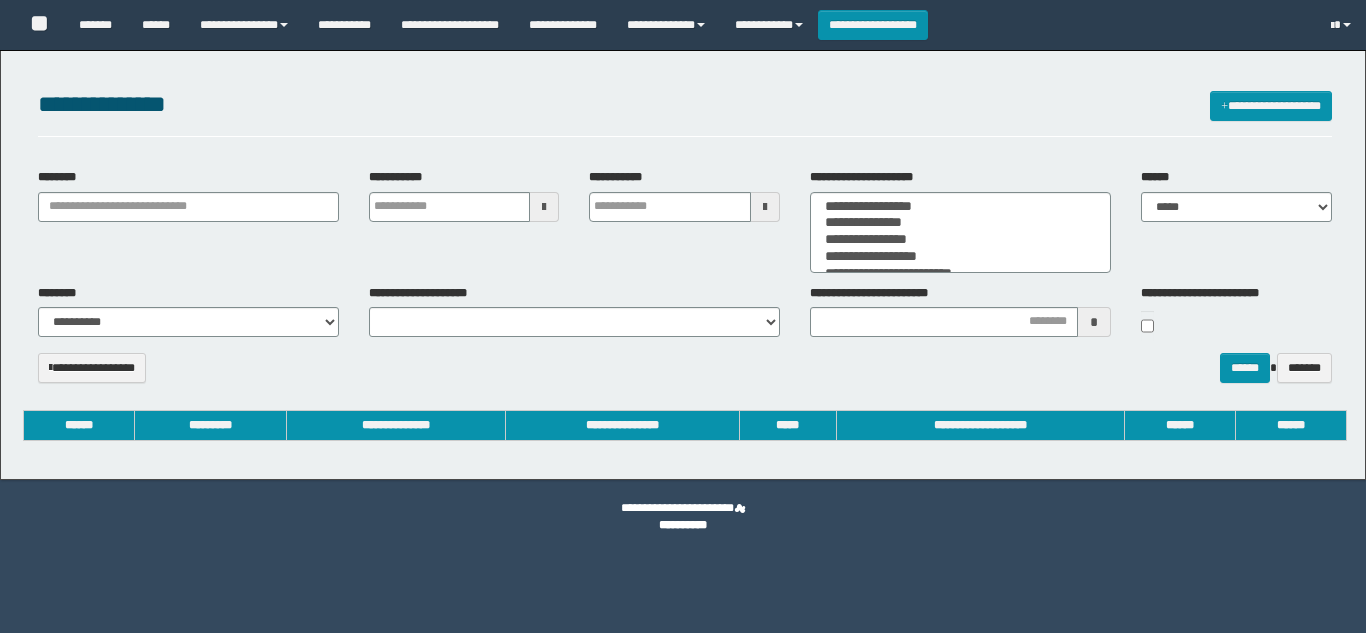 select 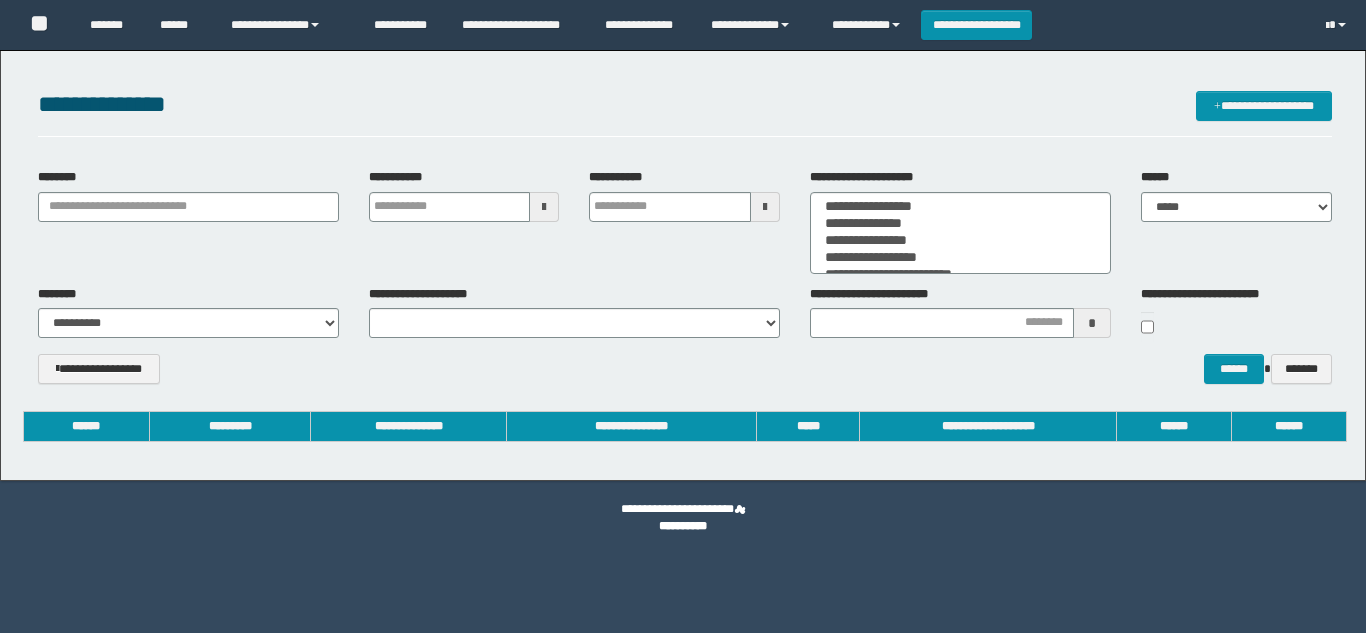 scroll, scrollTop: 0, scrollLeft: 0, axis: both 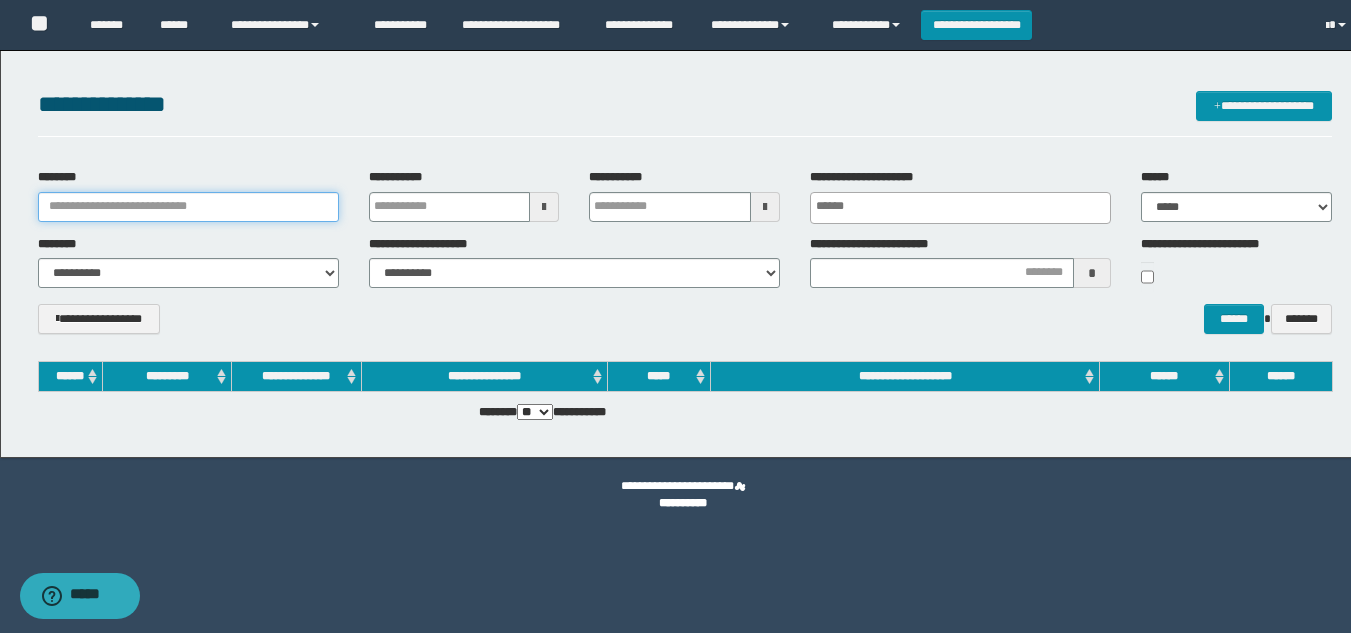 click on "********" at bounding box center [188, 207] 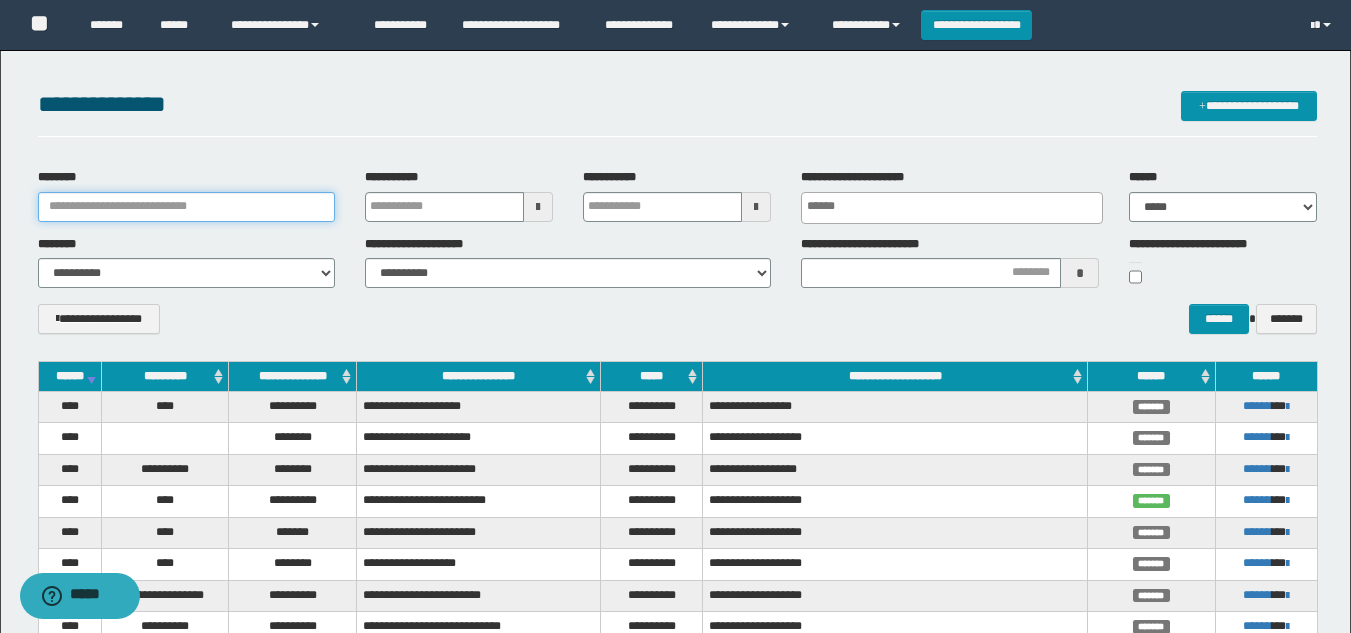 paste on "********" 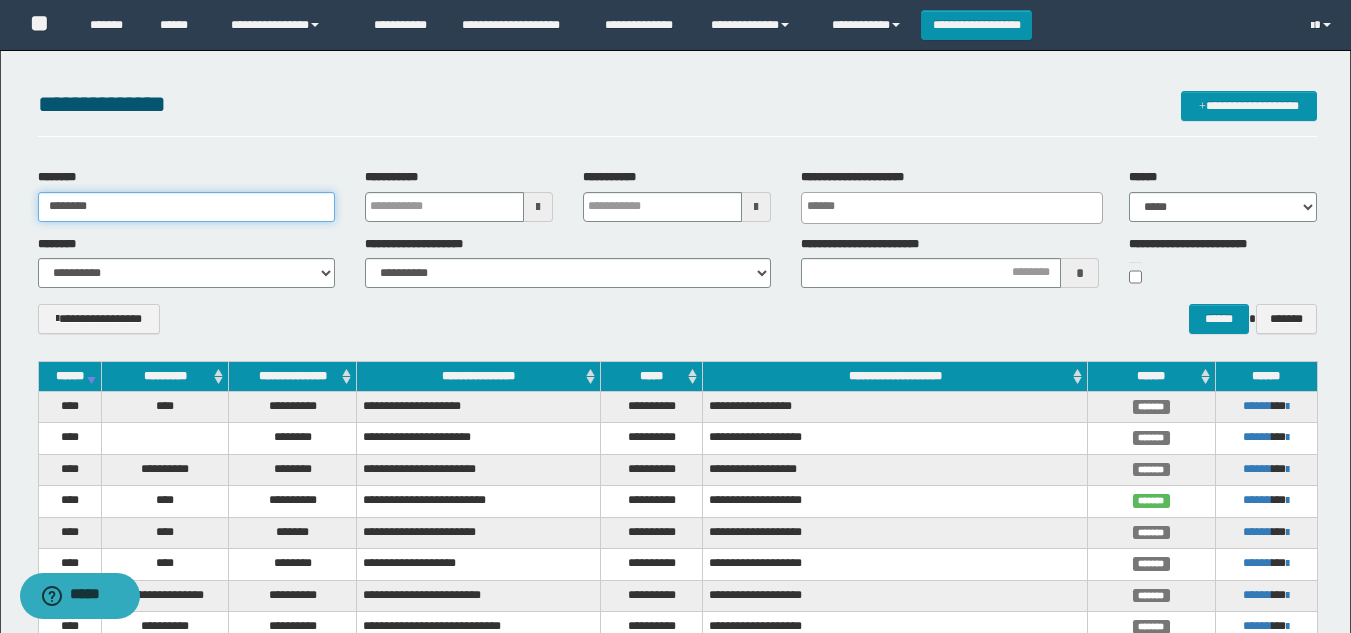 type on "********" 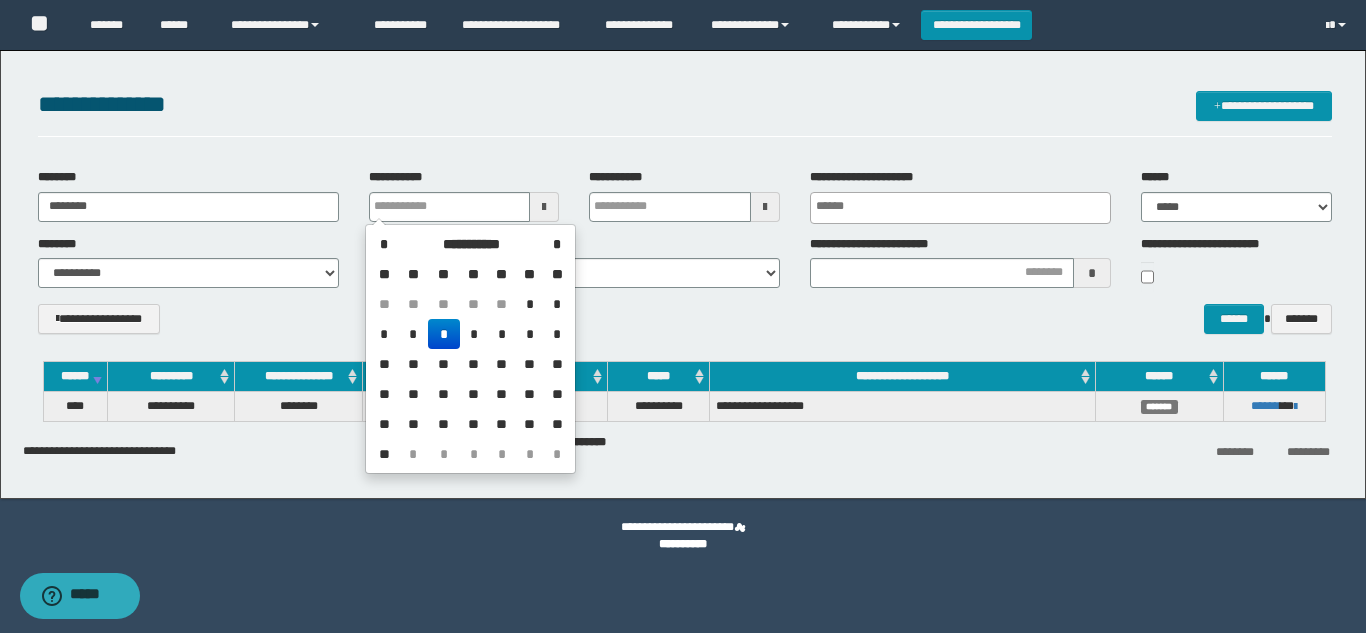 click on "**********" at bounding box center (685, 326) 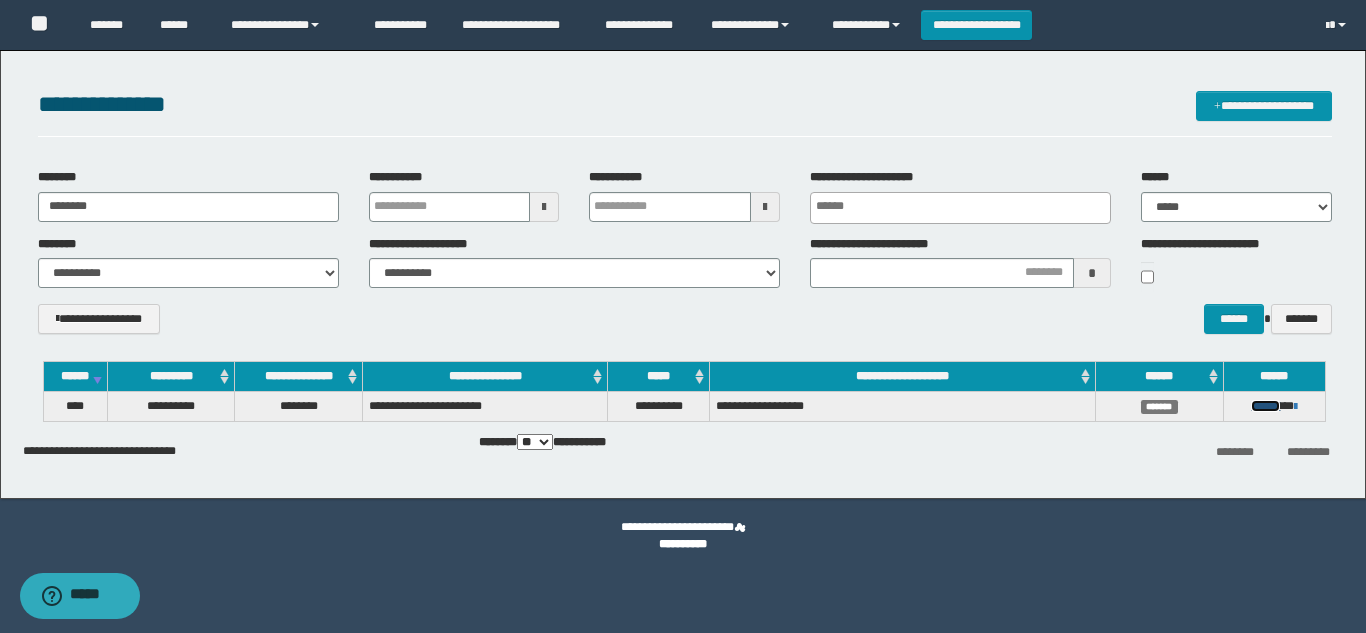 click on "******" at bounding box center [1265, 406] 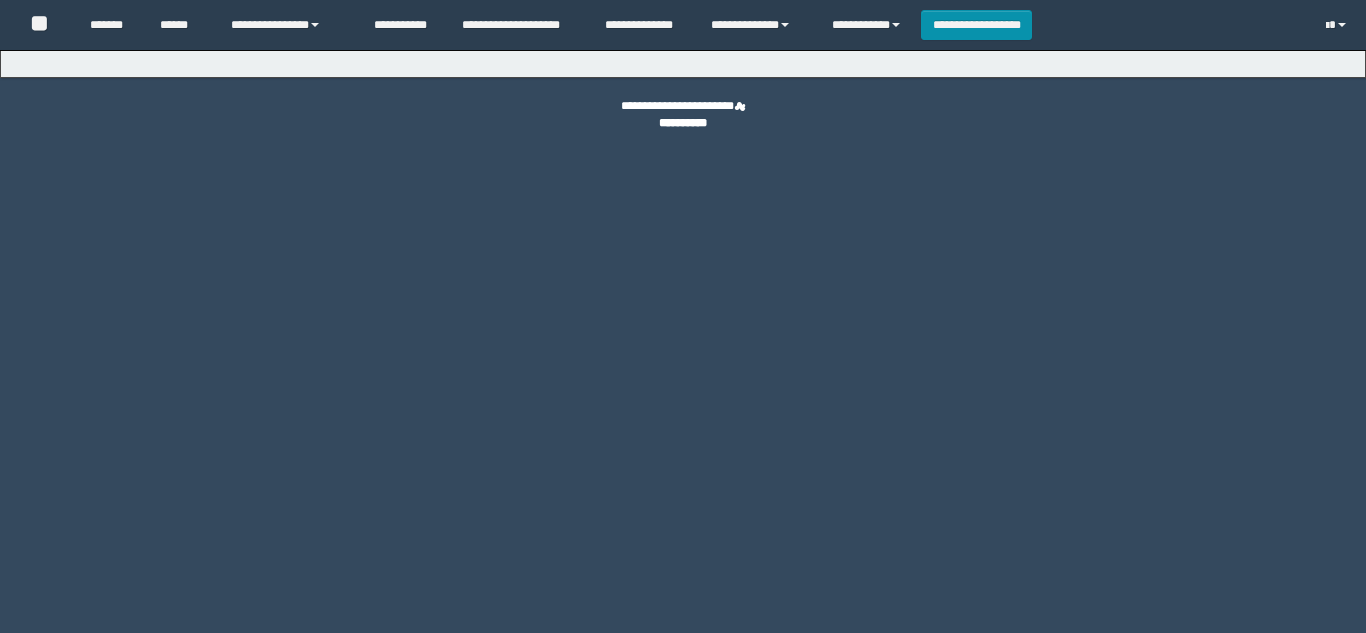 scroll, scrollTop: 0, scrollLeft: 0, axis: both 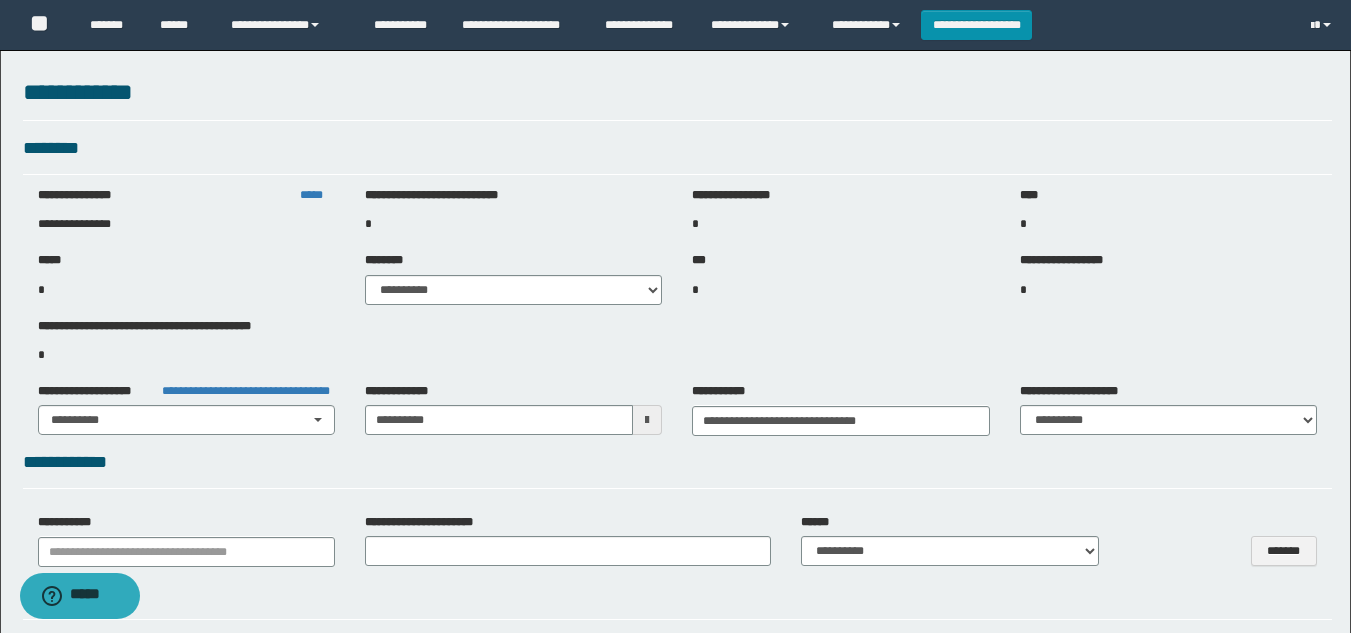 select on "***" 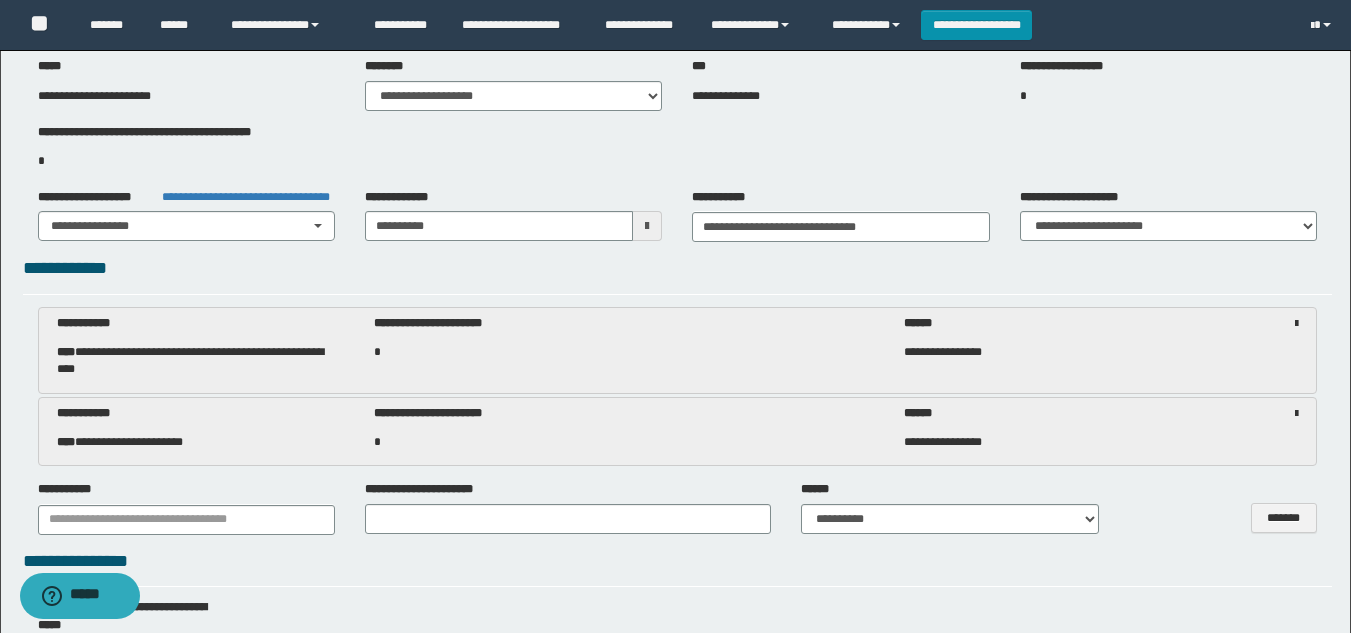 scroll, scrollTop: 0, scrollLeft: 0, axis: both 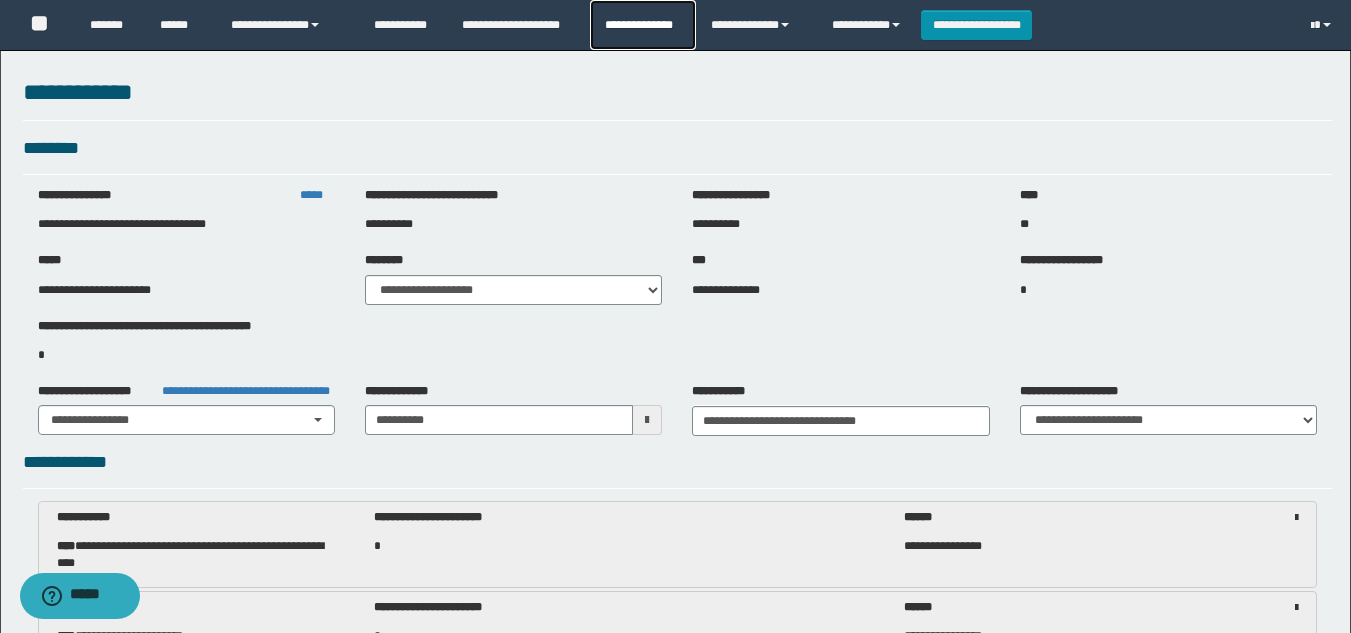 click on "**********" at bounding box center [642, 25] 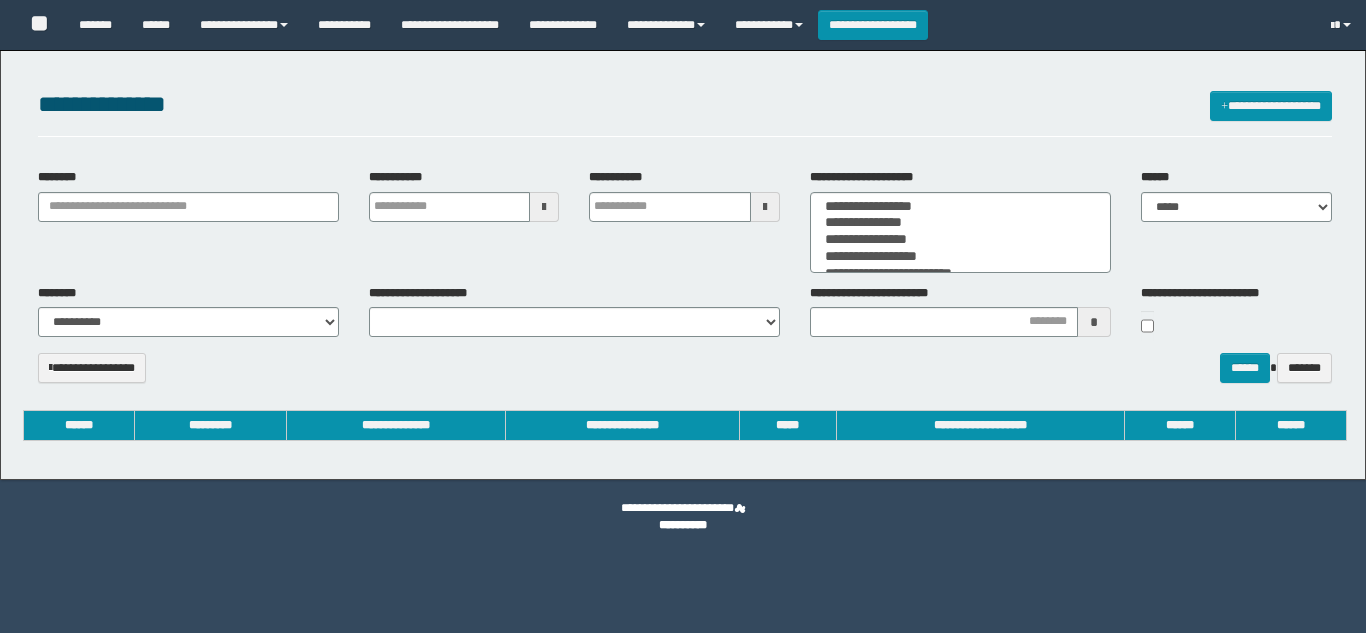 select 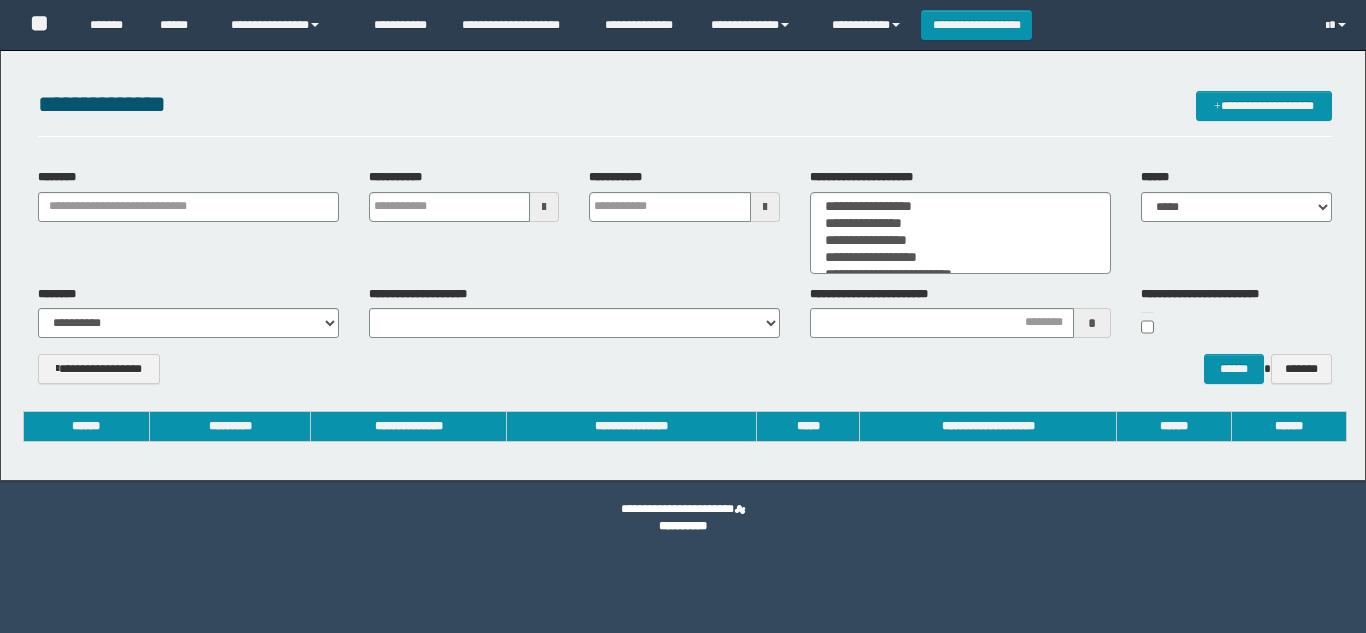 scroll, scrollTop: 0, scrollLeft: 0, axis: both 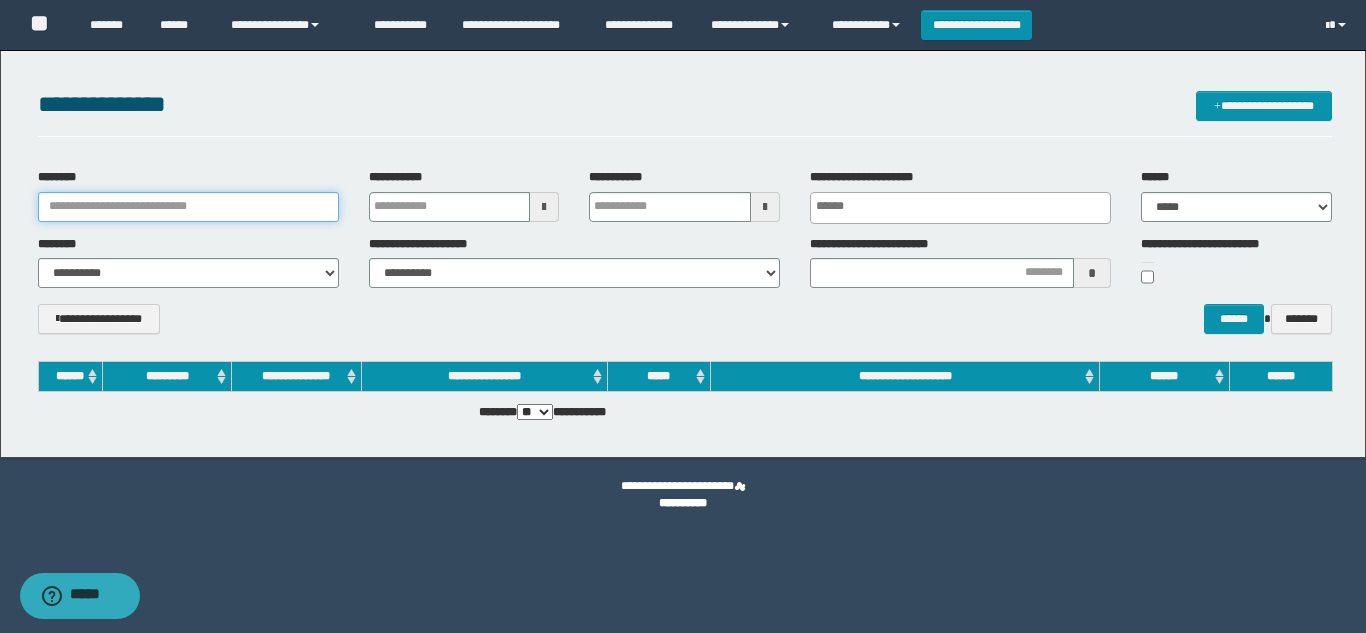 click on "********" at bounding box center [188, 207] 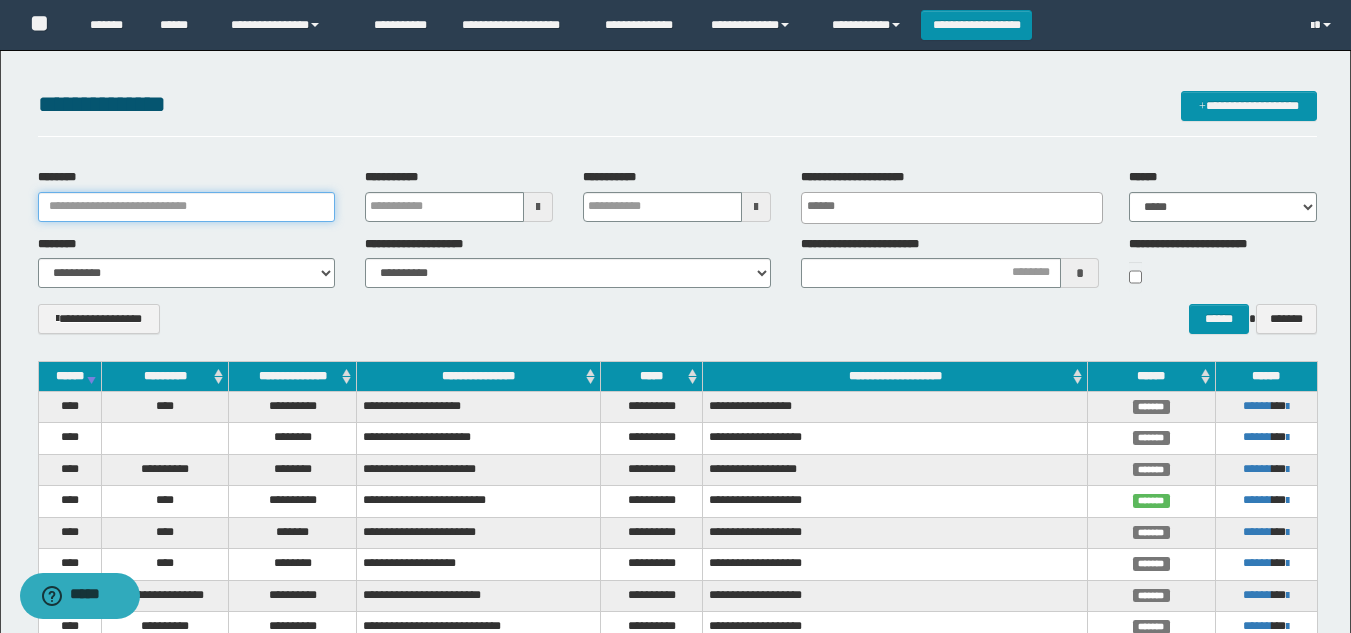 paste on "********" 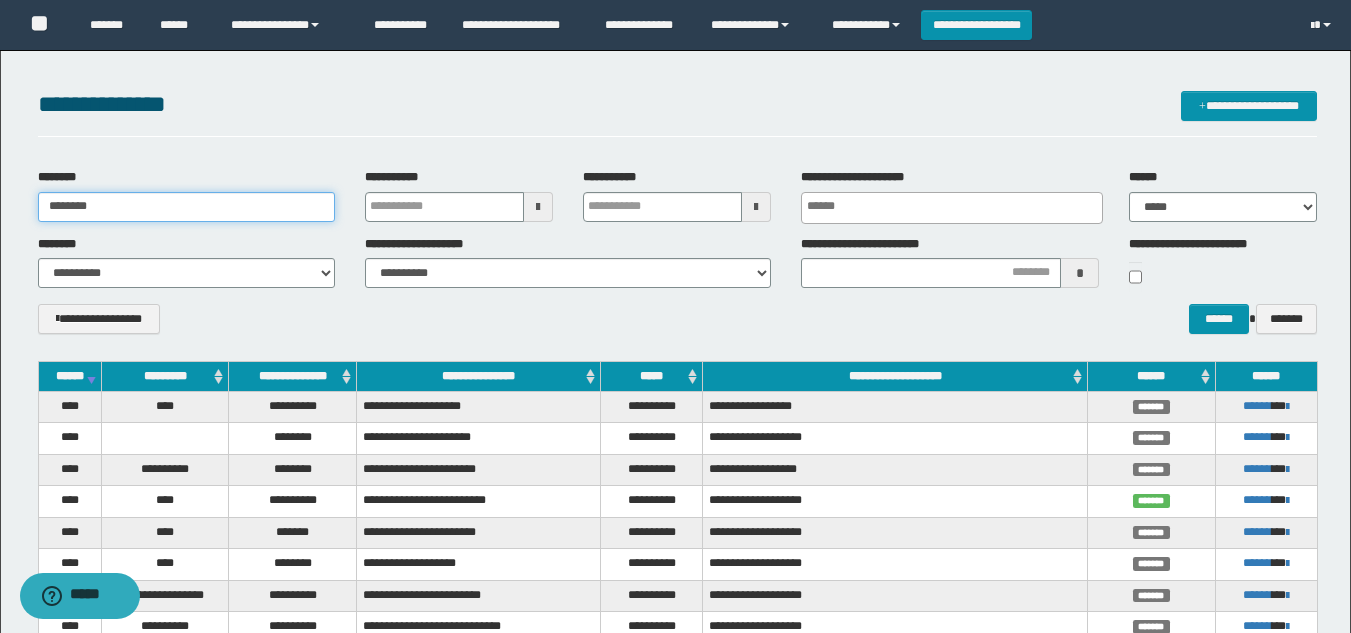 type on "********" 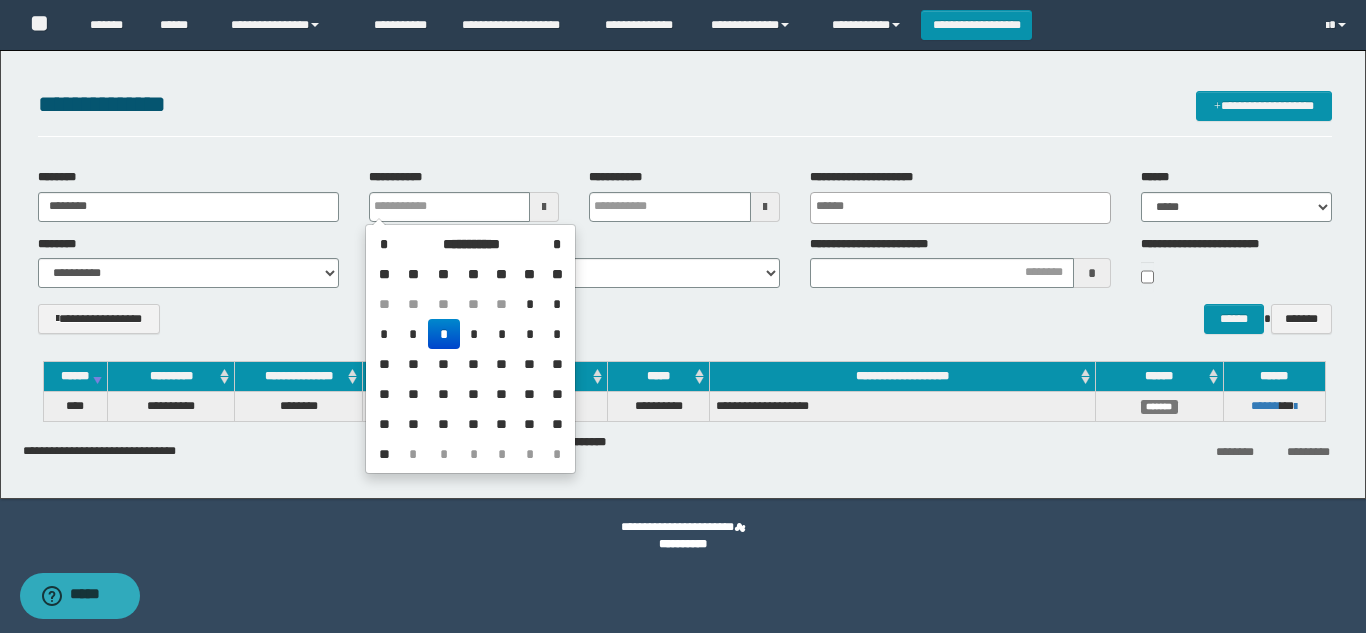 click on "**********" at bounding box center (683, 269) 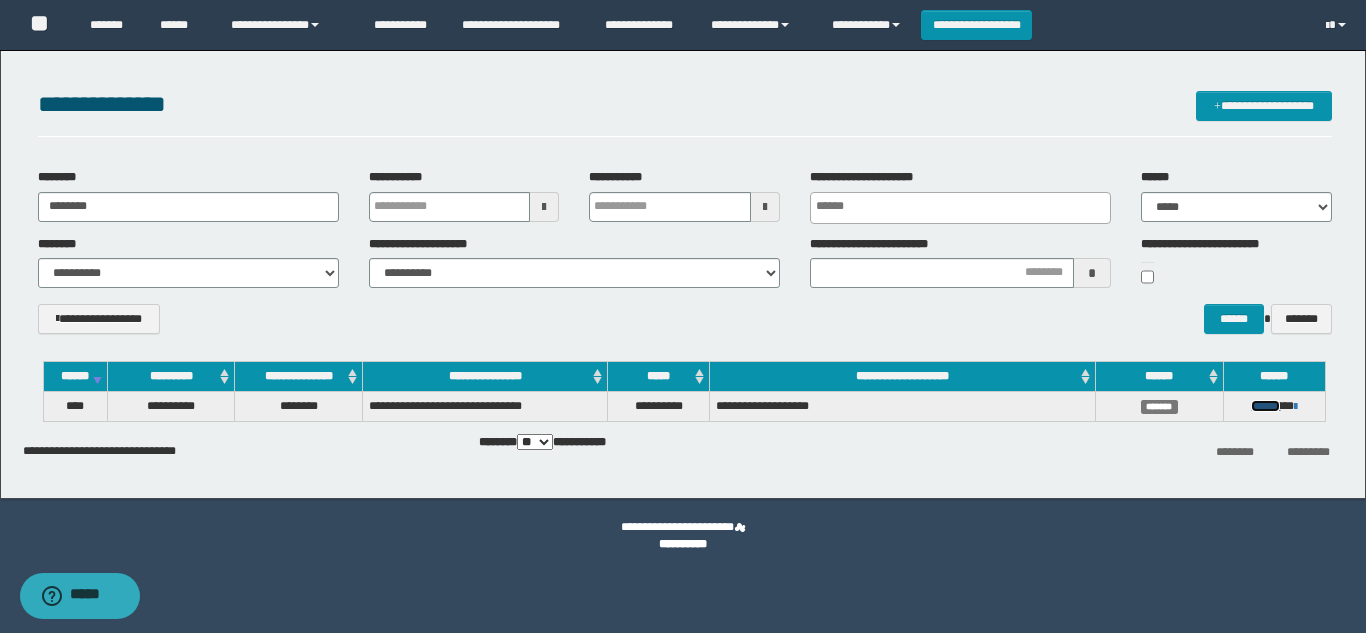 click on "******" at bounding box center (1265, 406) 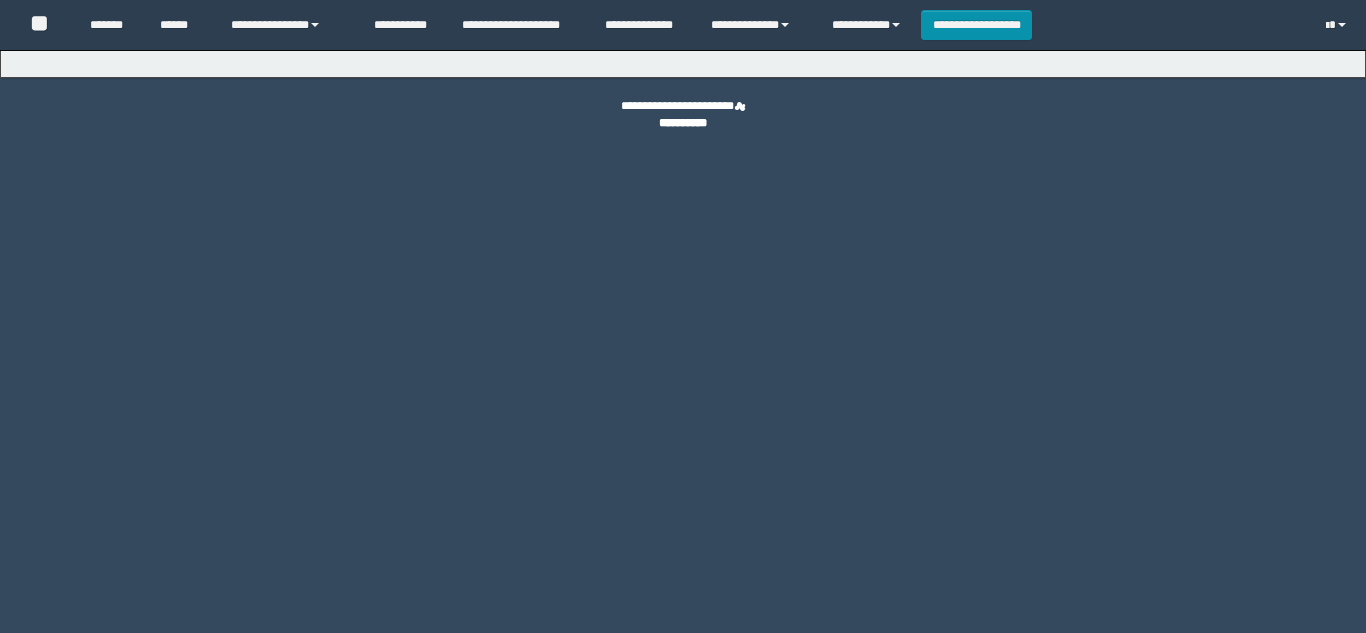 scroll, scrollTop: 0, scrollLeft: 0, axis: both 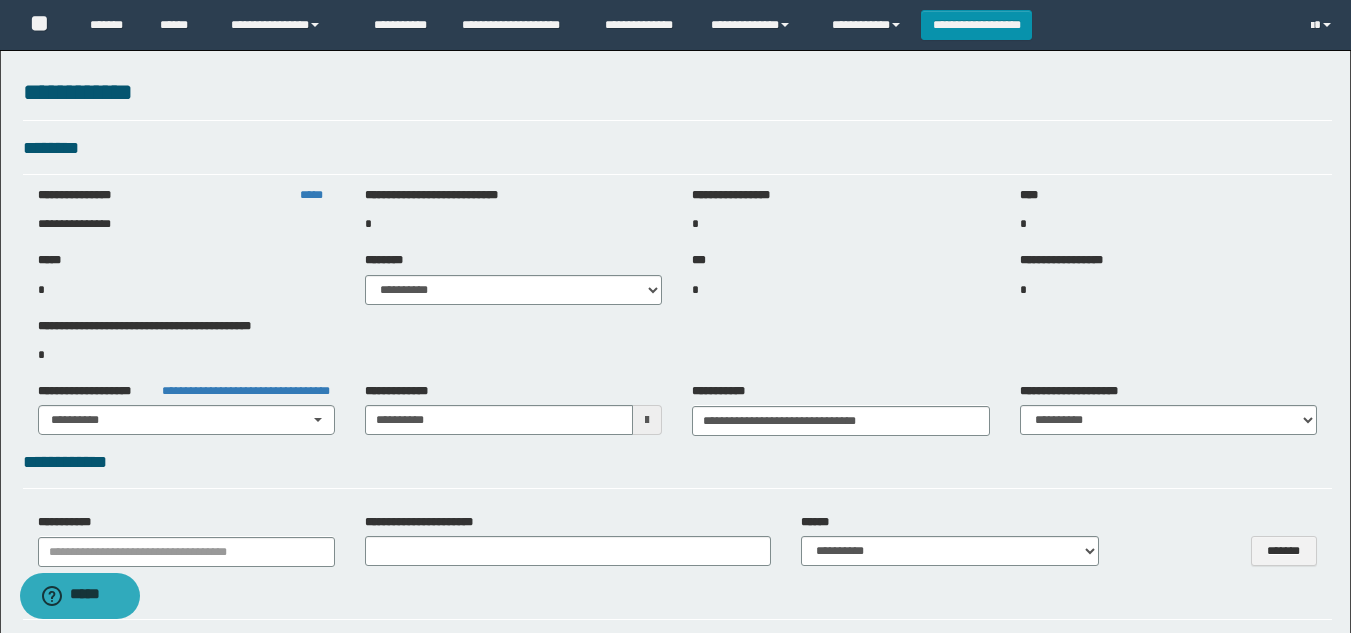 select on "***" 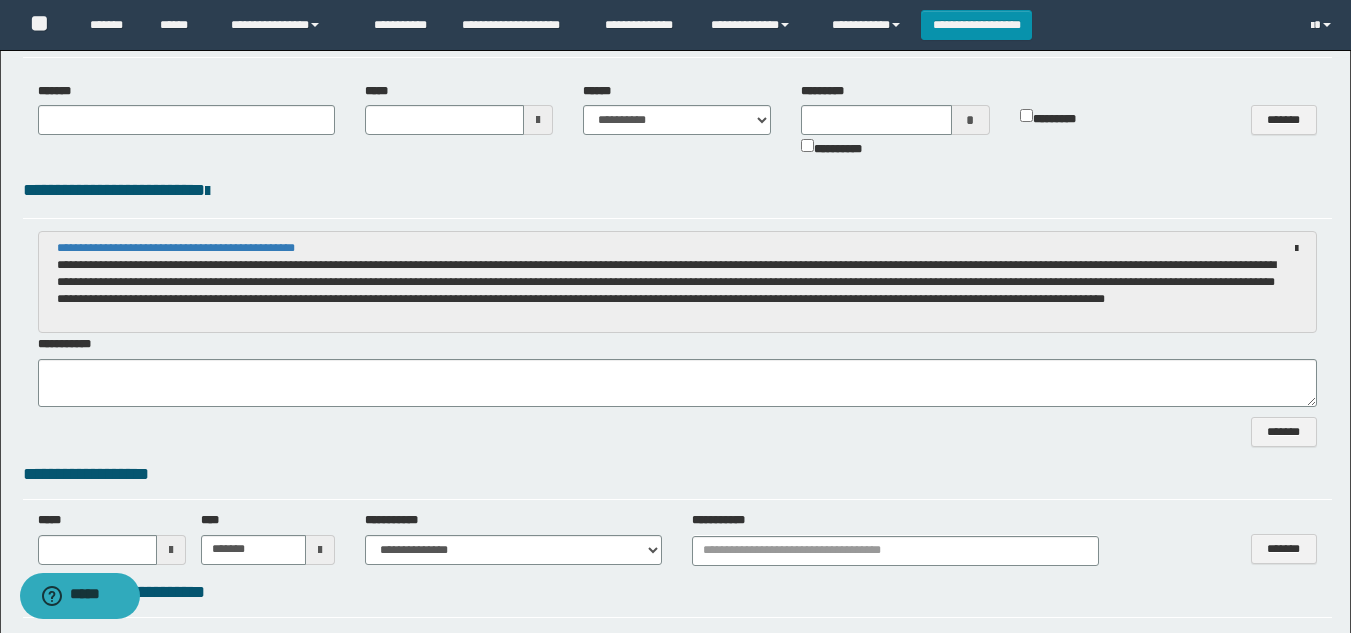 scroll, scrollTop: 876, scrollLeft: 0, axis: vertical 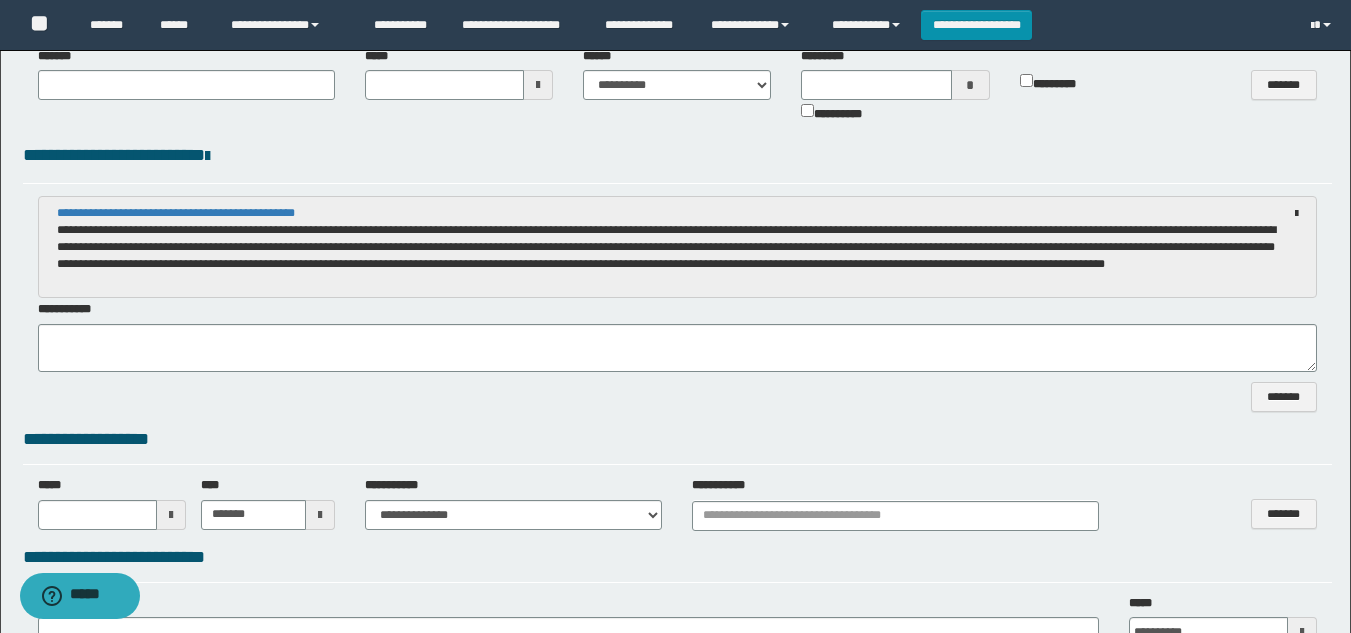 click on "**********" at bounding box center (677, 336) 